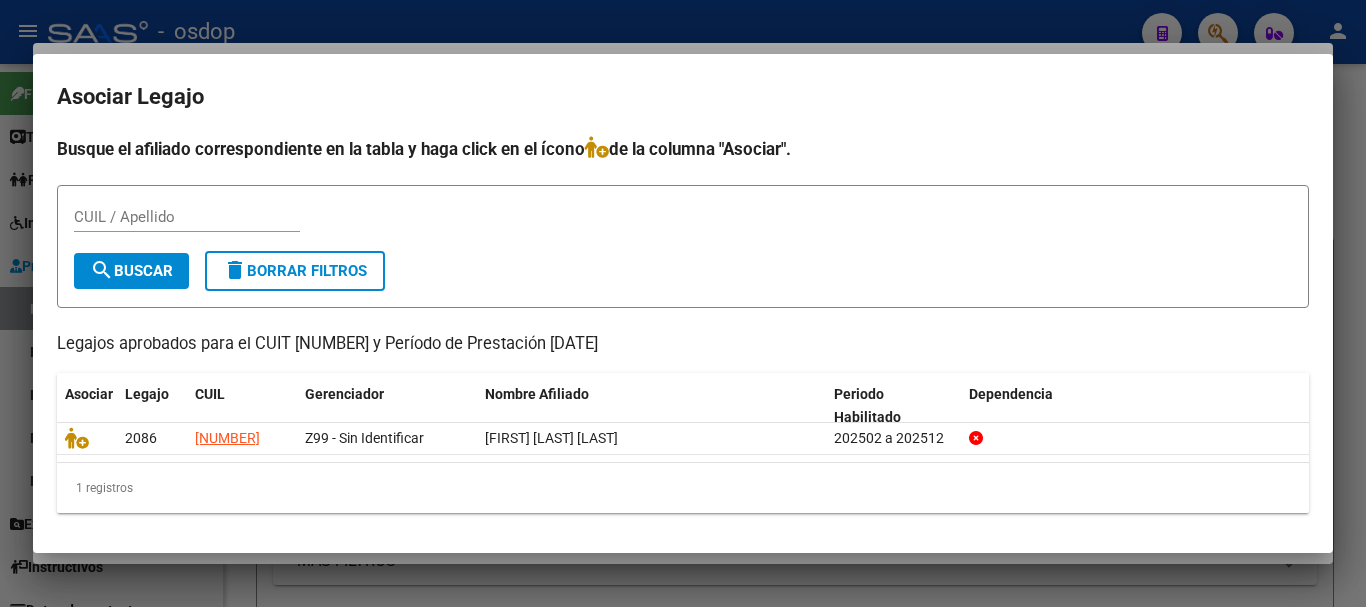 scroll, scrollTop: 0, scrollLeft: 0, axis: both 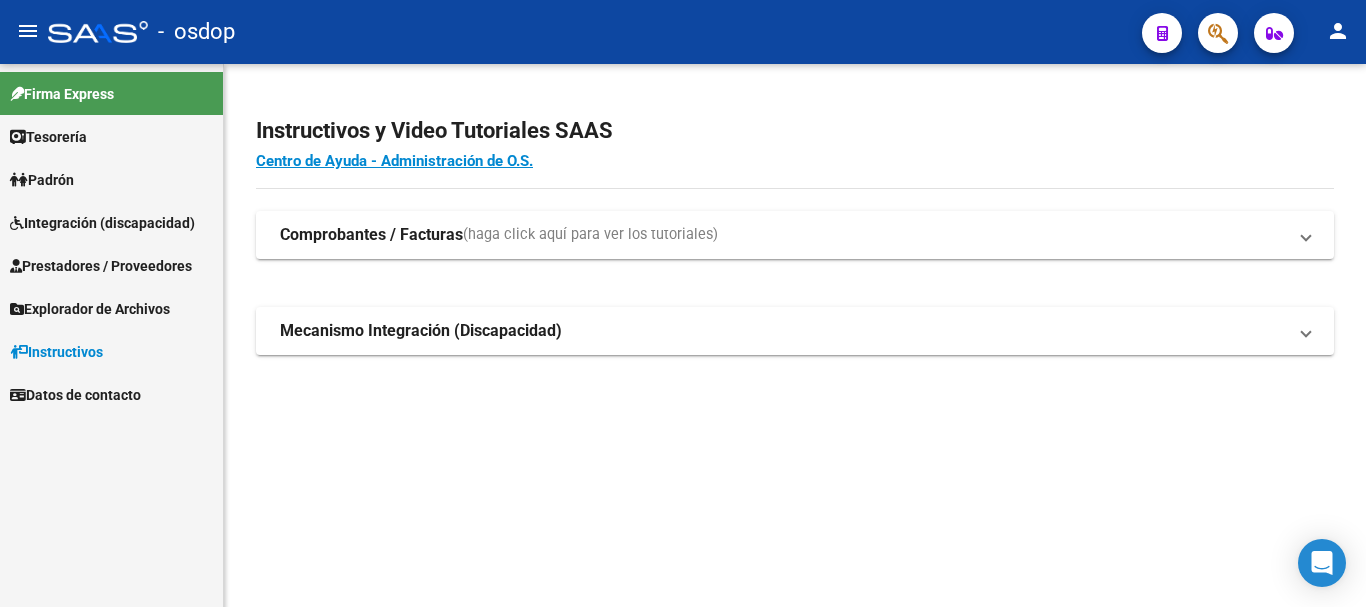 click on "Prestadores / Proveedores" at bounding box center (101, 266) 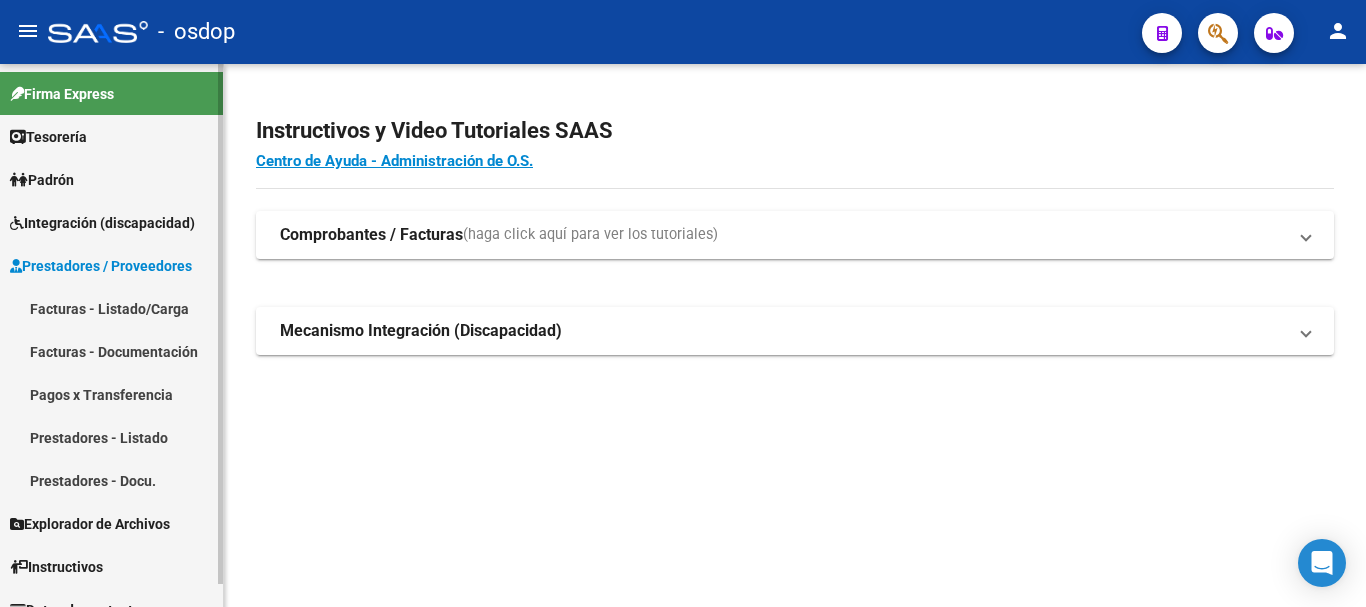 click on "Facturas - Listado/Carga" at bounding box center (111, 308) 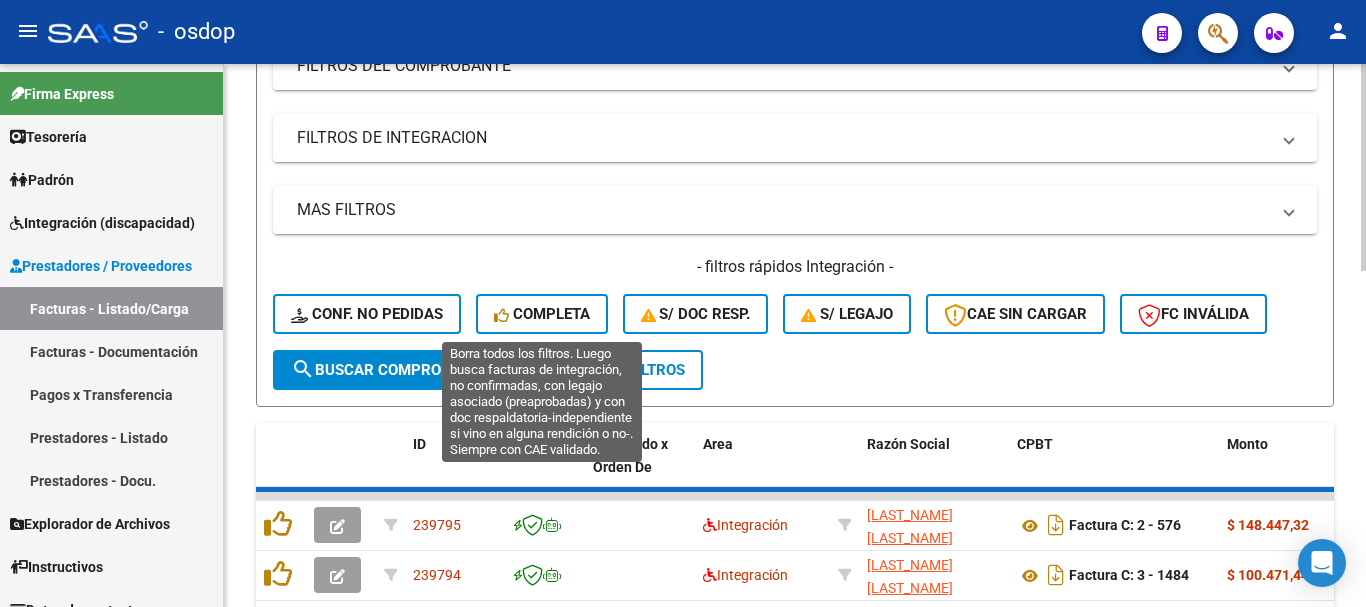 scroll, scrollTop: 151, scrollLeft: 0, axis: vertical 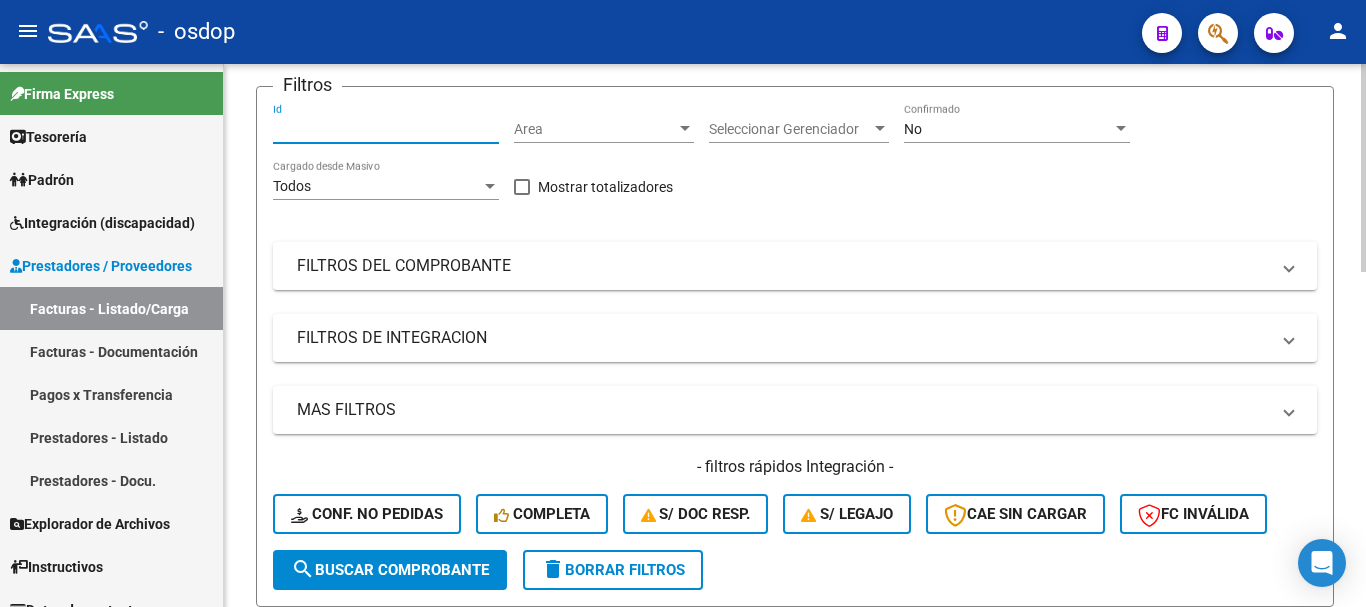 click on "Id" at bounding box center (386, 129) 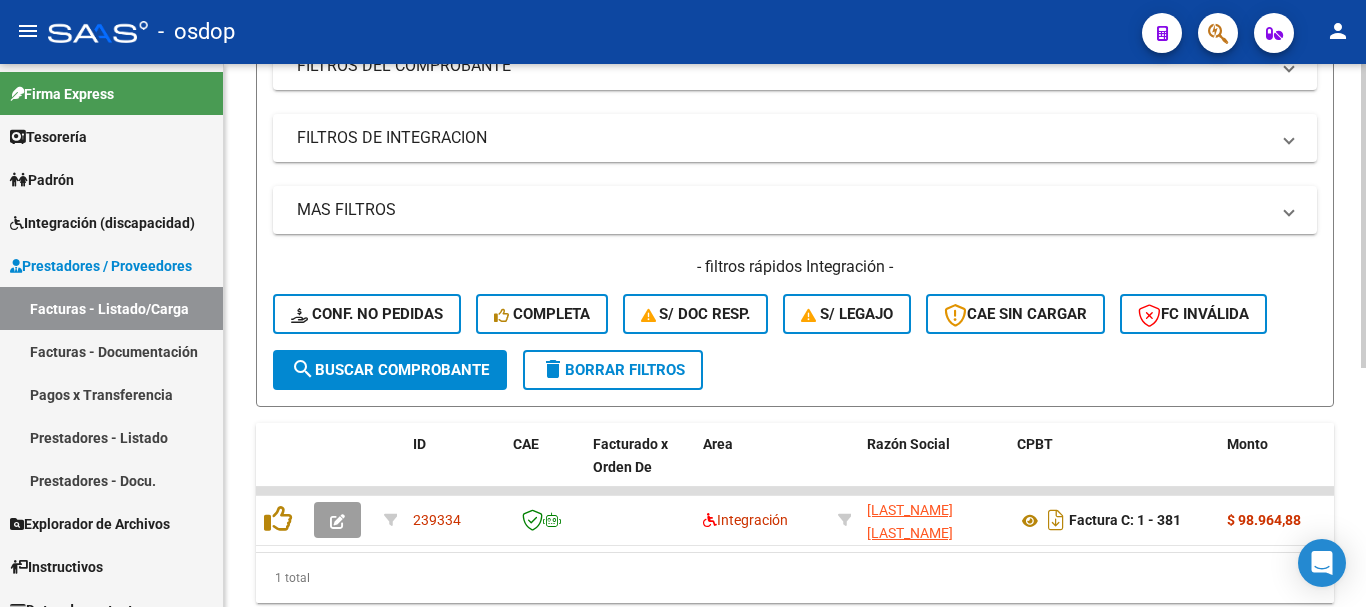 scroll, scrollTop: 427, scrollLeft: 0, axis: vertical 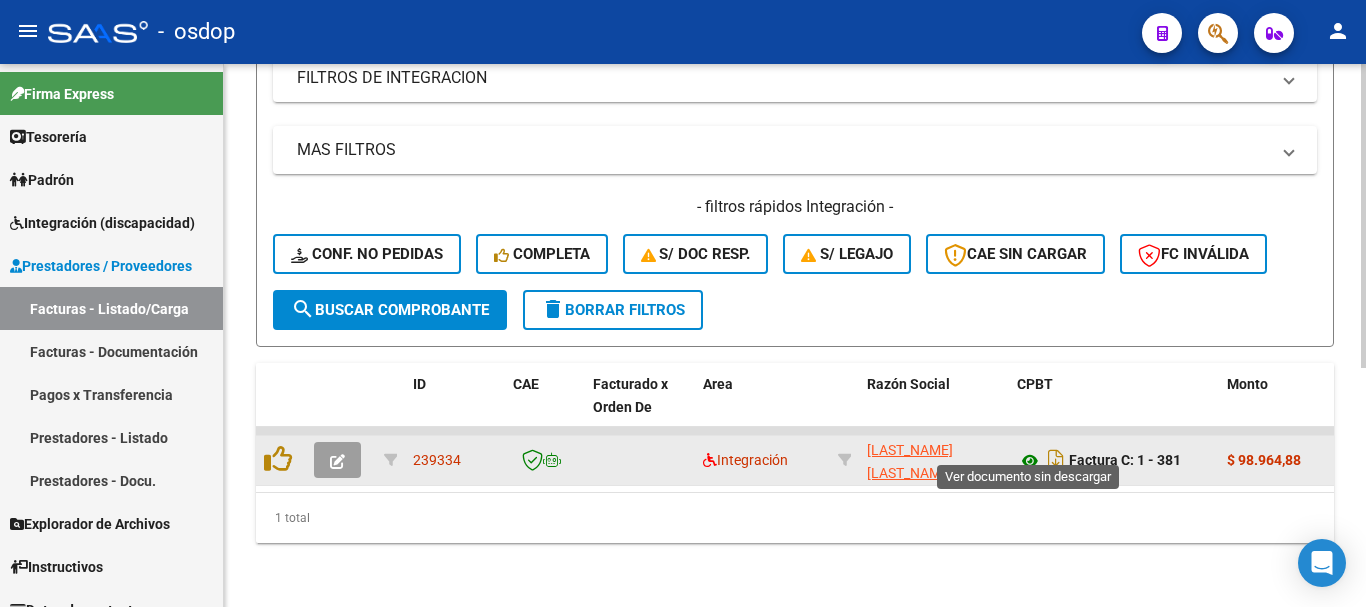 type on "239334" 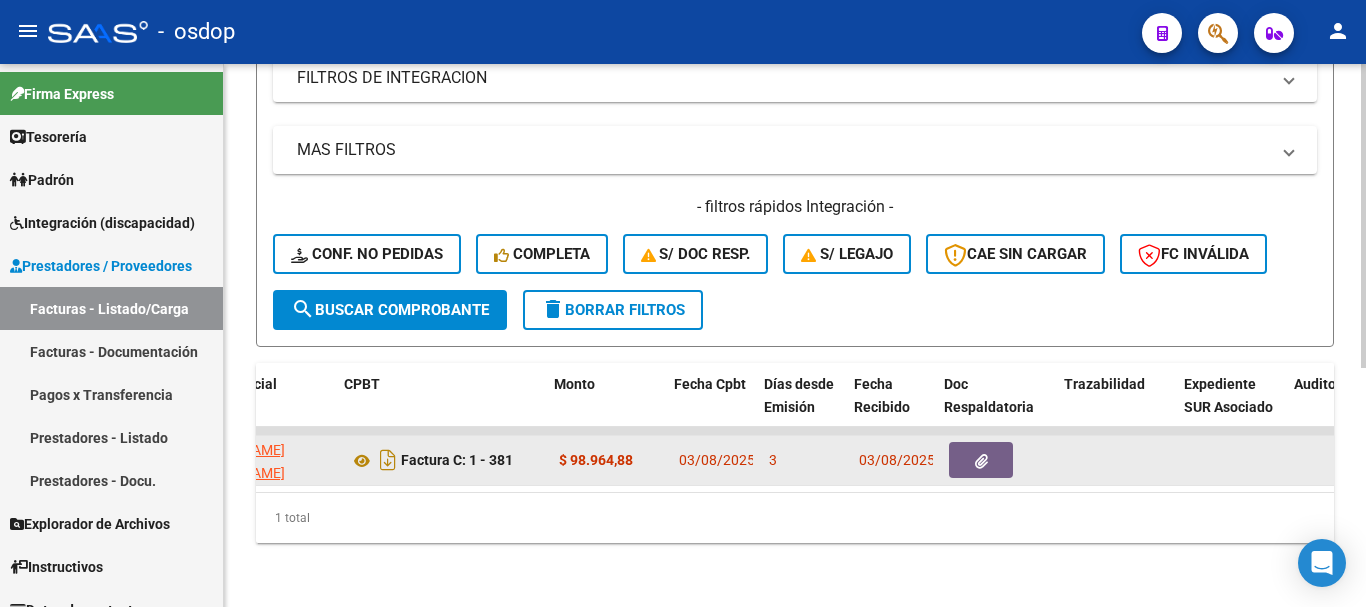 scroll, scrollTop: 0, scrollLeft: 663, axis: horizontal 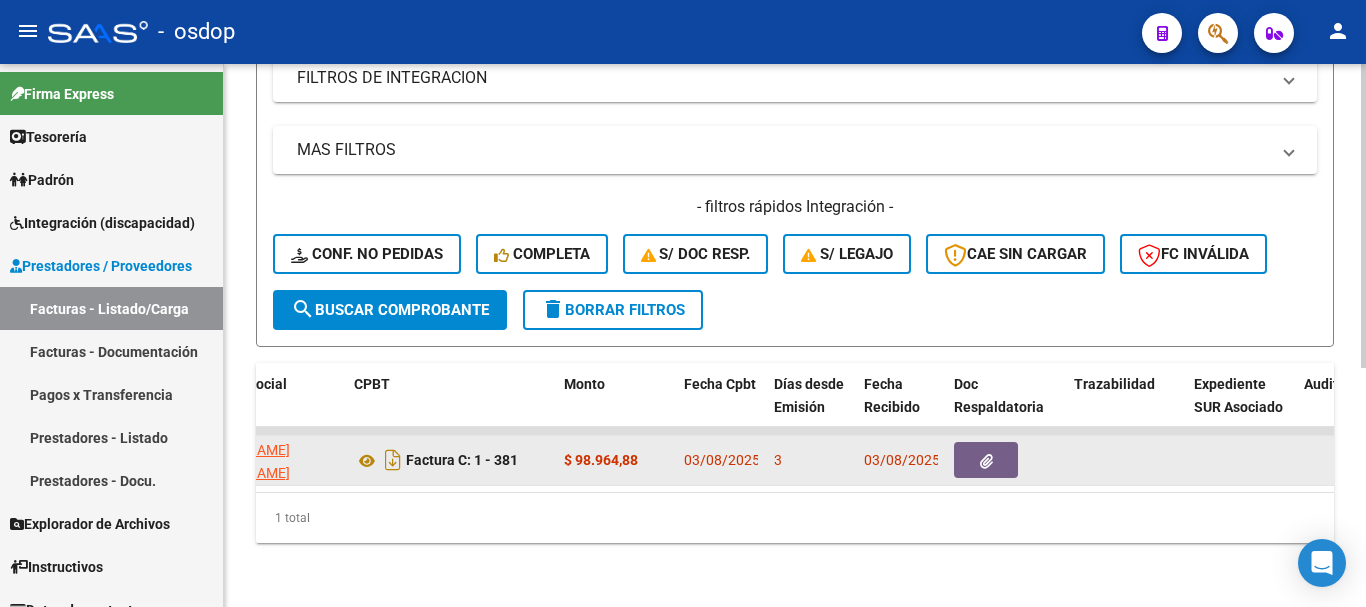 click 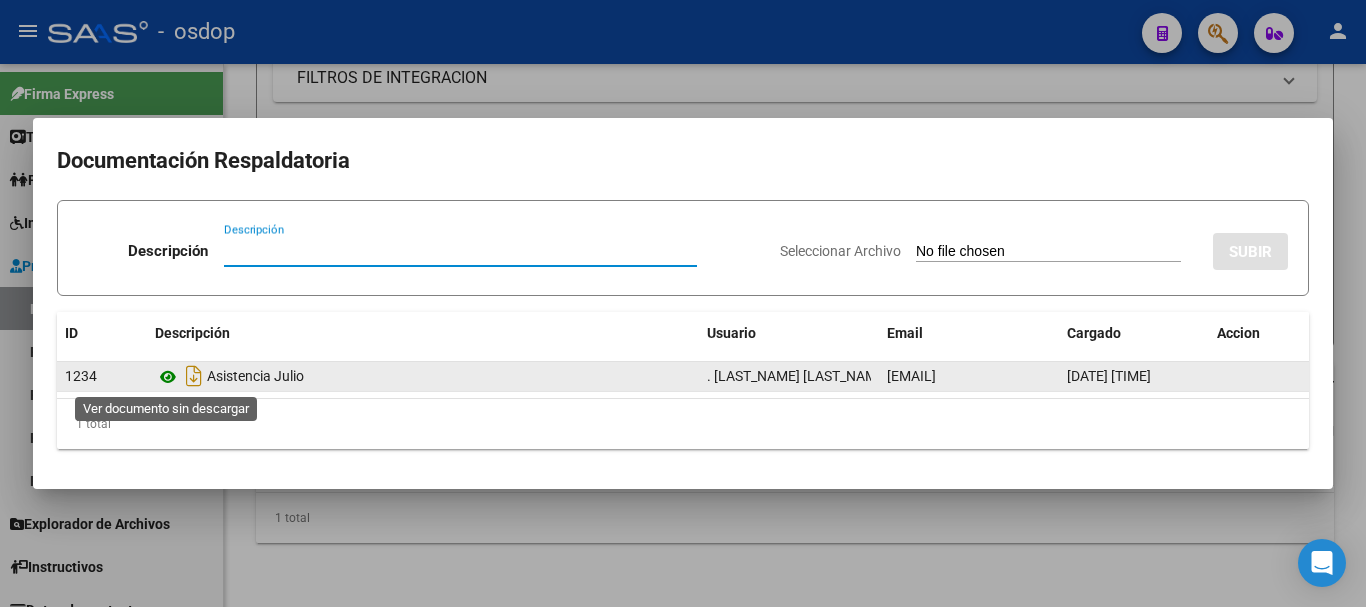 click 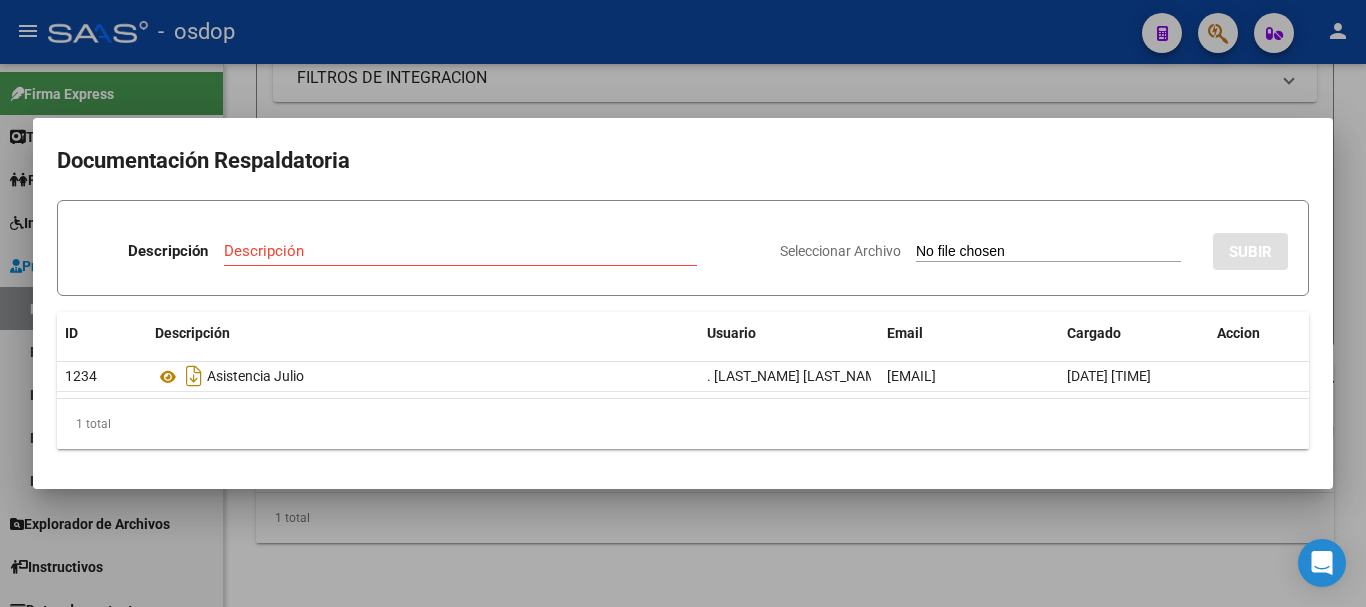 click at bounding box center (683, 303) 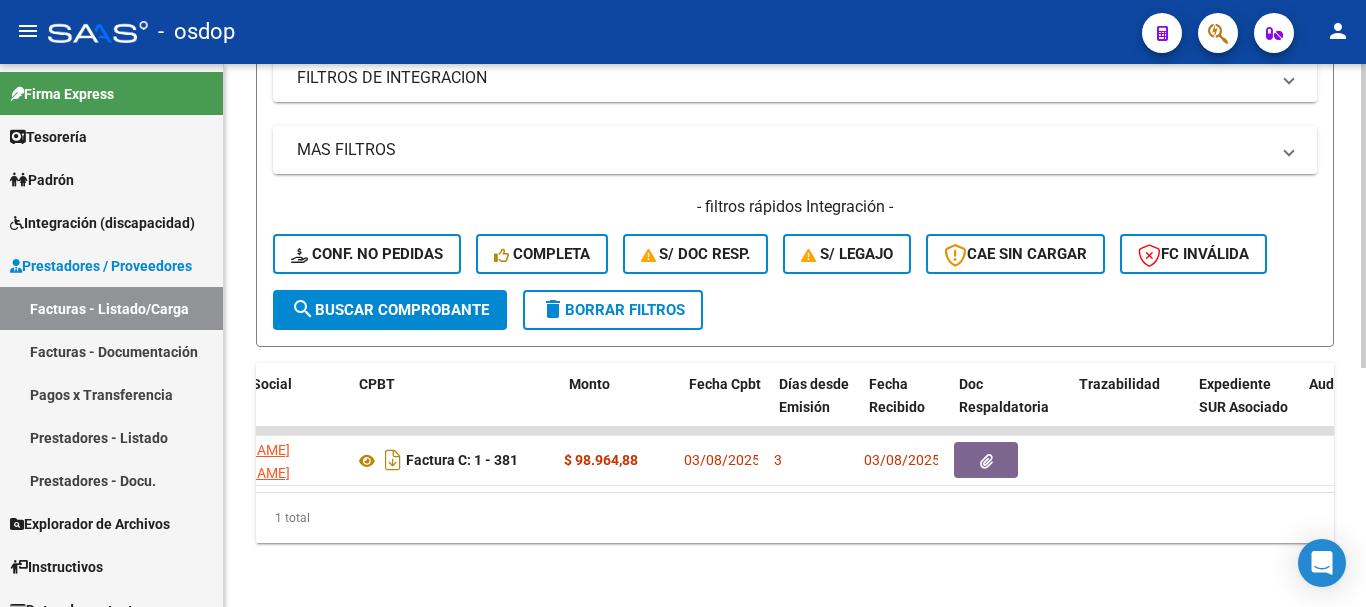 scroll, scrollTop: 0, scrollLeft: 0, axis: both 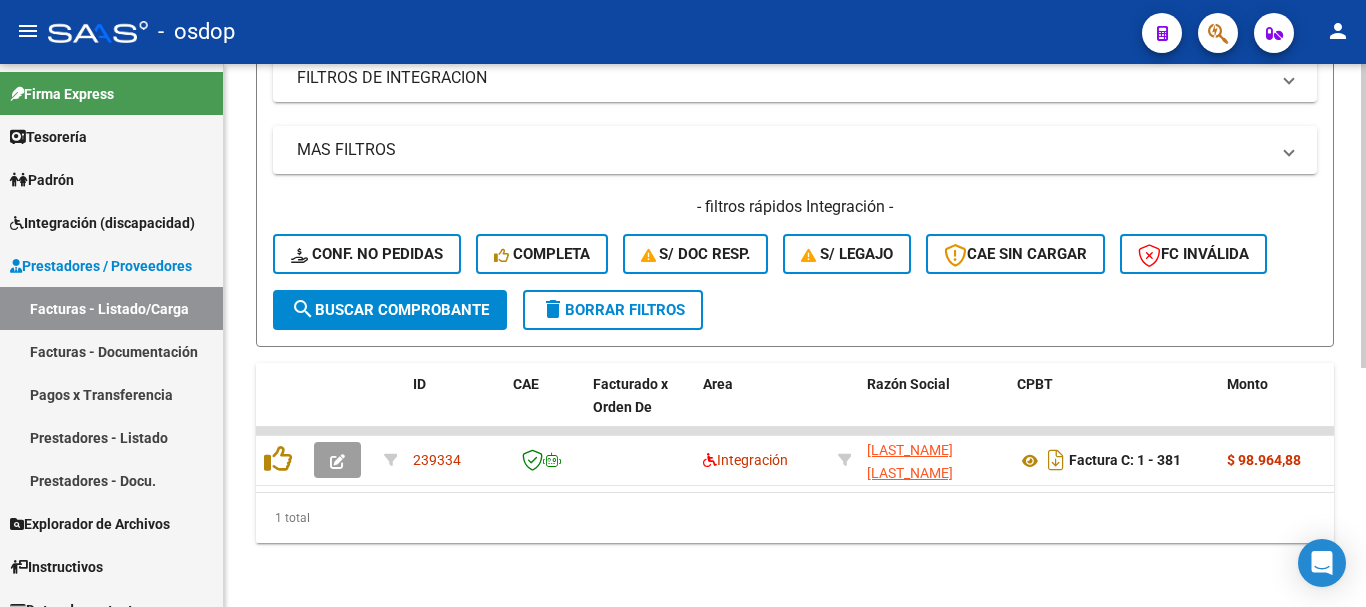 type 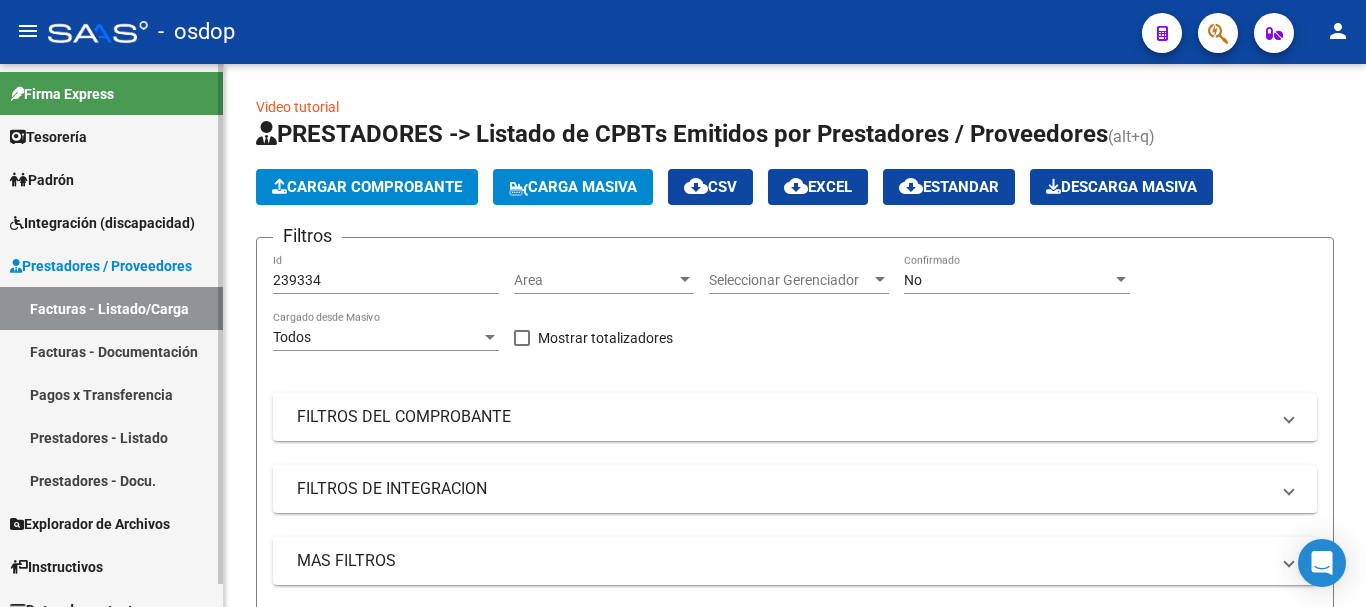 click on "Prestadores - Listado" at bounding box center [111, 437] 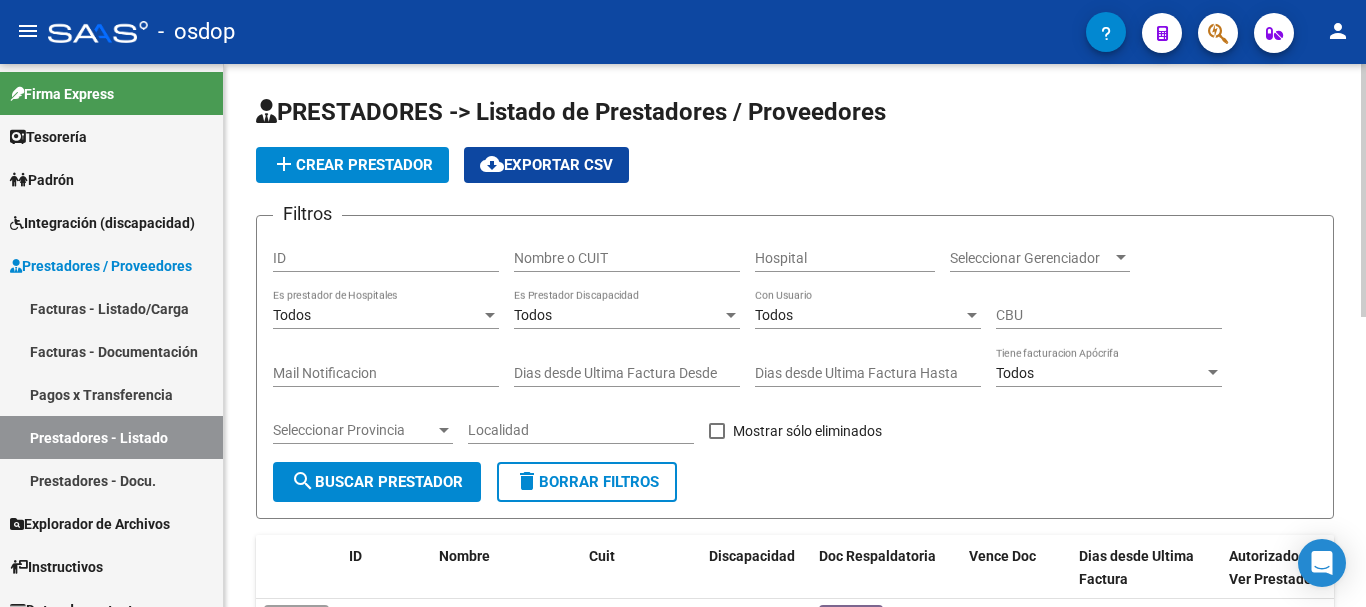 click on "Nombre o CUIT" at bounding box center [627, 258] 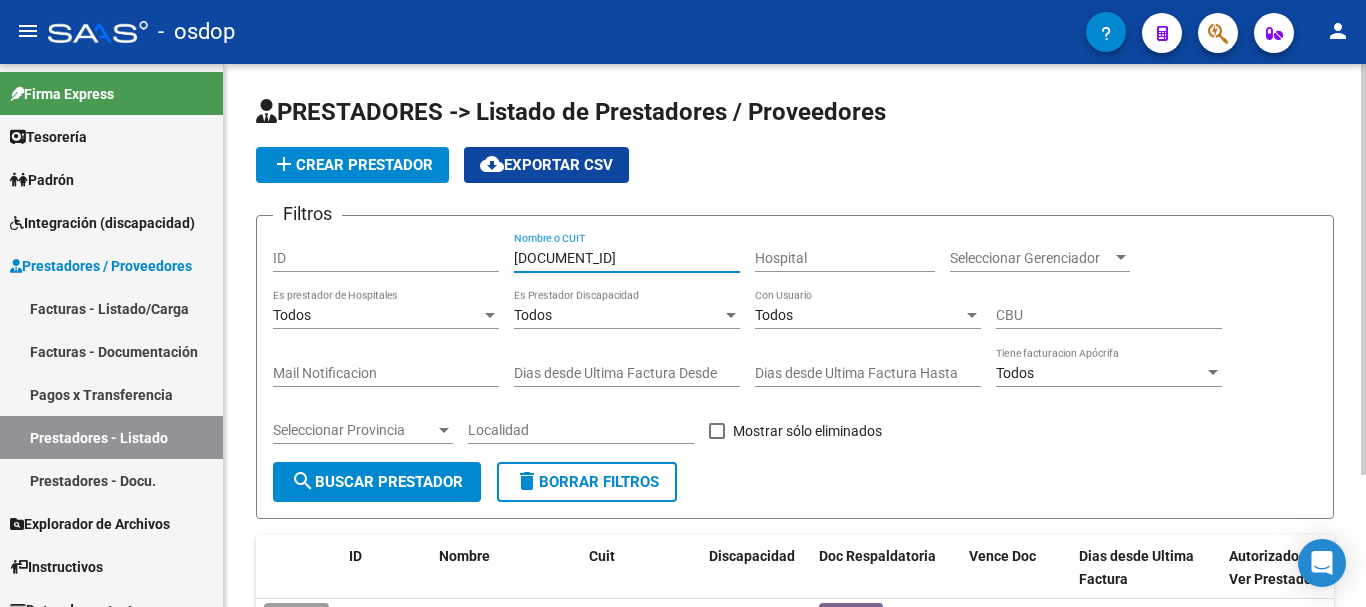 scroll, scrollTop: 175, scrollLeft: 0, axis: vertical 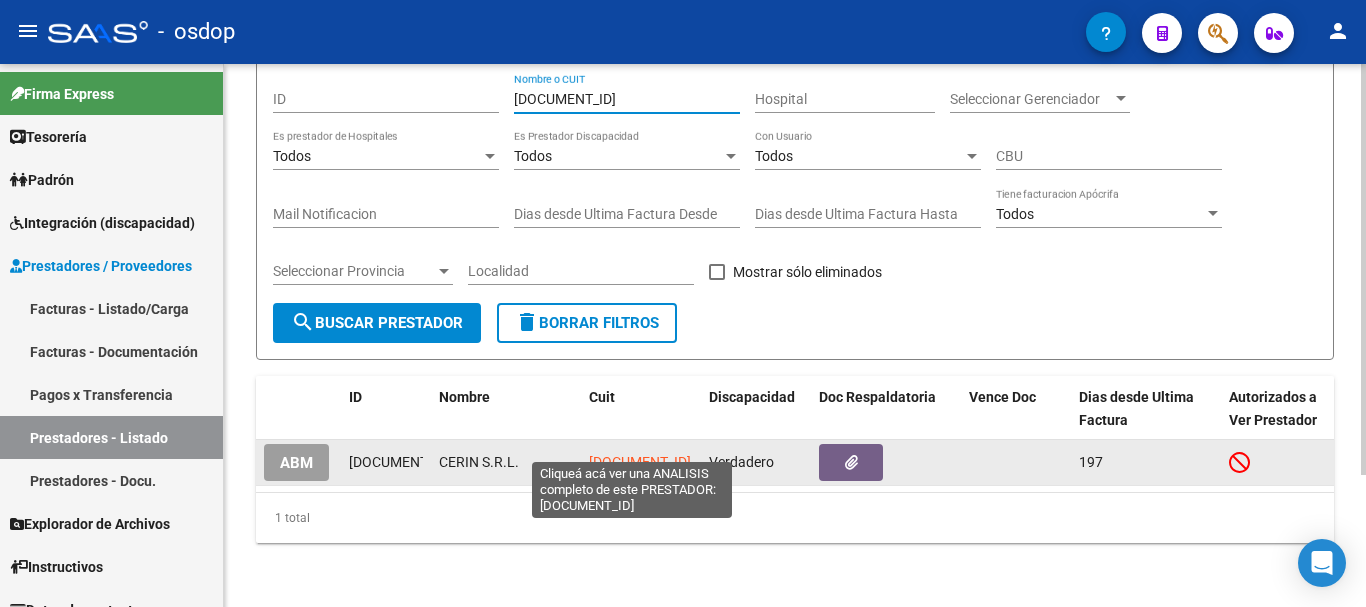 type on "[PHONE]" 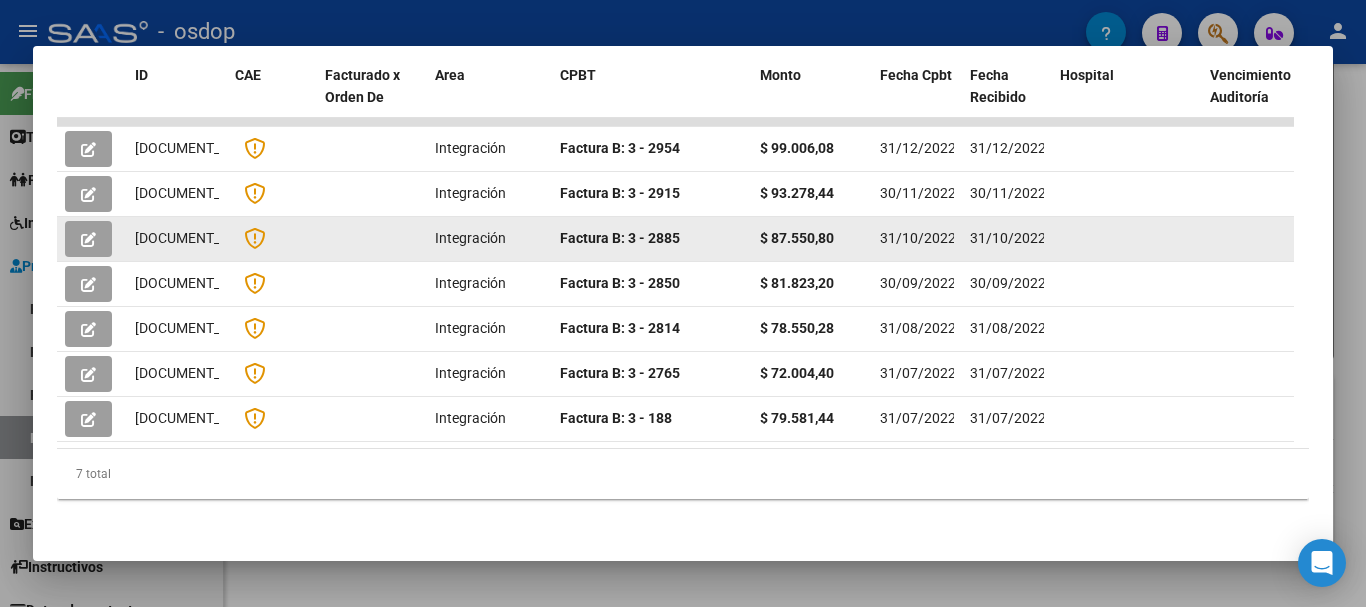 scroll, scrollTop: 416, scrollLeft: 0, axis: vertical 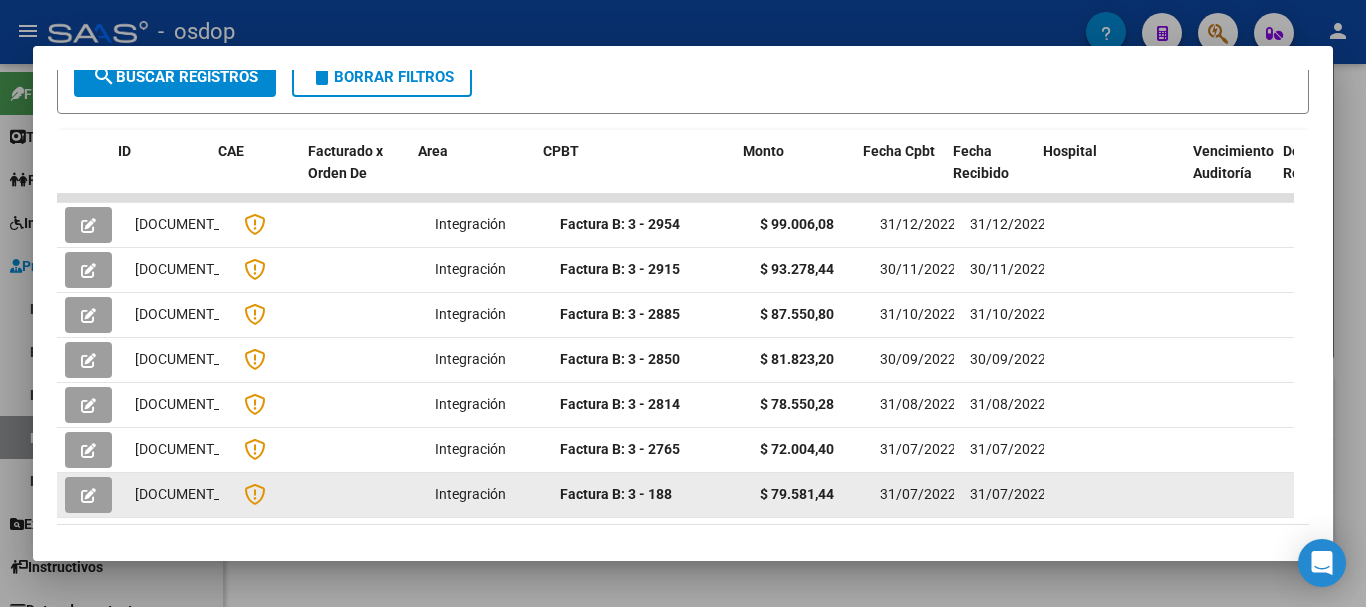 drag, startPoint x: 230, startPoint y: 223, endPoint x: 1286, endPoint y: 501, distance: 1091.9799 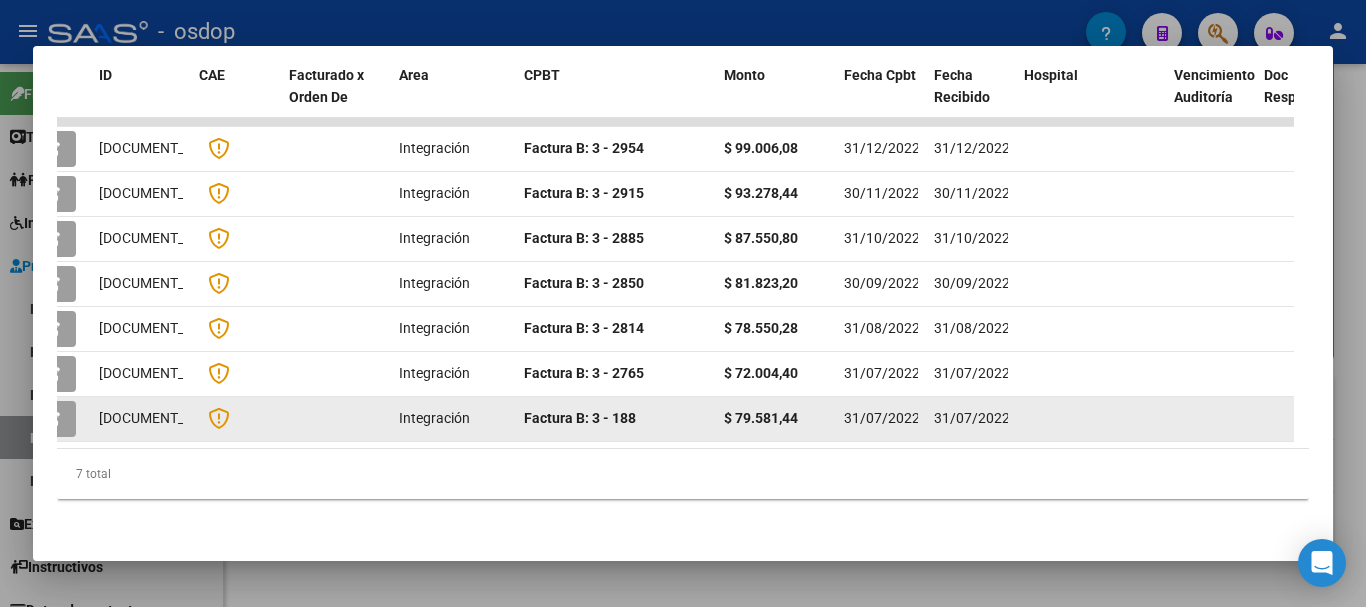 scroll, scrollTop: 416, scrollLeft: 0, axis: vertical 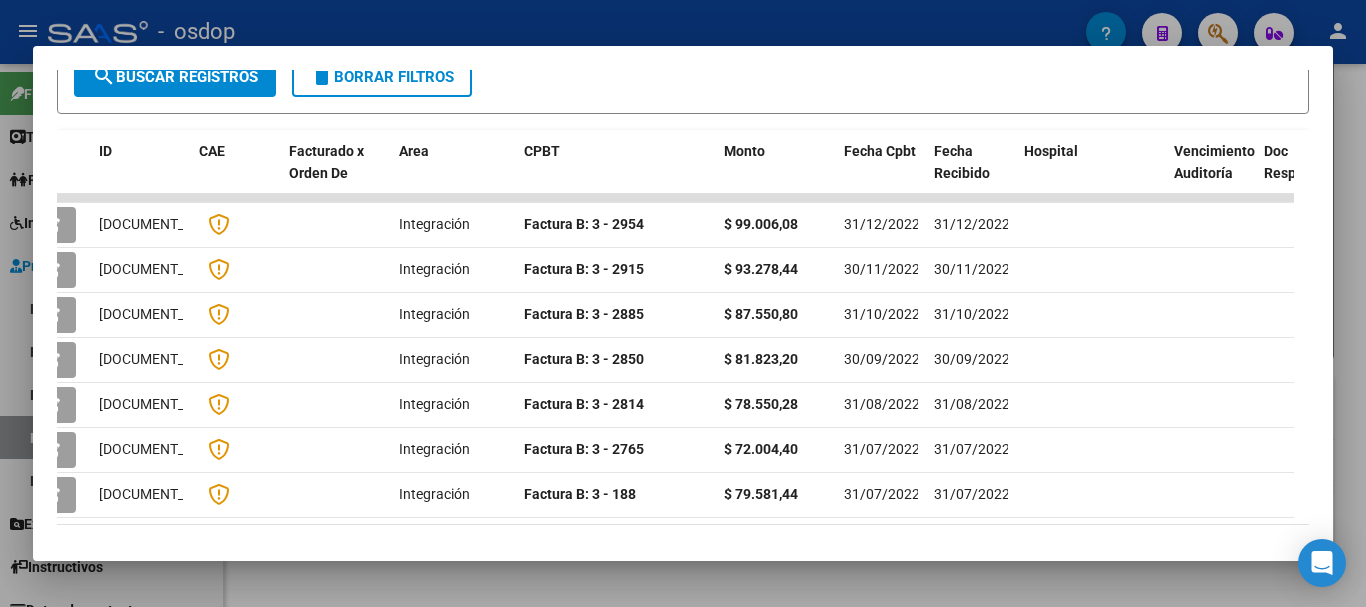click at bounding box center (683, 303) 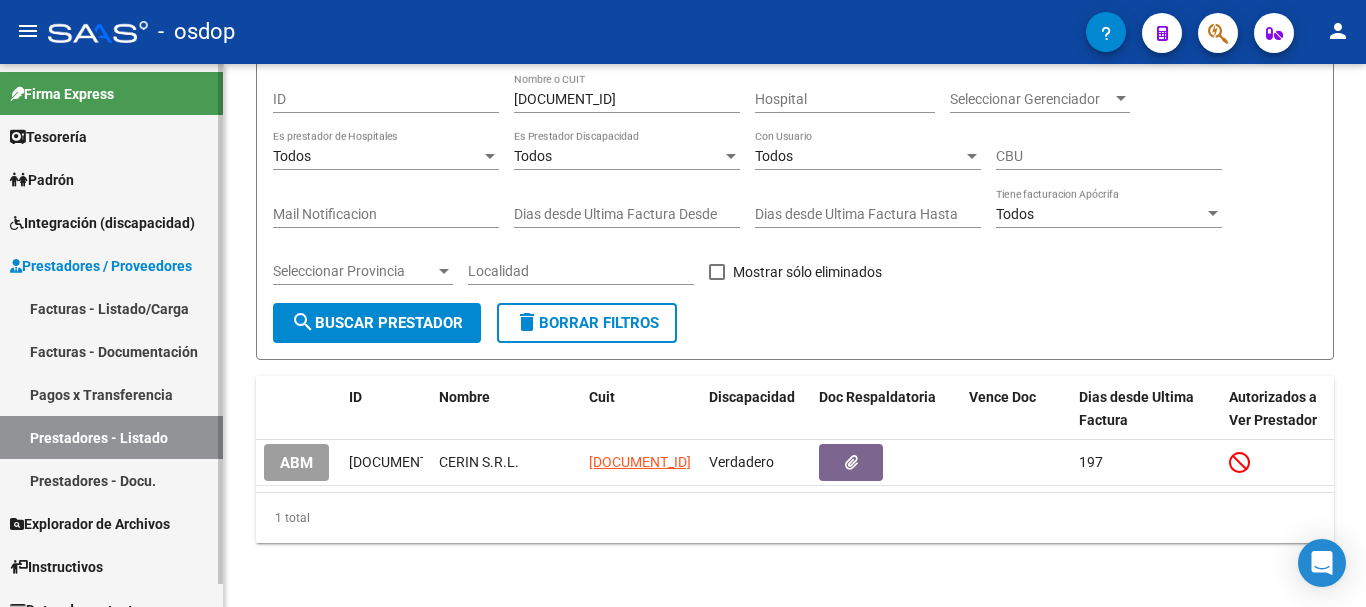 click on "Facturas - Listado/Carga" at bounding box center [111, 308] 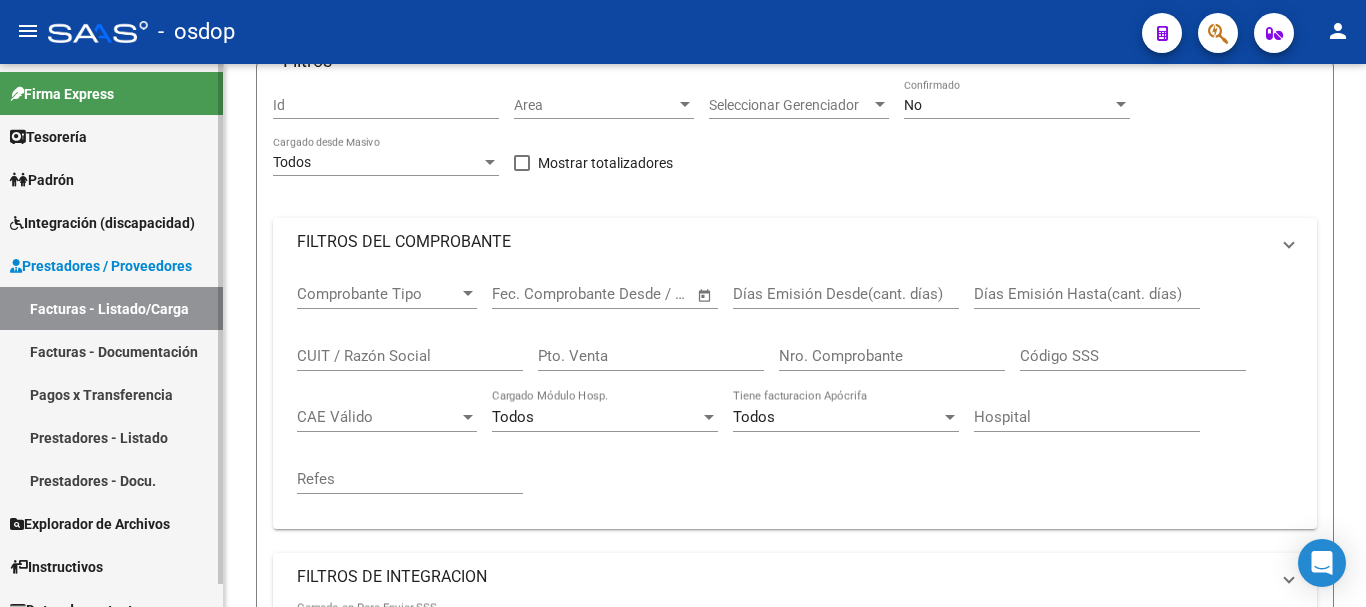 scroll, scrollTop: 0, scrollLeft: 0, axis: both 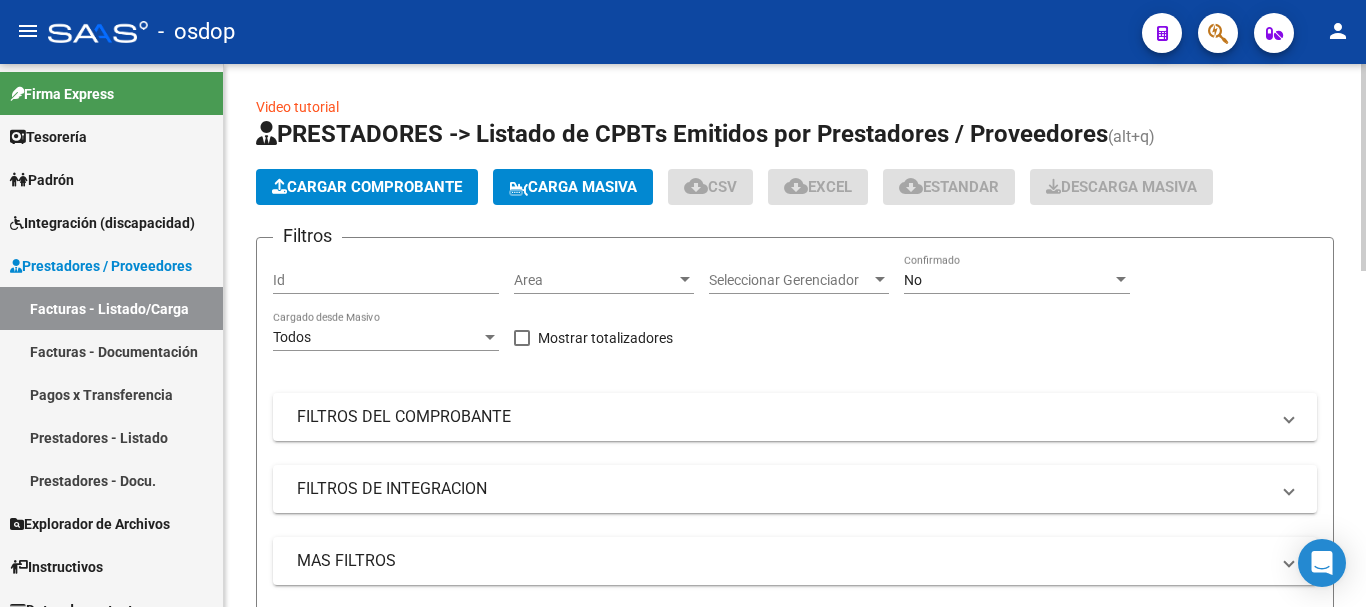 click on "Cargar Comprobante" 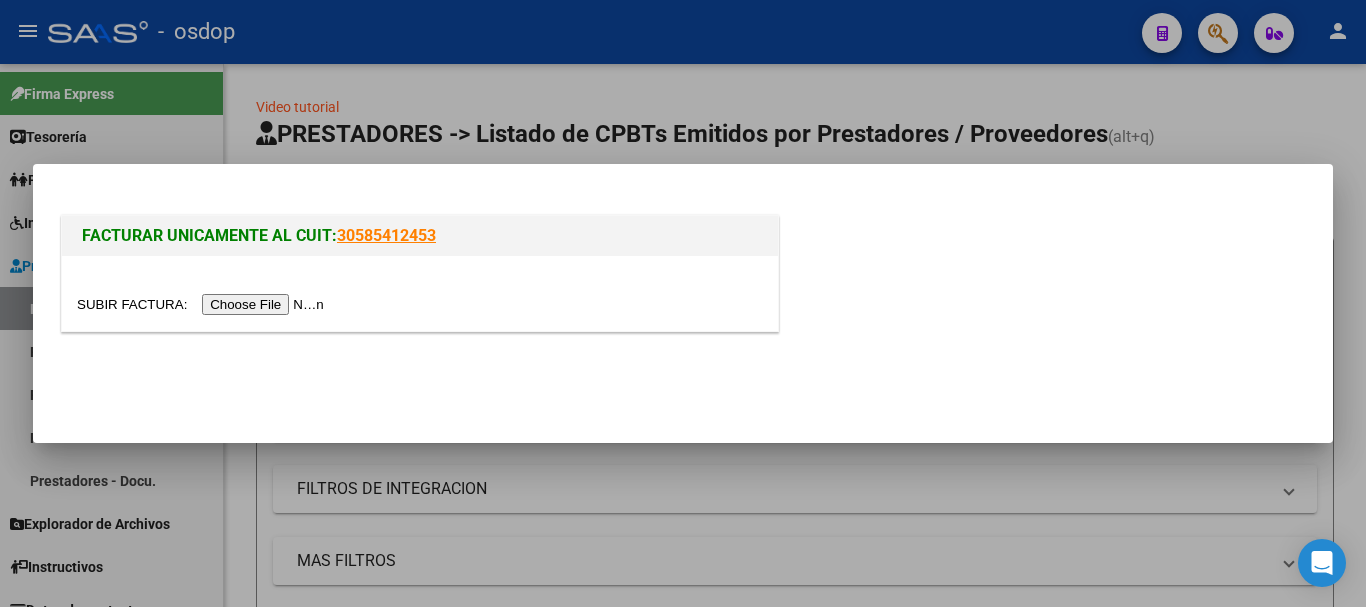 click at bounding box center (203, 304) 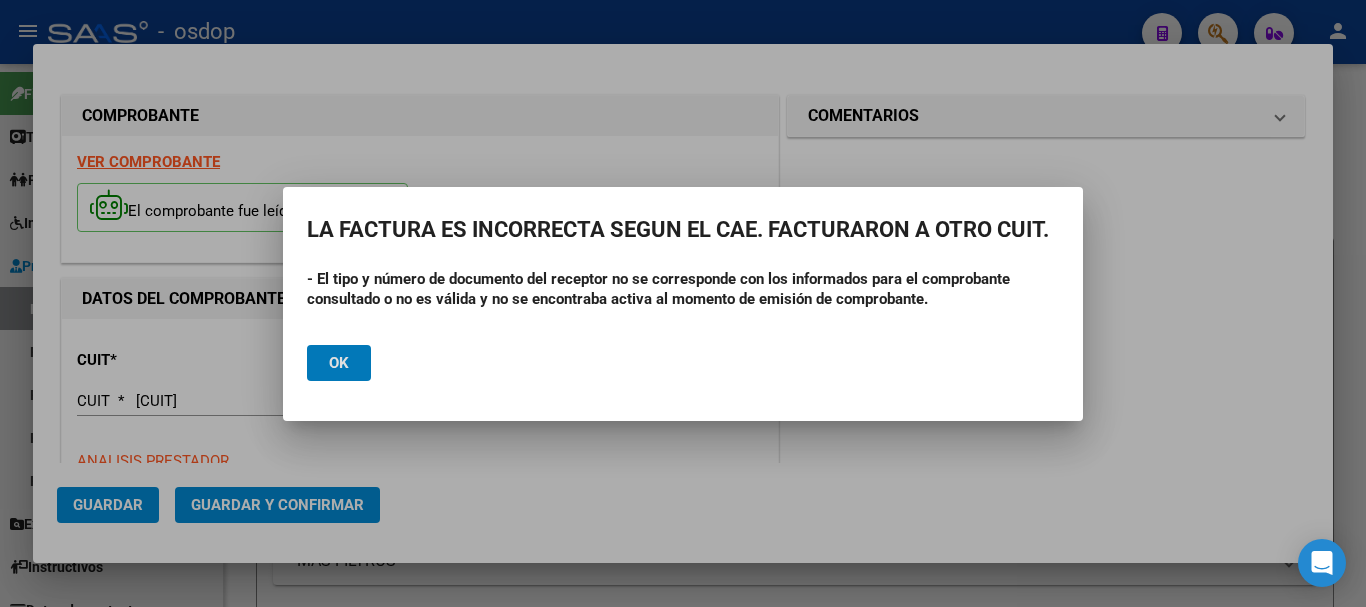 click on "Ok" 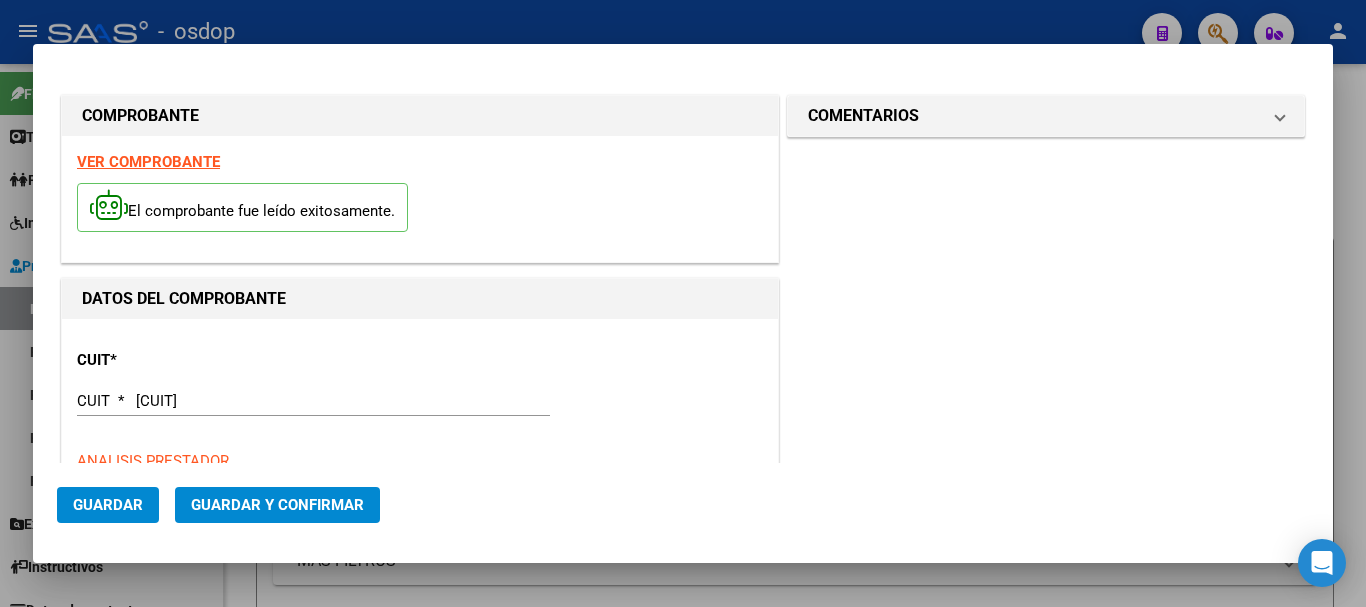 click at bounding box center [683, 303] 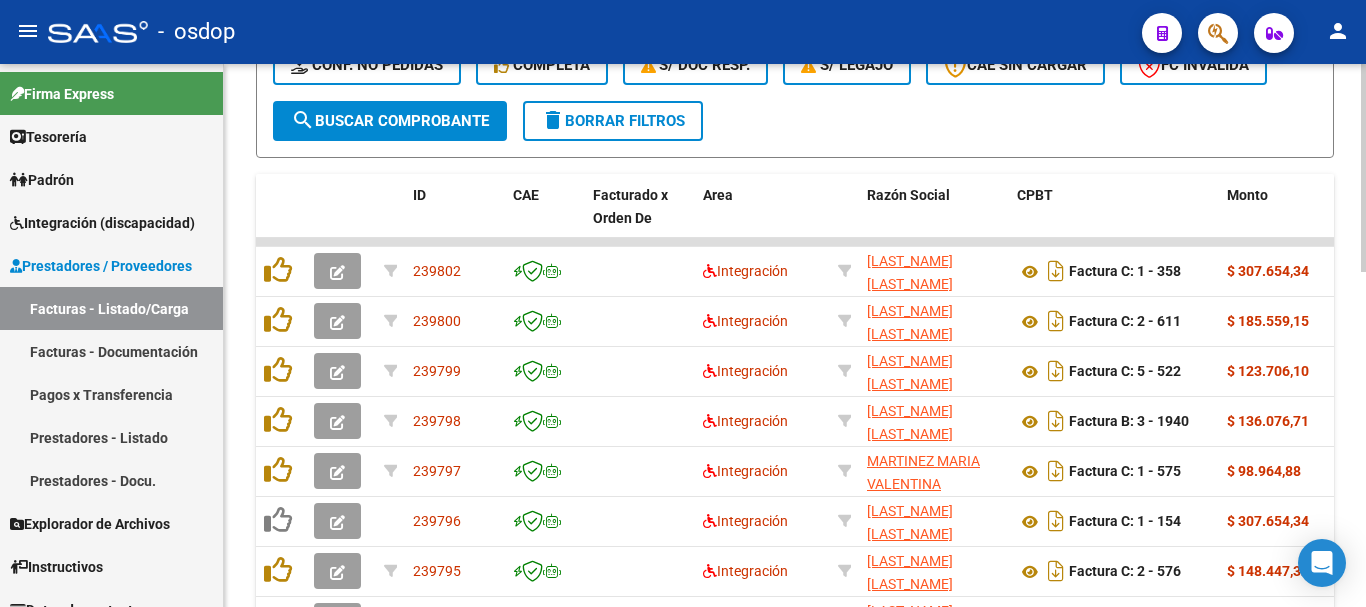 scroll, scrollTop: 0, scrollLeft: 0, axis: both 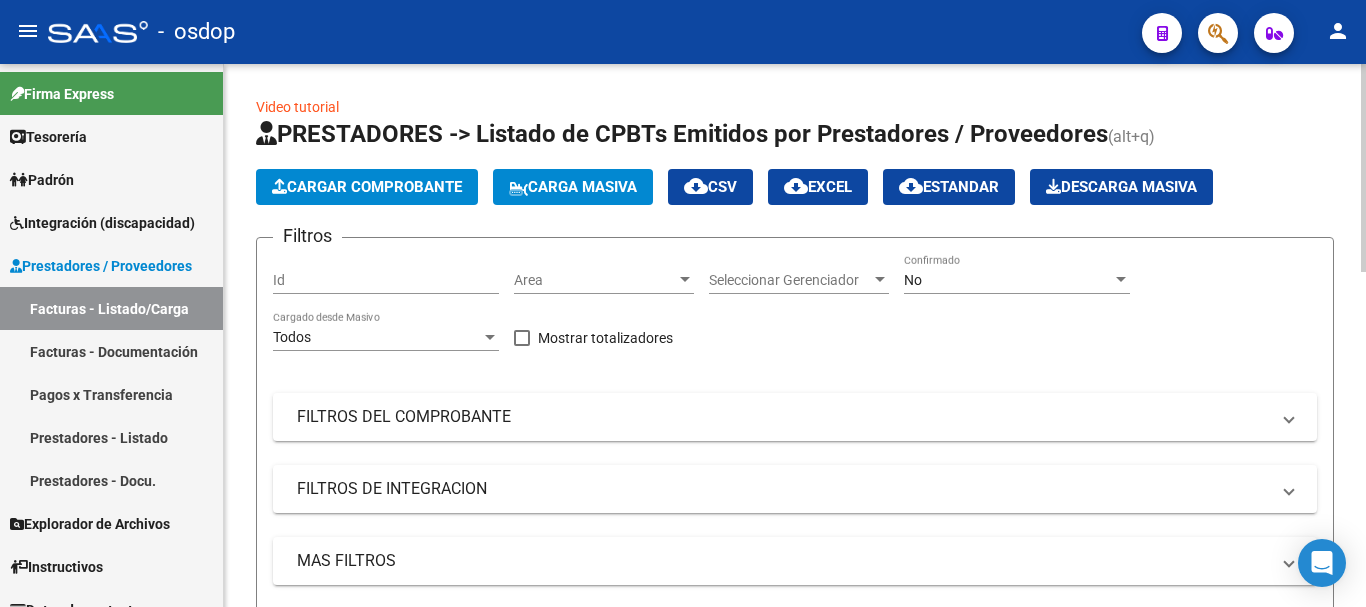 click on "Cargar Comprobante" 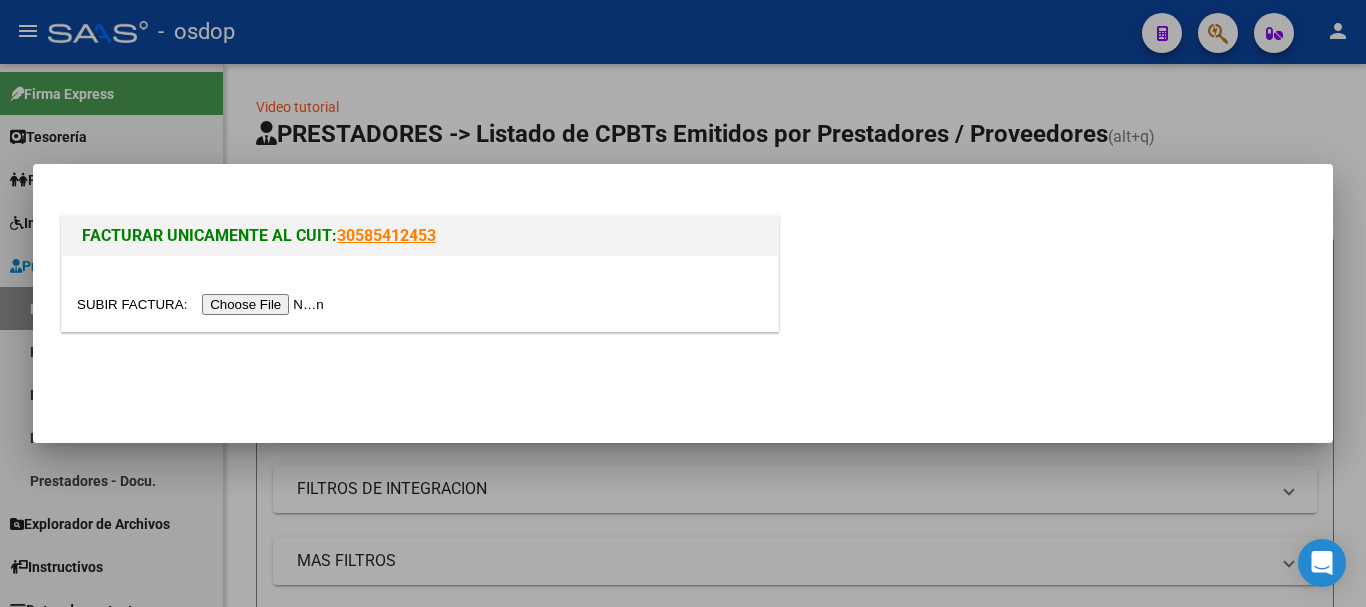 click at bounding box center (203, 304) 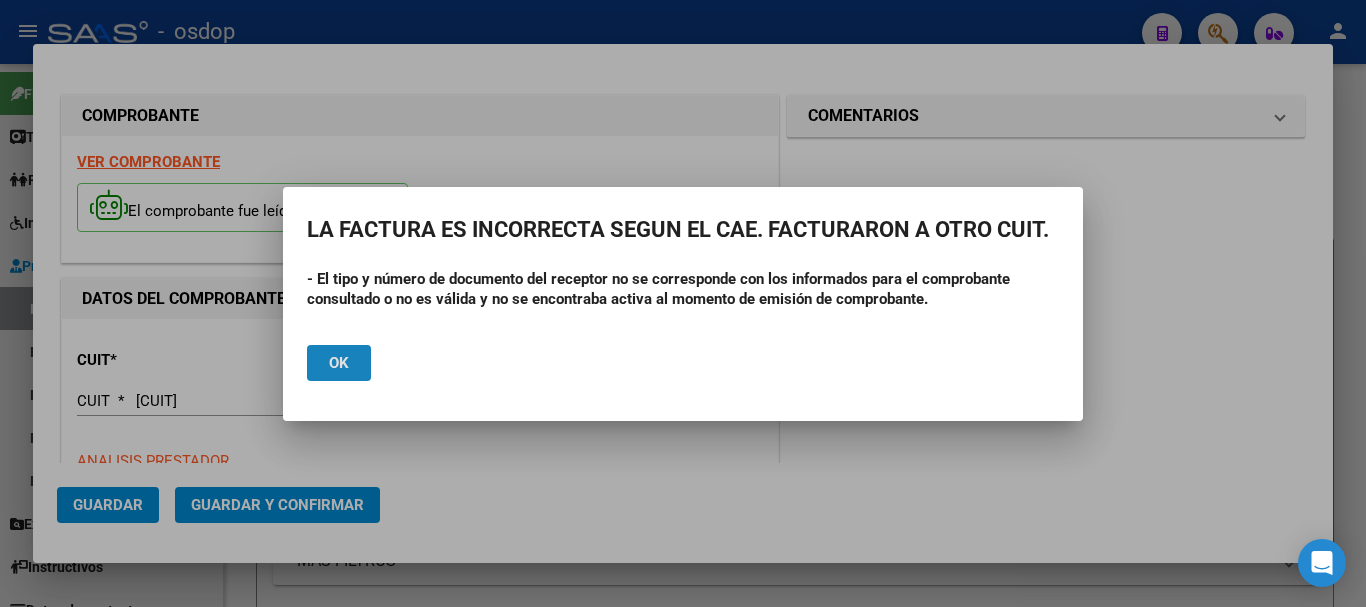 click on "Ok" 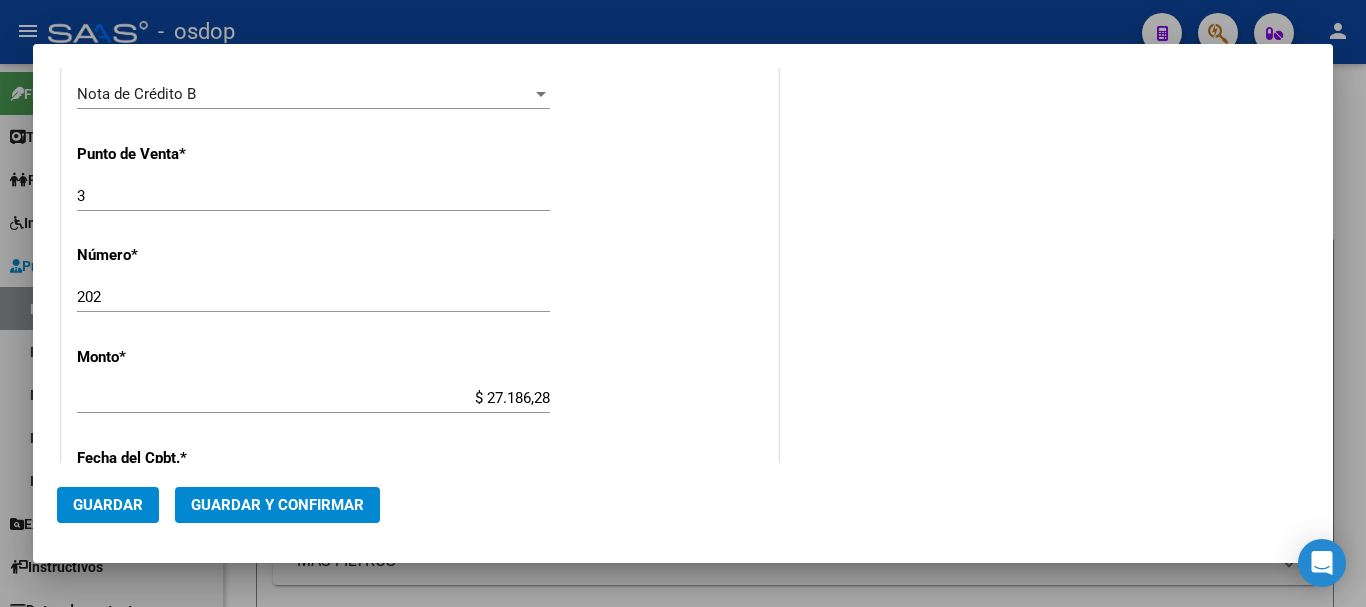 scroll, scrollTop: 600, scrollLeft: 0, axis: vertical 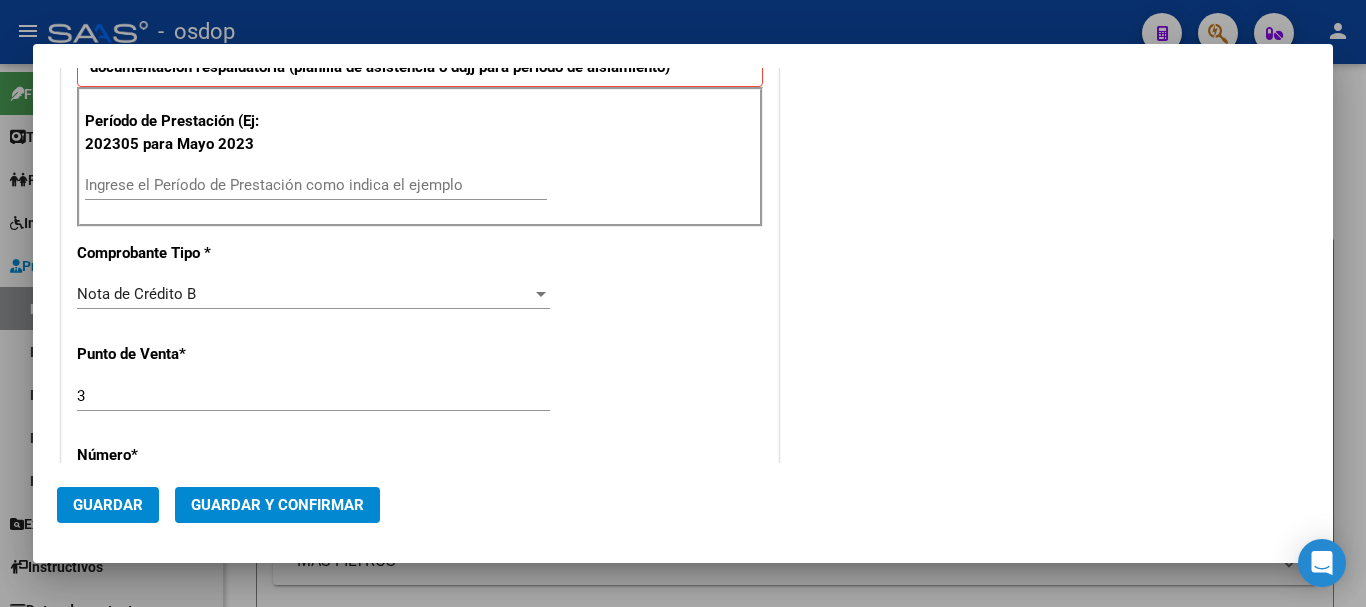 click on "Nota de Crédito B" at bounding box center [304, 294] 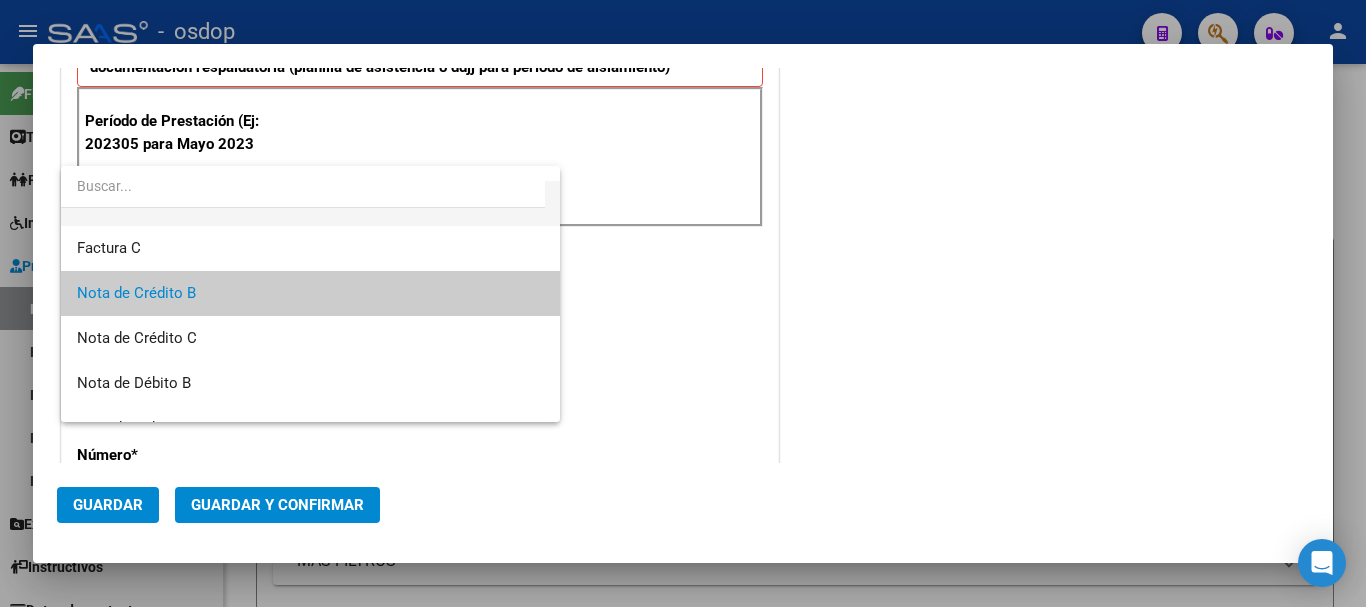 scroll, scrollTop: 0, scrollLeft: 0, axis: both 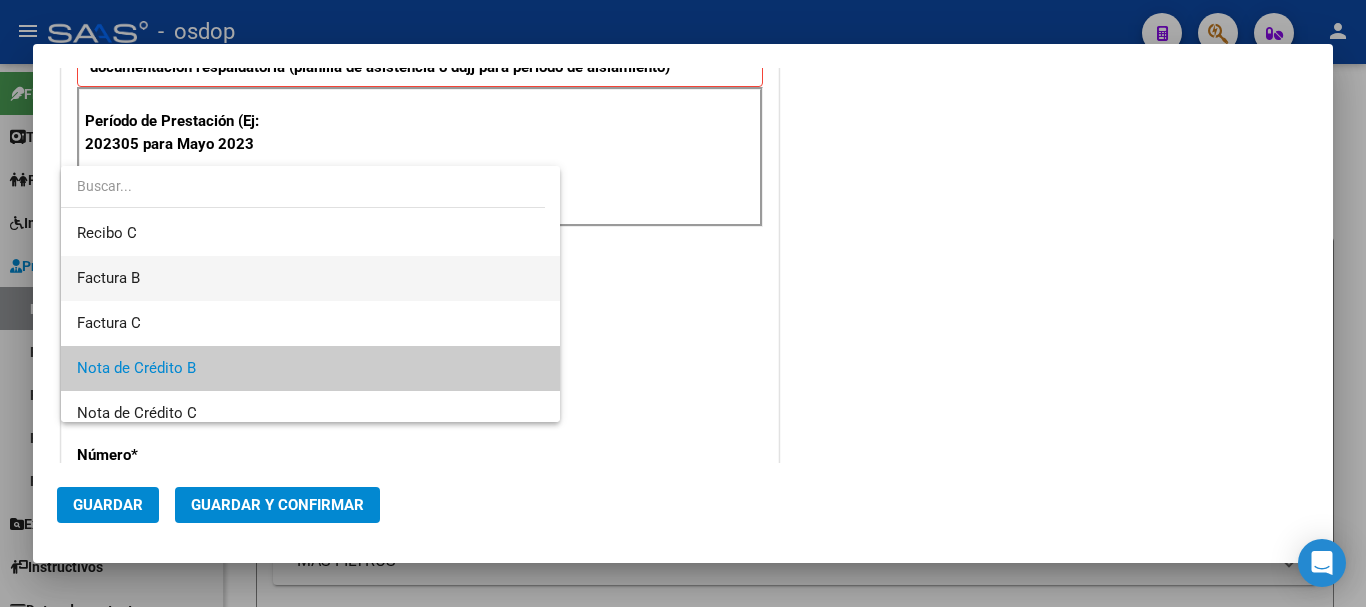 click on "Factura B" at bounding box center [310, 278] 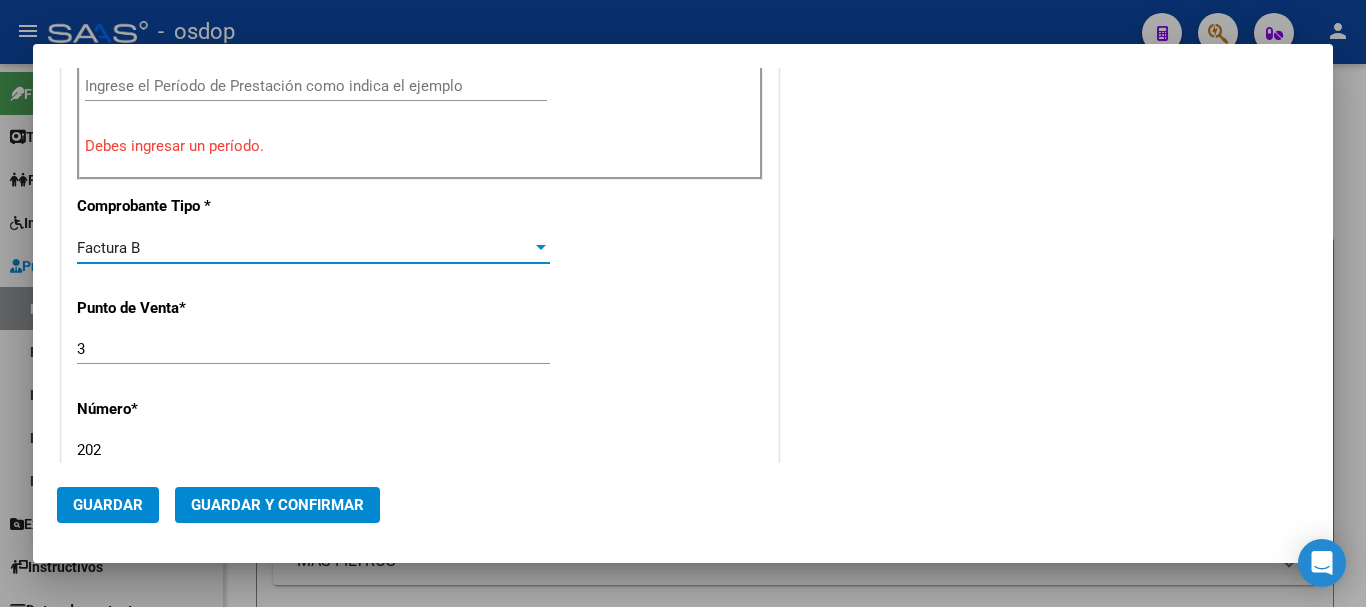 scroll, scrollTop: 799, scrollLeft: 0, axis: vertical 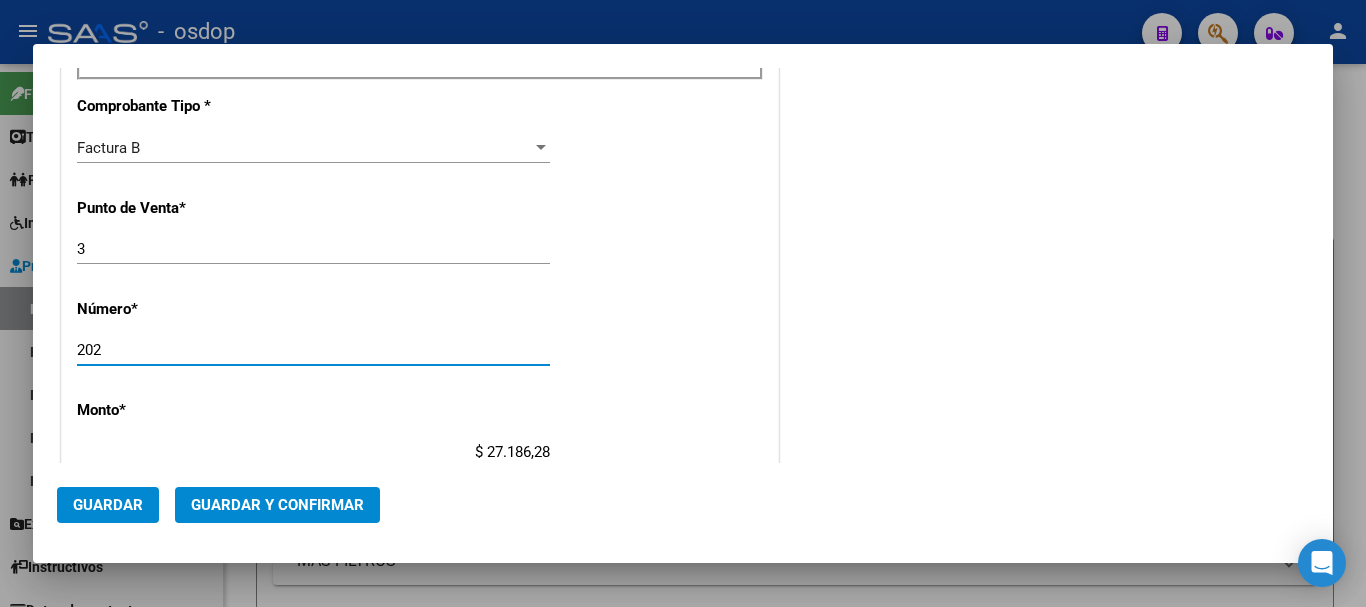 drag, startPoint x: 124, startPoint y: 353, endPoint x: 67, endPoint y: 357, distance: 57.14018 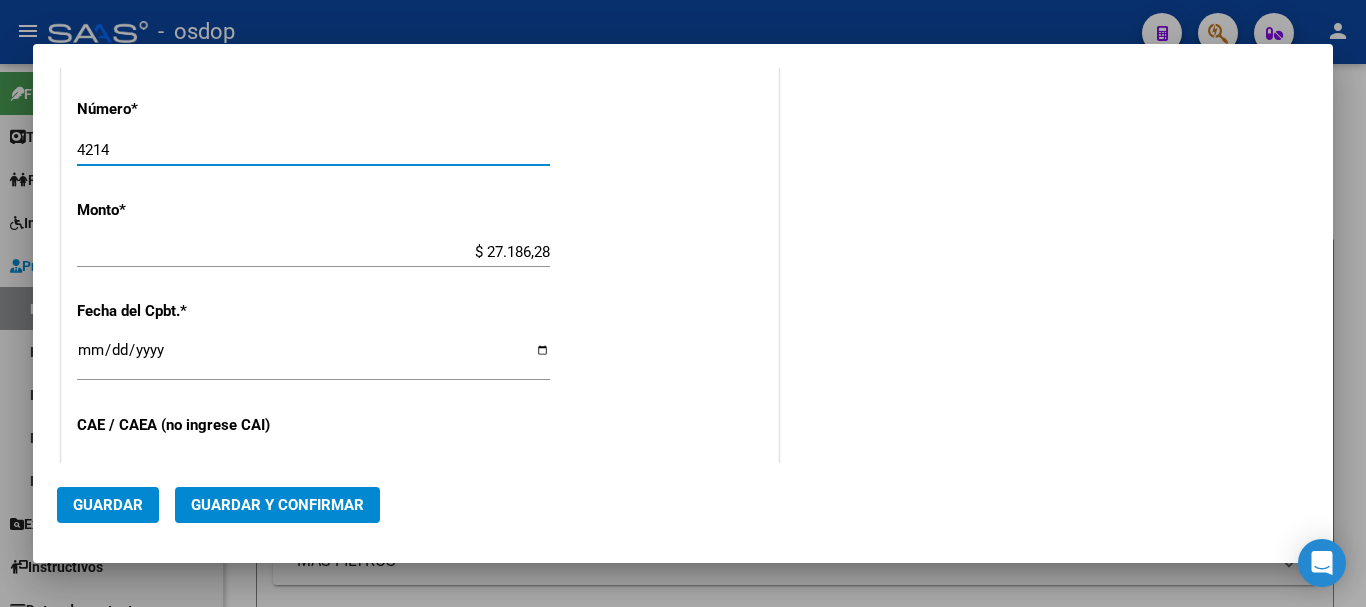 scroll, scrollTop: 1099, scrollLeft: 0, axis: vertical 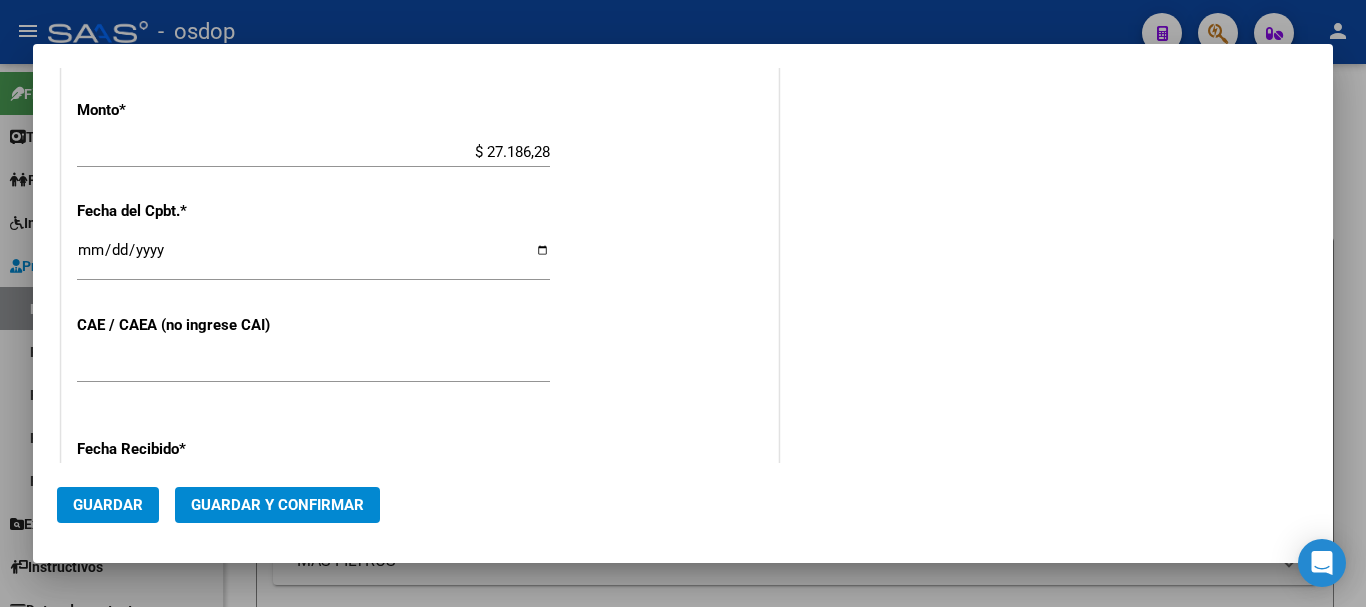 type on "4214" 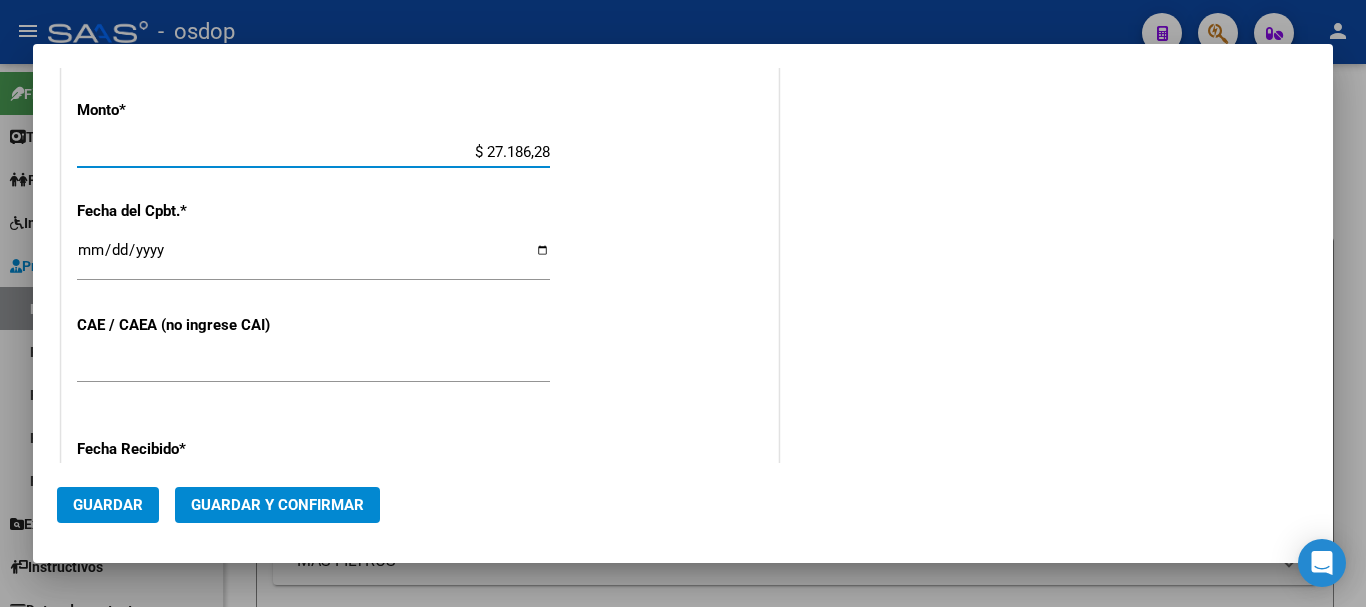 drag, startPoint x: 451, startPoint y: 147, endPoint x: 568, endPoint y: 154, distance: 117.20921 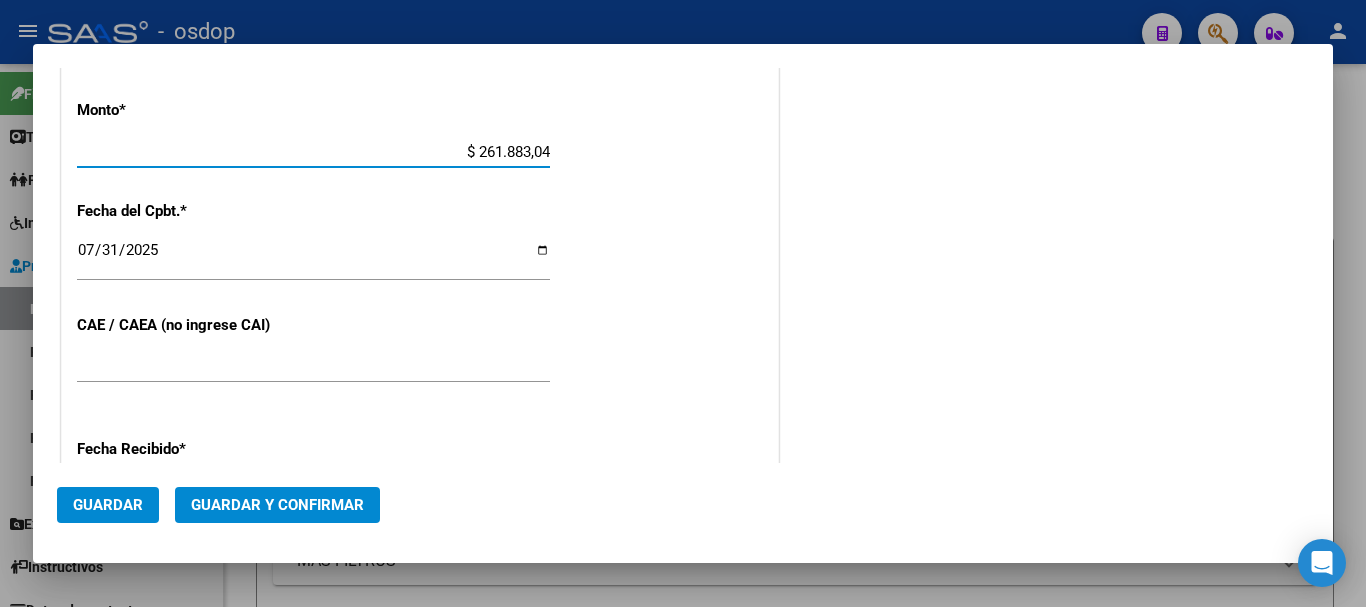 type on "75319634109717" 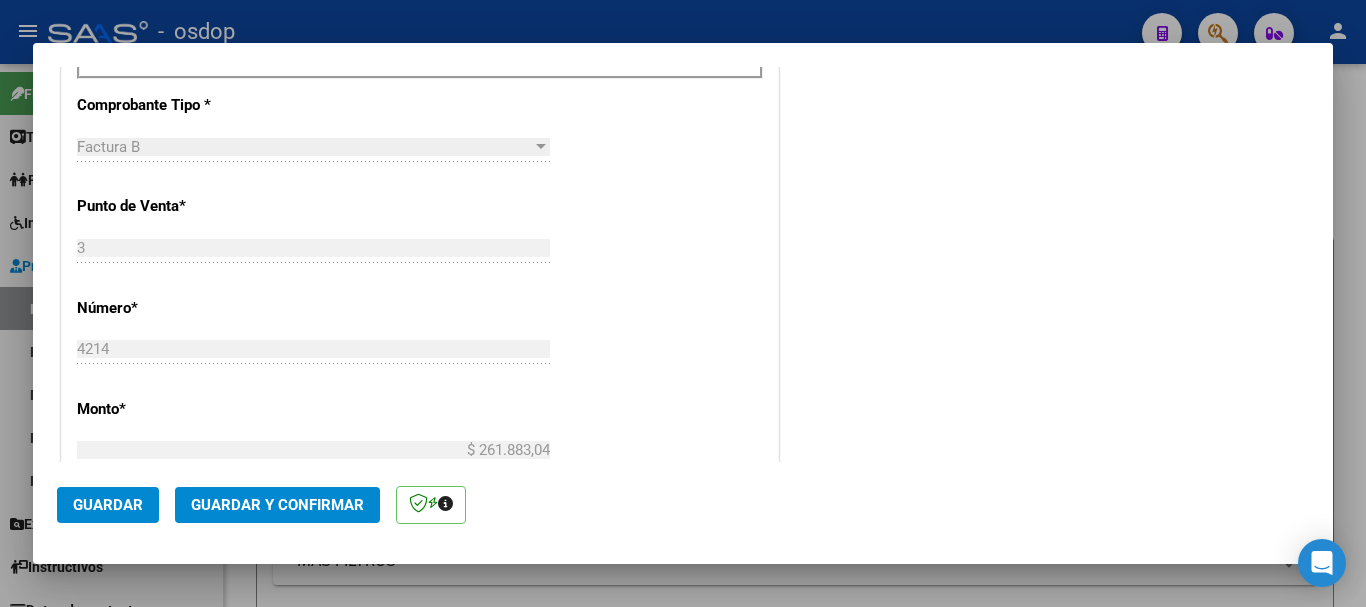 scroll, scrollTop: 599, scrollLeft: 0, axis: vertical 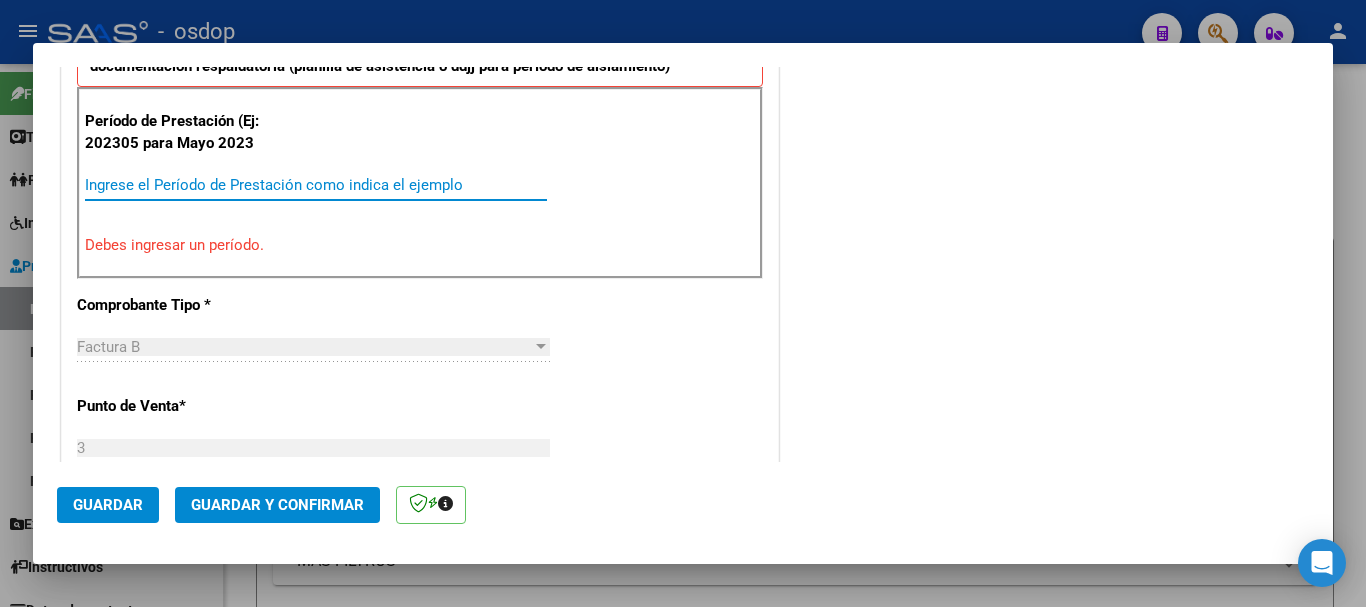 click on "Ingrese el Período de Prestación como indica el ejemplo" at bounding box center [316, 185] 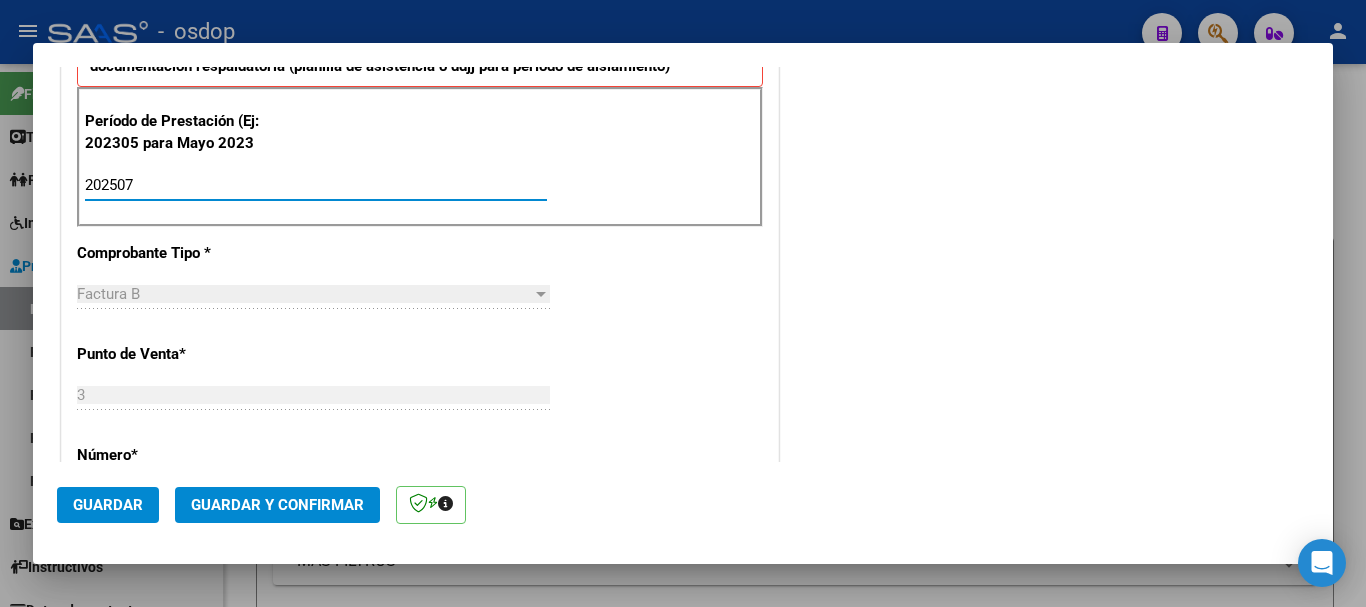 scroll, scrollTop: 699, scrollLeft: 0, axis: vertical 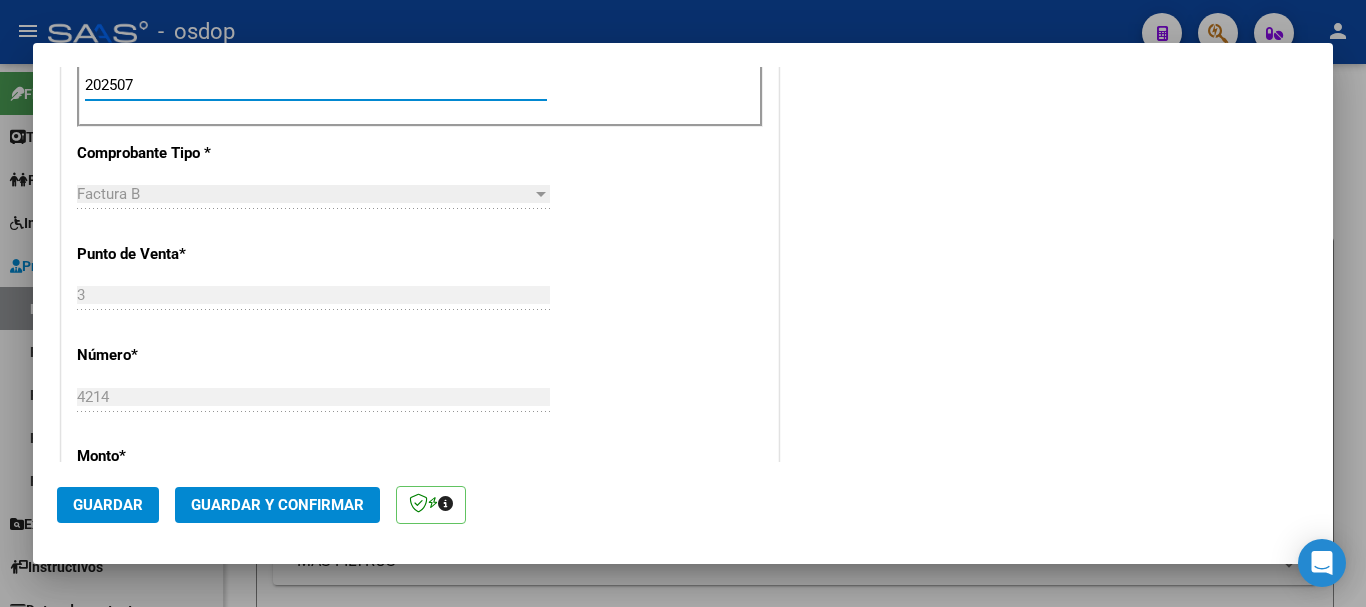 type on "202507" 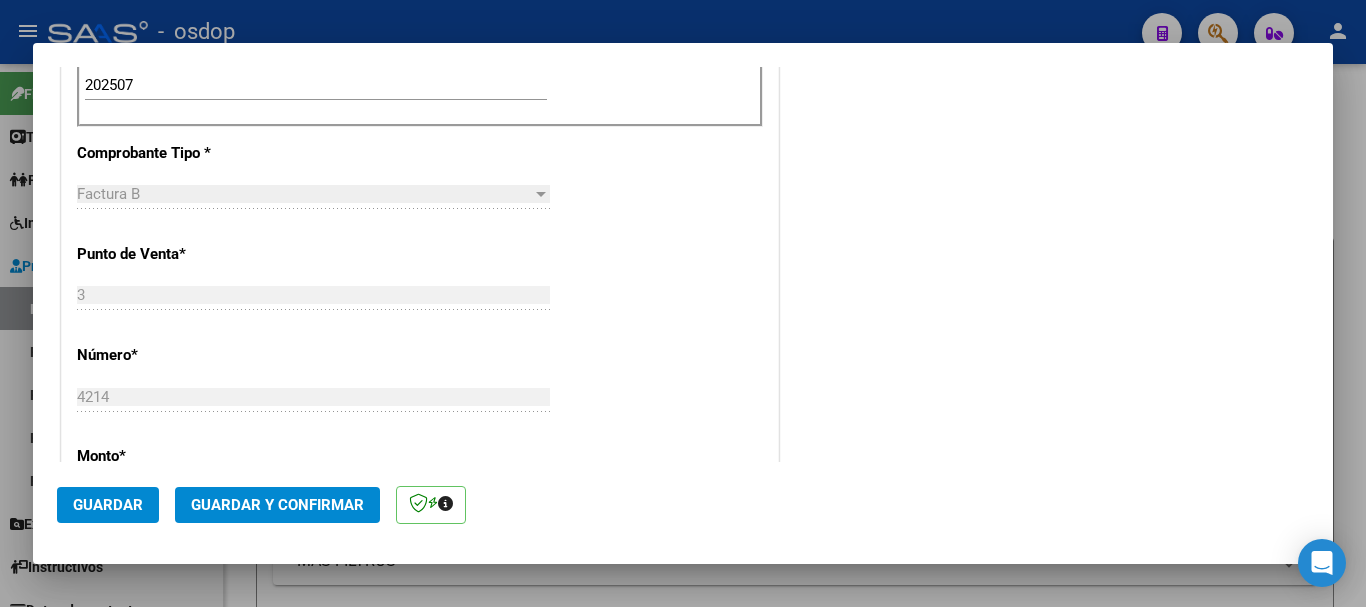click on "COMENTARIOS Comentarios De la Obra Social: Comentarios de la Obra Social (no visibles para el prestador/gerenciador):" at bounding box center [1046, 315] 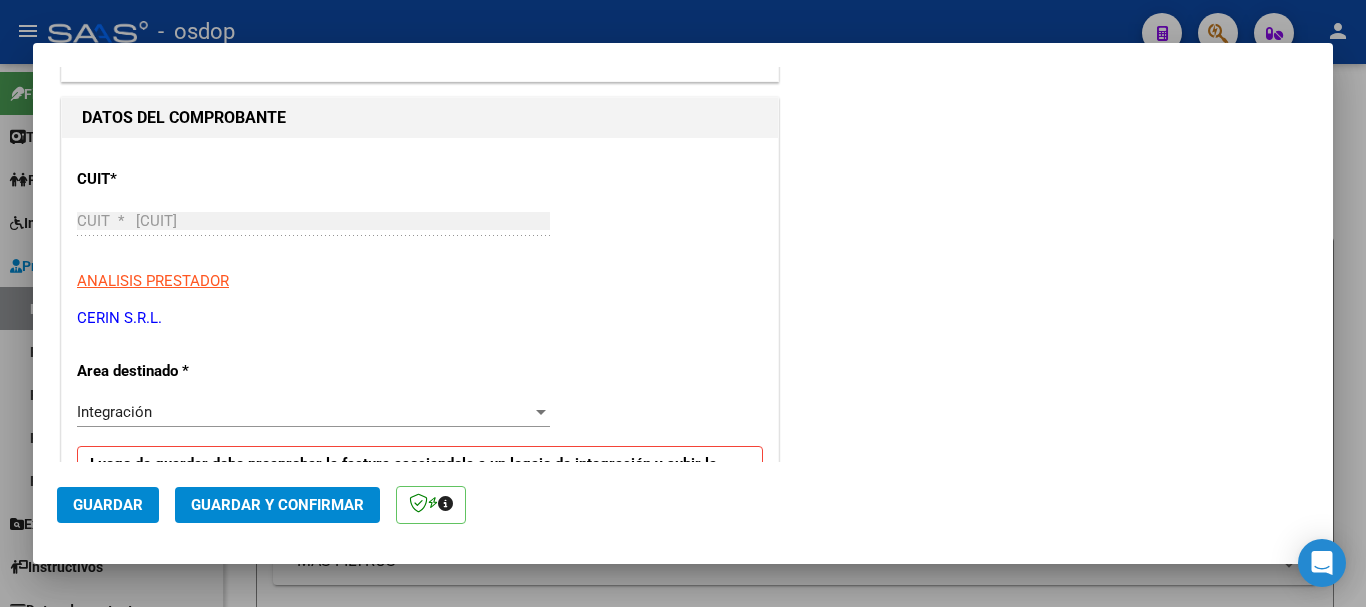 scroll, scrollTop: 0, scrollLeft: 0, axis: both 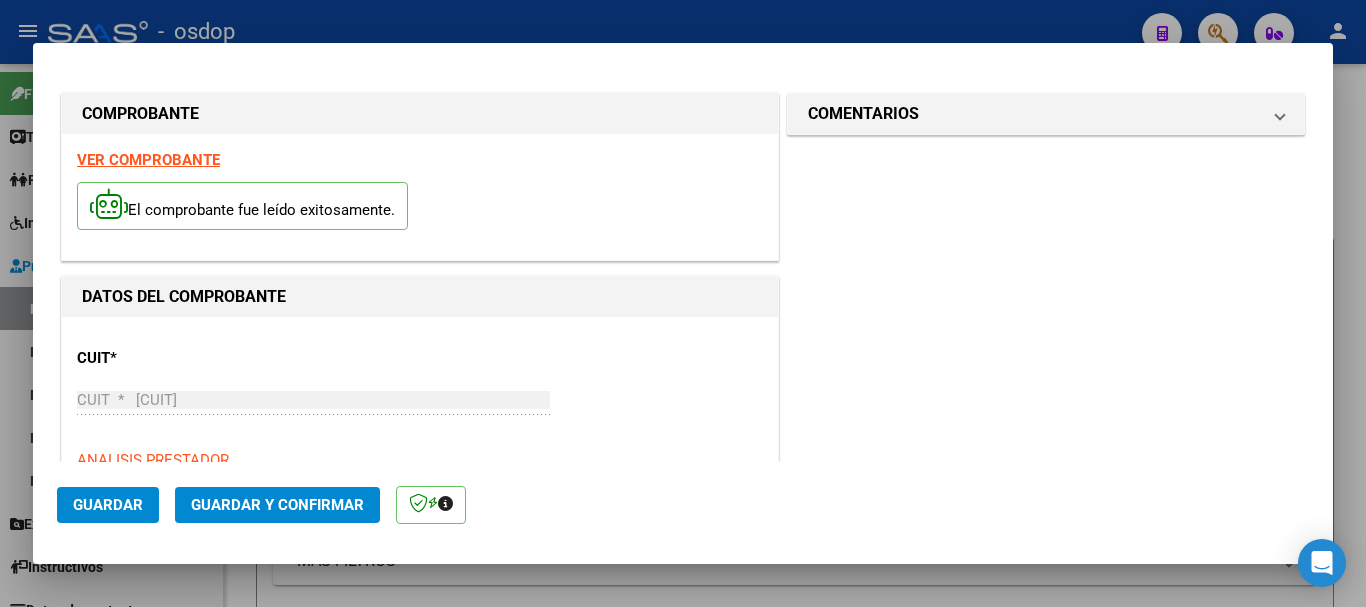 click on "COMENTARIOS Comentarios De la Obra Social: Comentarios de la Obra Social (no visibles para el prestador/gerenciador):" at bounding box center (1046, 1014) 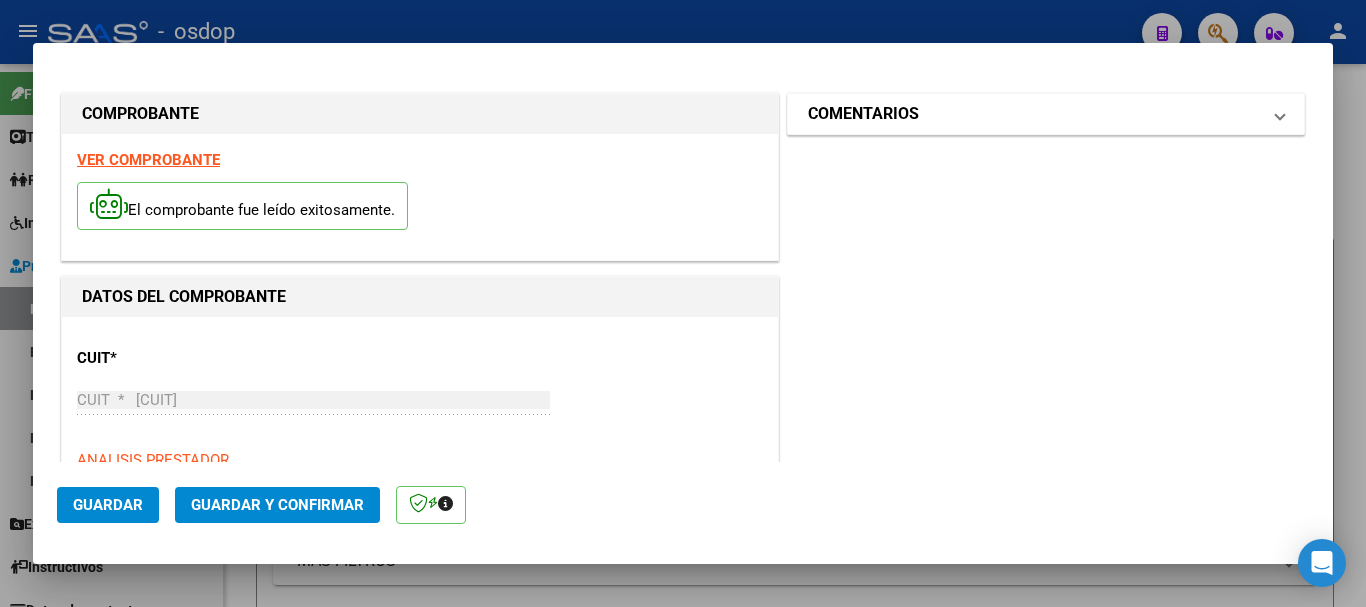 click on "COMENTARIOS" at bounding box center (1046, 114) 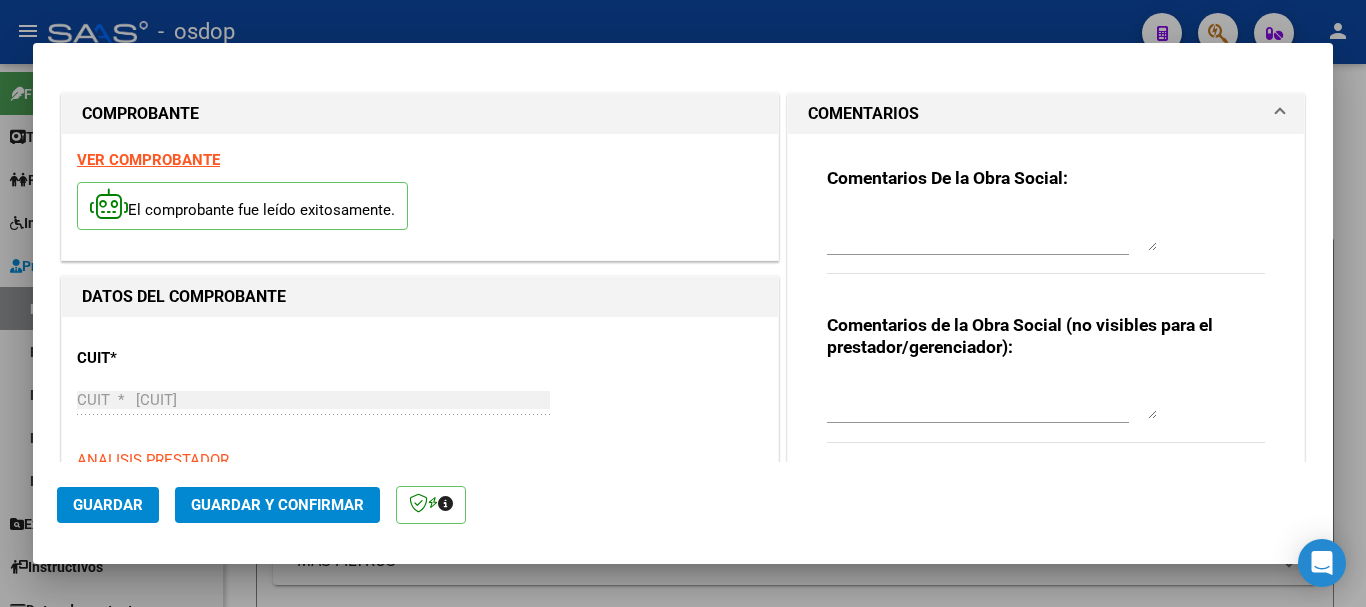 click on "COMENTARIOS" at bounding box center [1046, 114] 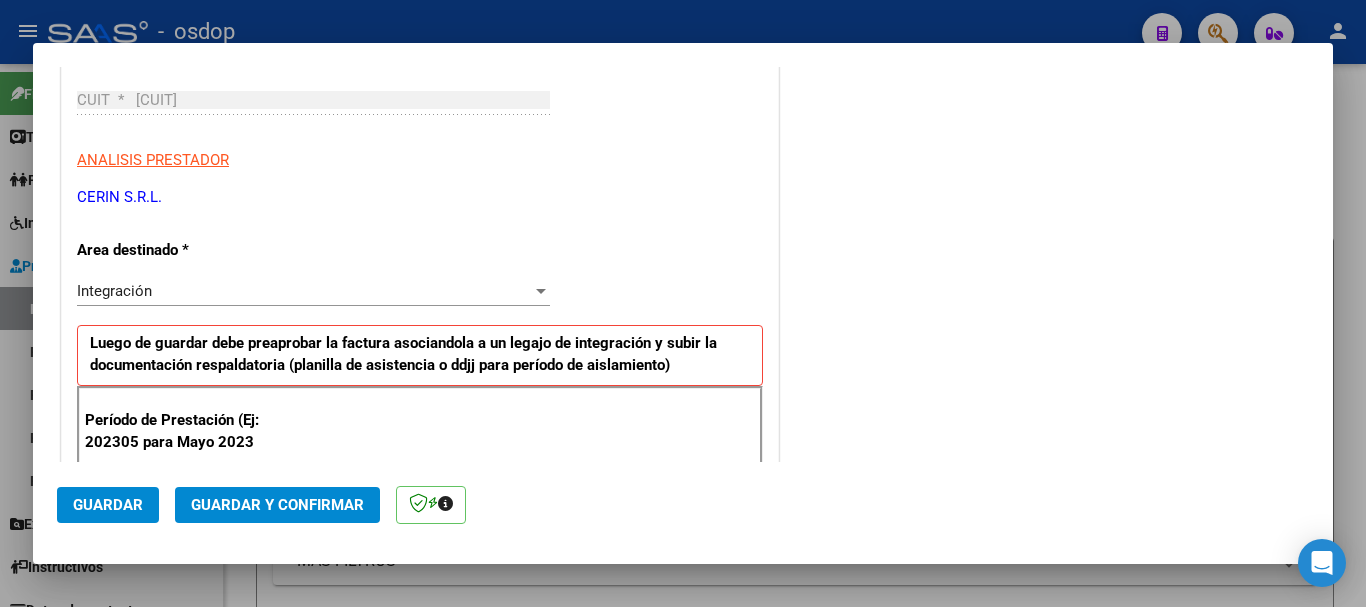 scroll, scrollTop: 600, scrollLeft: 0, axis: vertical 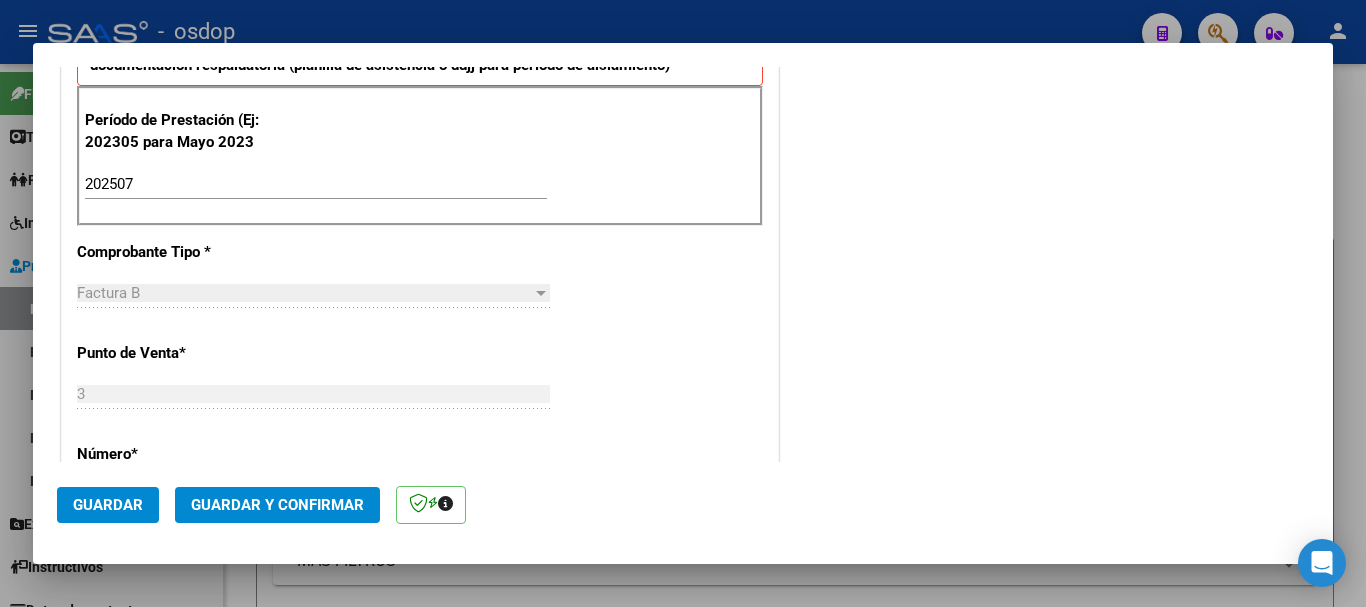 click on "202507" at bounding box center [316, 184] 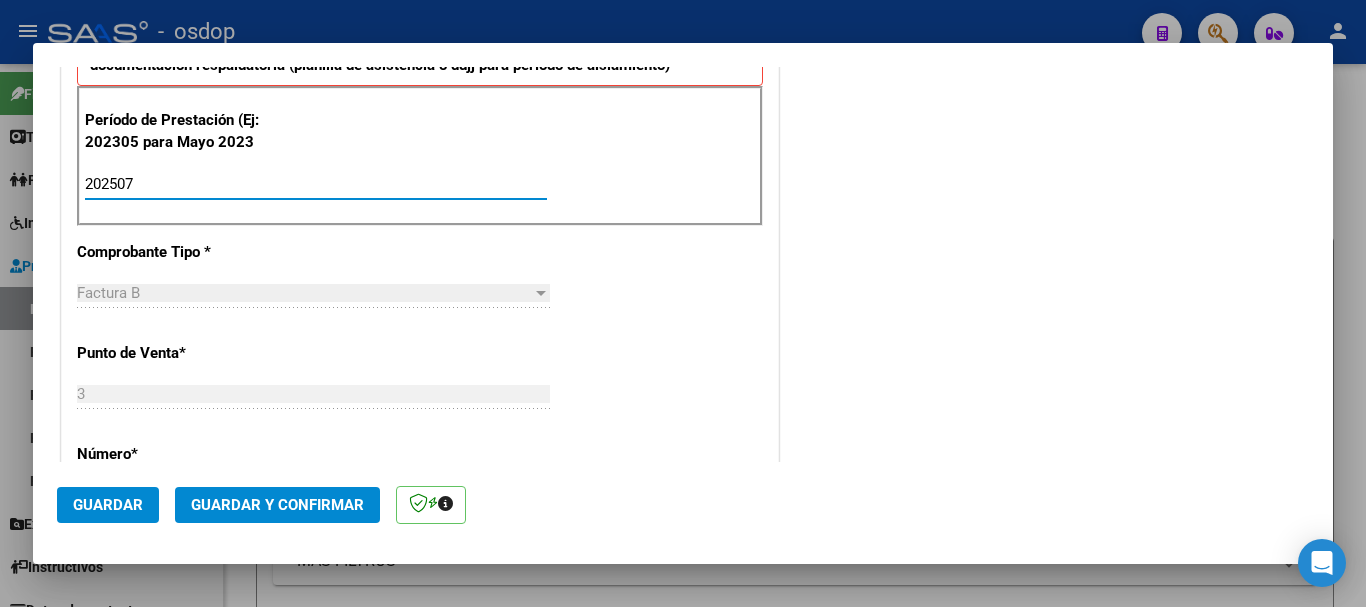 click on "COMENTARIOS Comentarios De la Obra Social: Comentarios de la Obra Social (no visibles para el prestador/gerenciador):" at bounding box center [1046, 414] 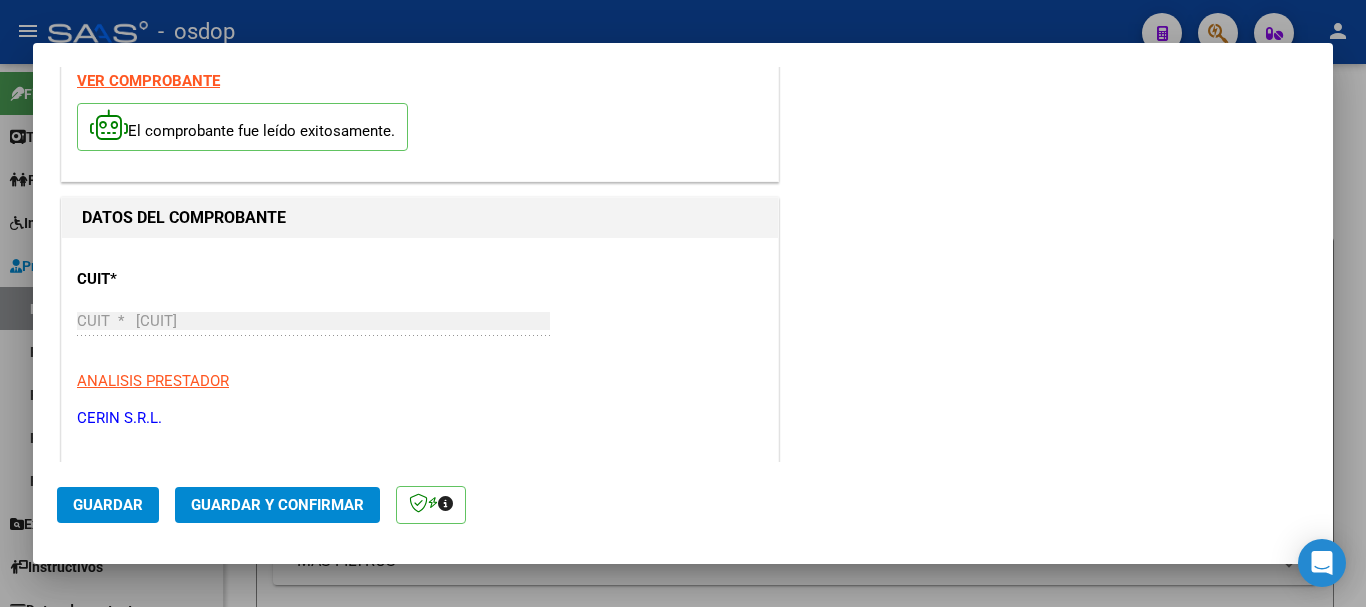 scroll, scrollTop: 0, scrollLeft: 0, axis: both 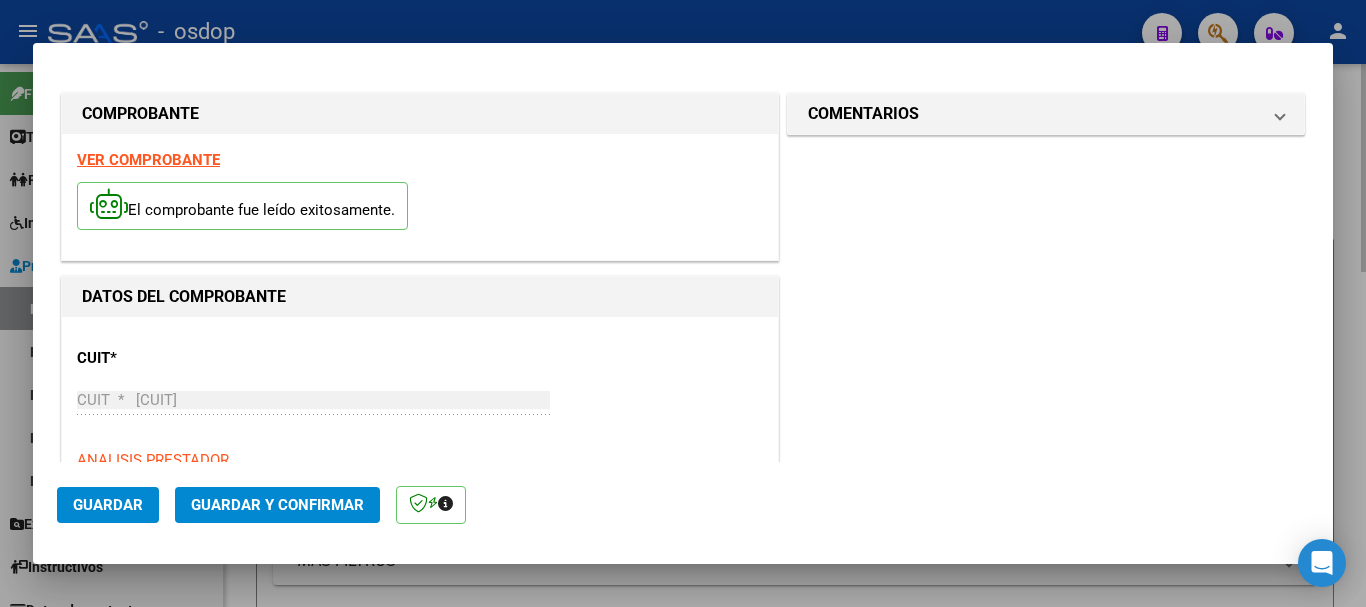 click at bounding box center [683, 303] 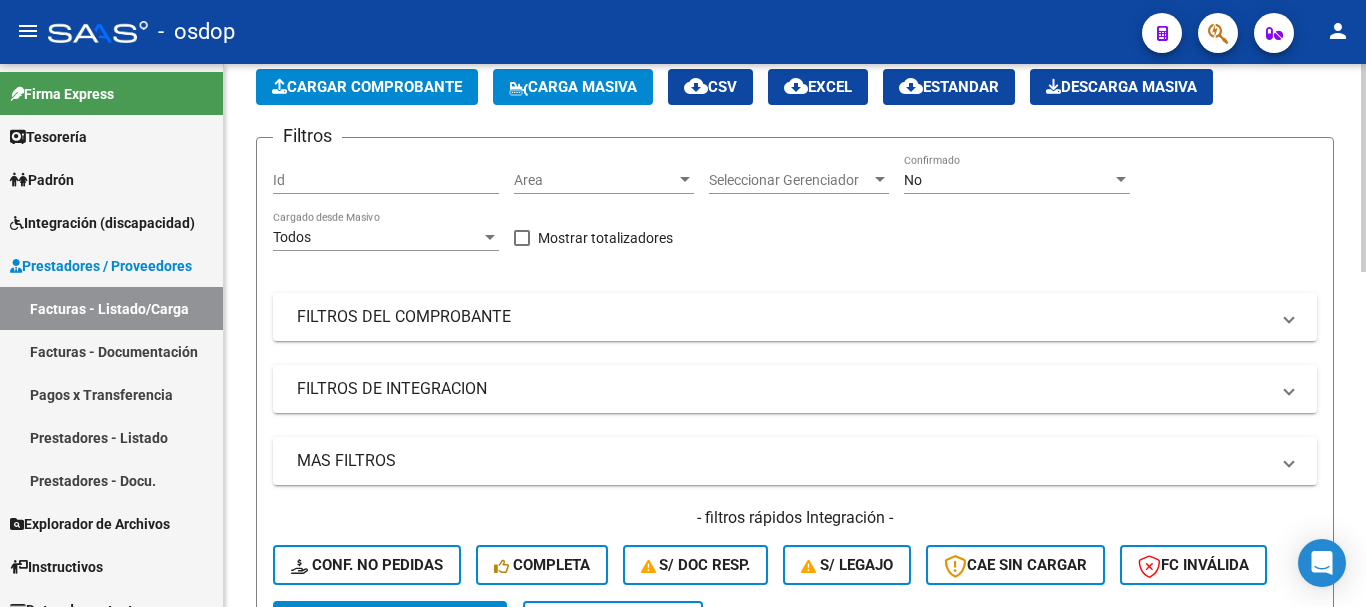 scroll, scrollTop: 0, scrollLeft: 0, axis: both 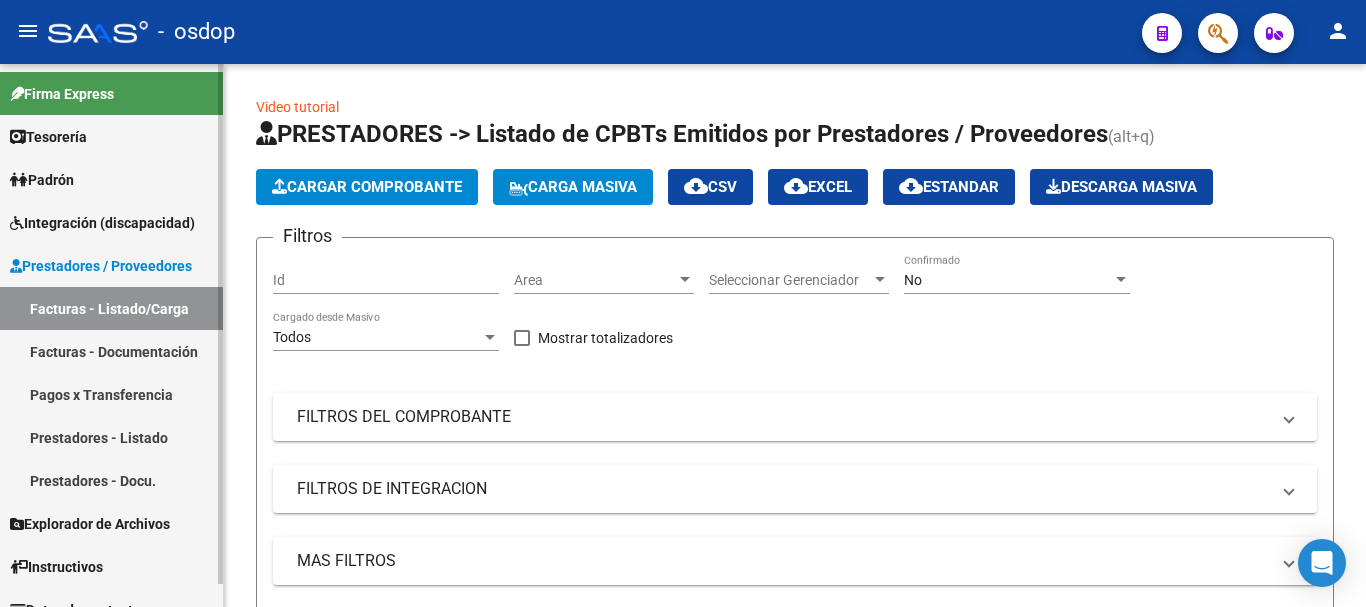 click on "Prestadores - Listado" at bounding box center [111, 437] 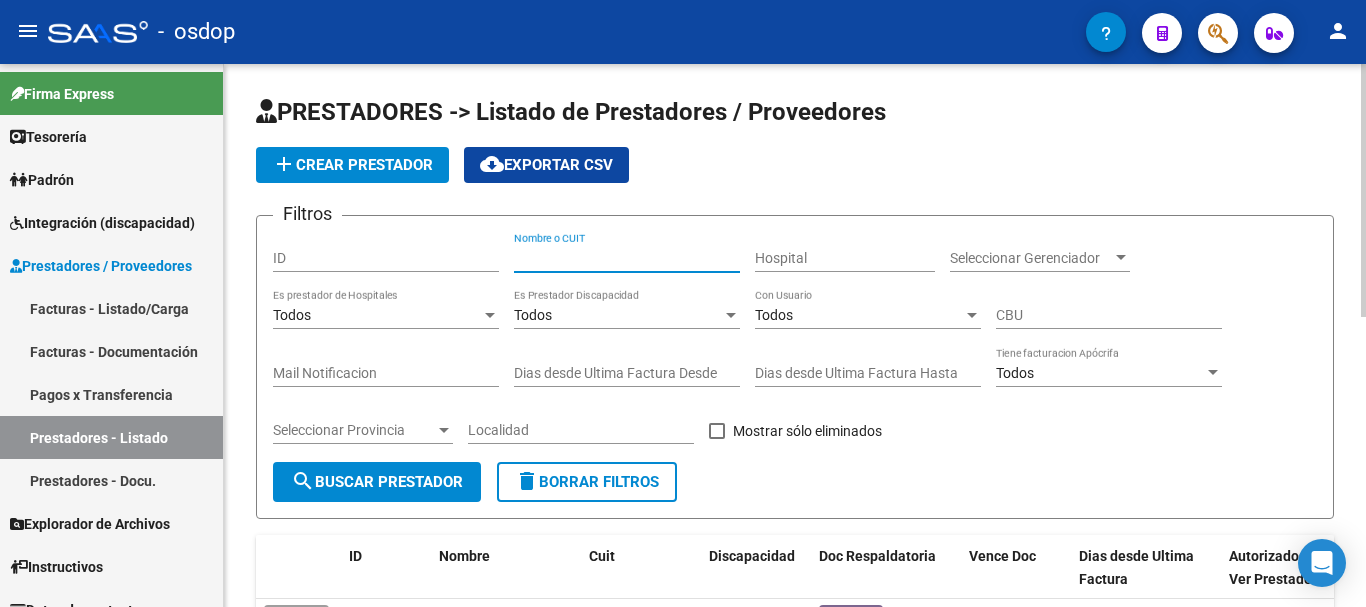 click on "Nombre o CUIT" at bounding box center (627, 258) 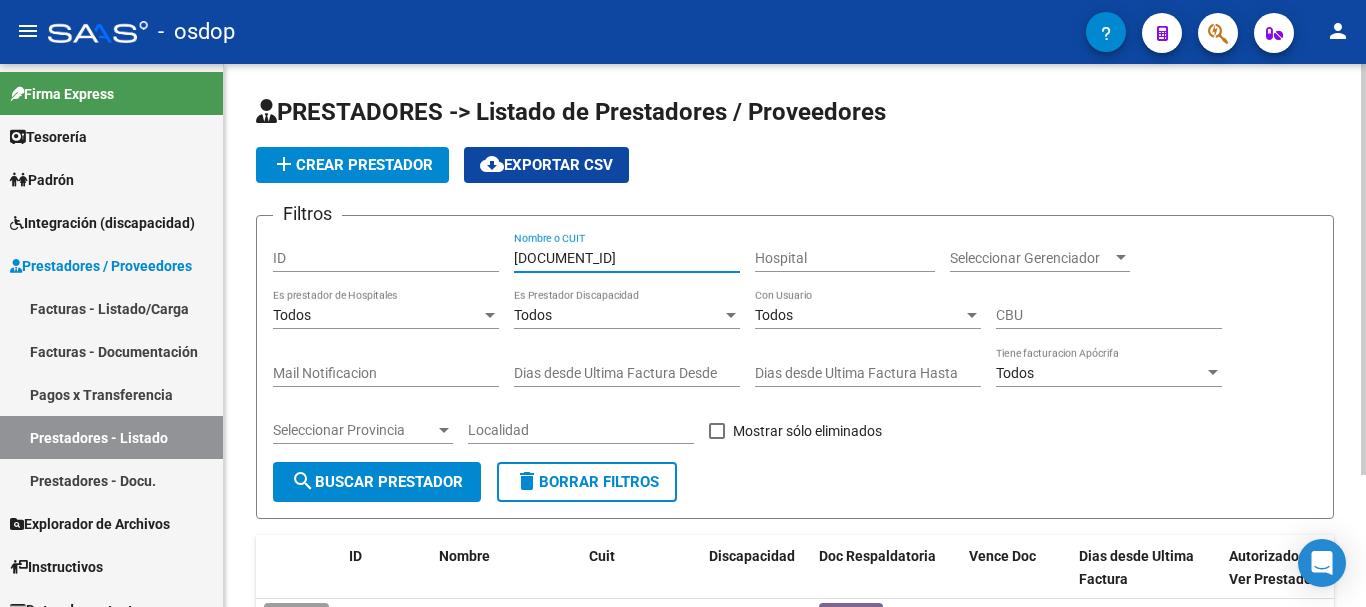 scroll, scrollTop: 175, scrollLeft: 0, axis: vertical 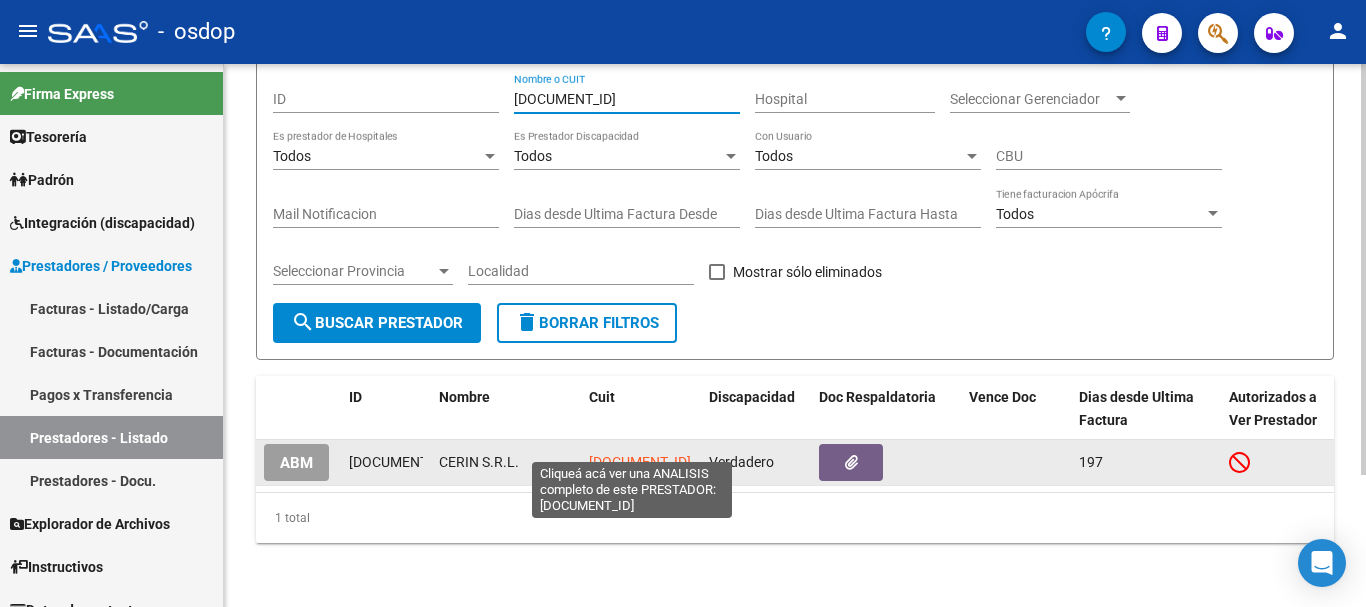 type on "[PHONE]" 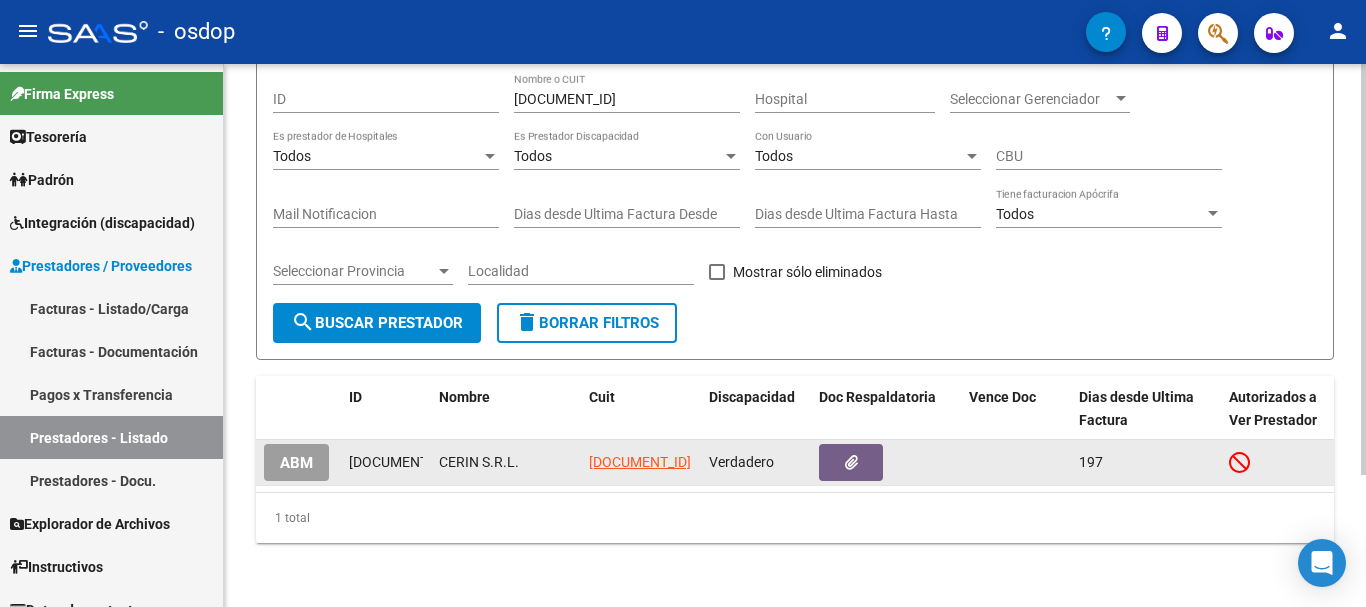 click on "[PHONE]" 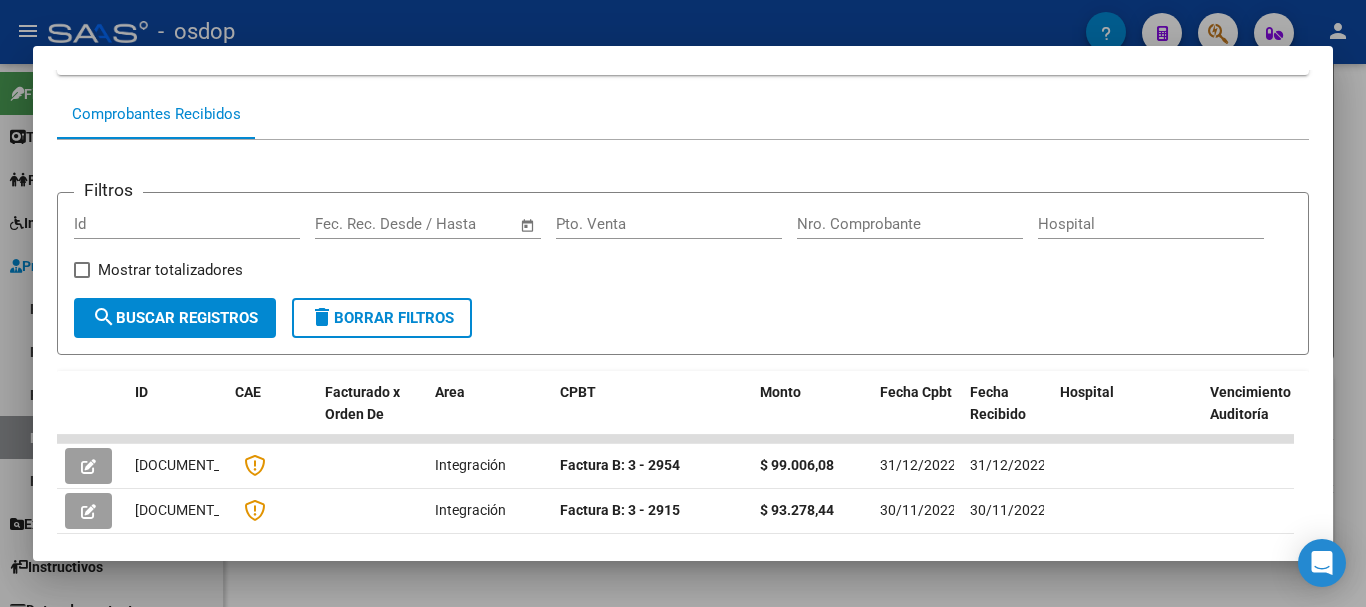 scroll, scrollTop: 0, scrollLeft: 0, axis: both 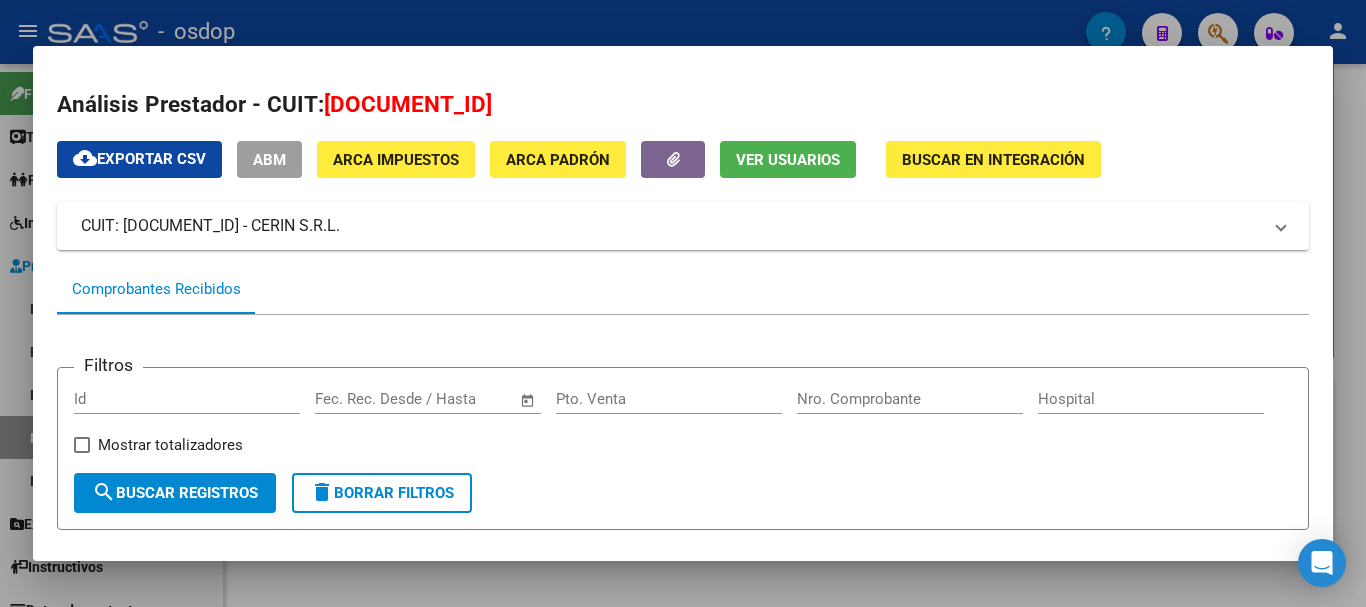 click at bounding box center [683, 303] 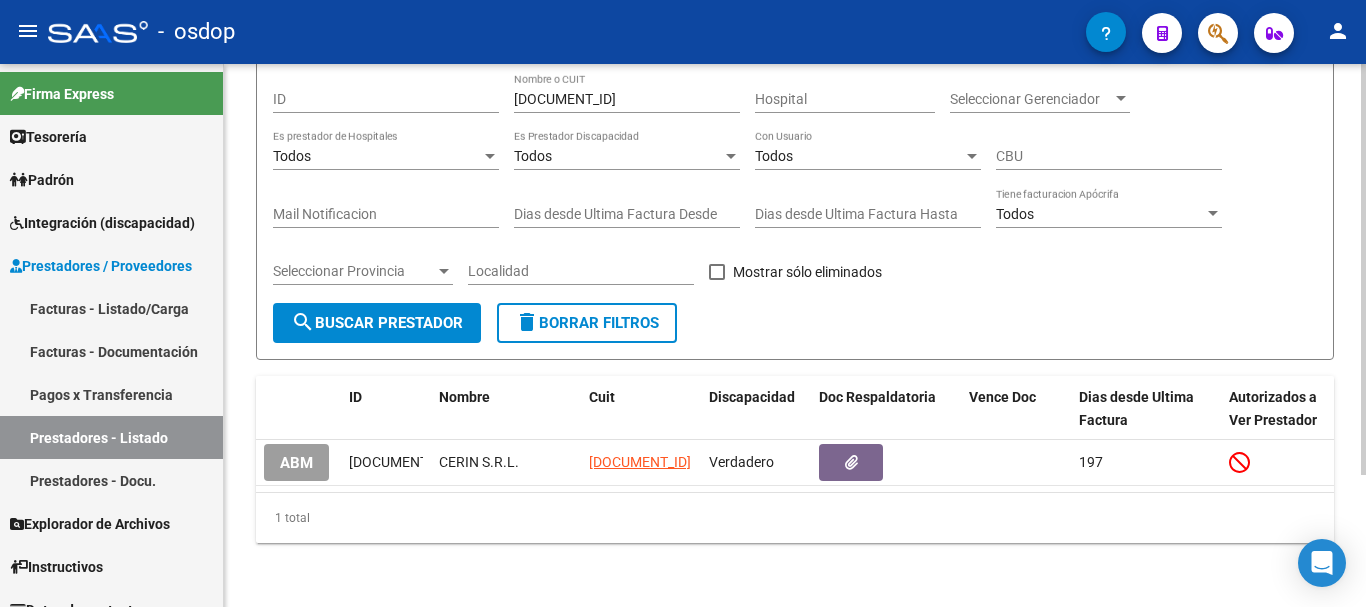 scroll, scrollTop: 0, scrollLeft: 0, axis: both 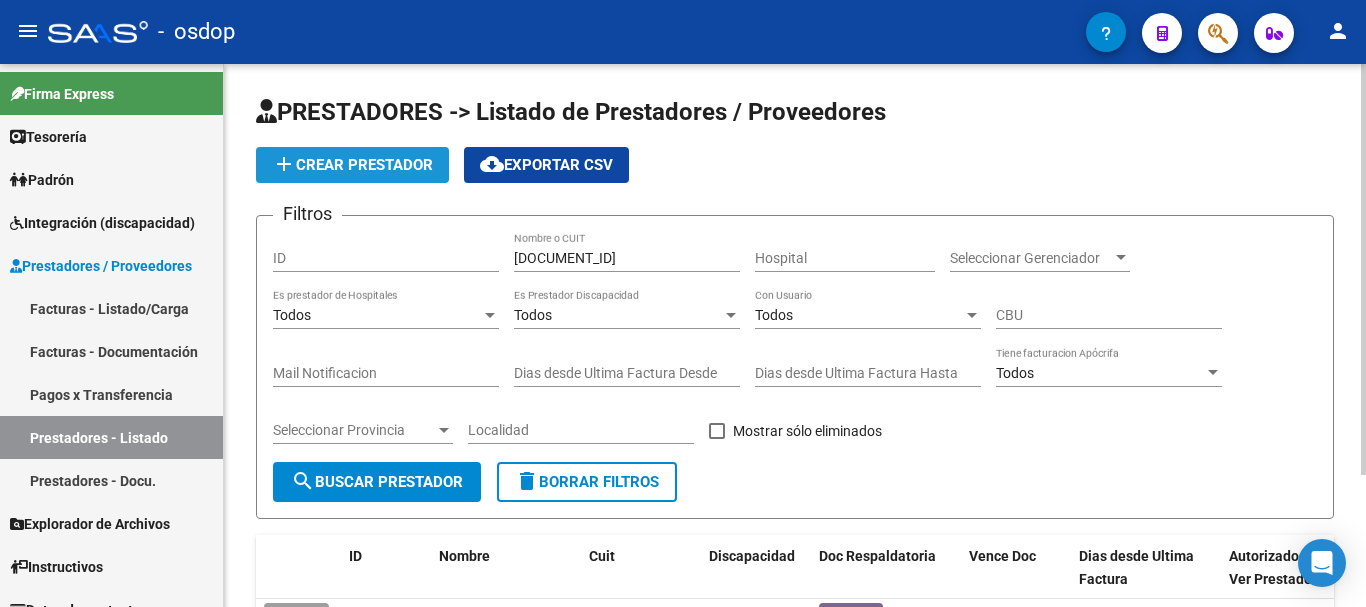 click on "add  Crear Prestador" 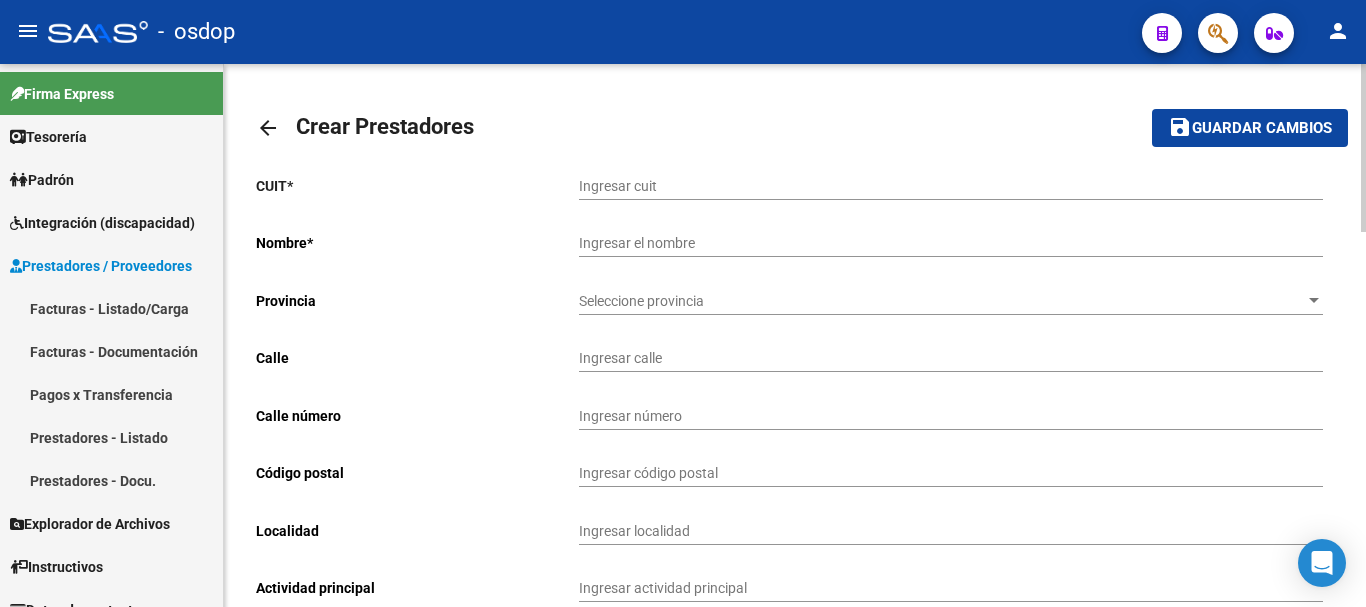 click on "arrow_back" 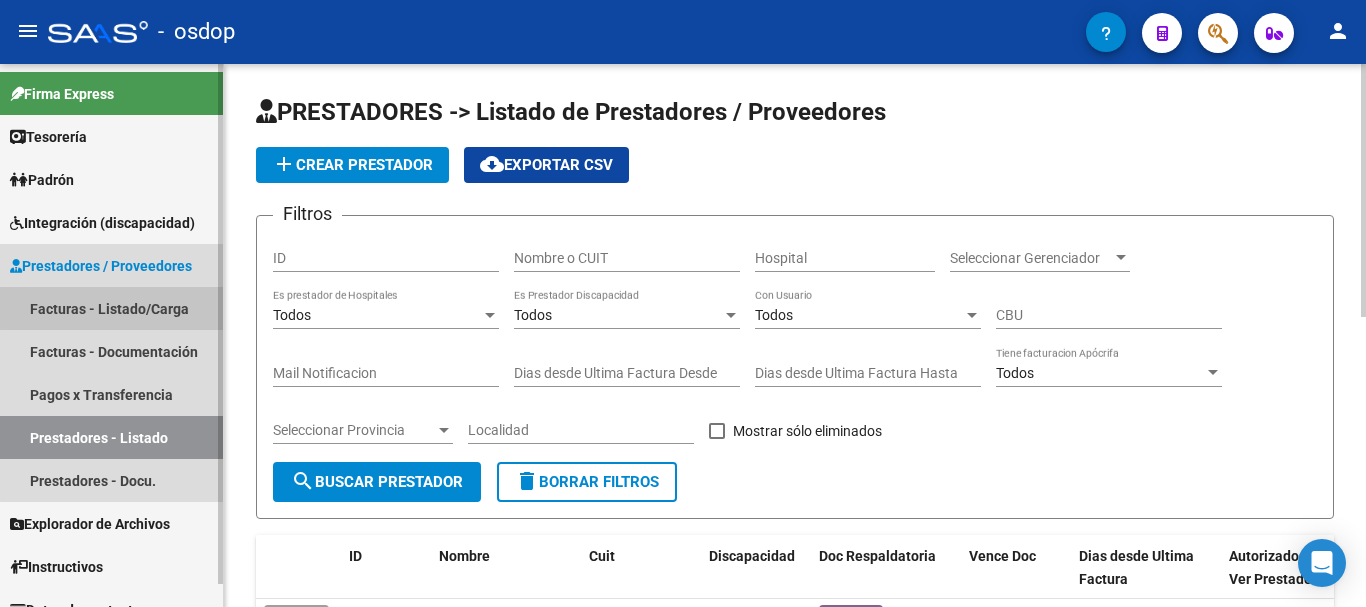 click on "Facturas - Listado/Carga" at bounding box center (111, 308) 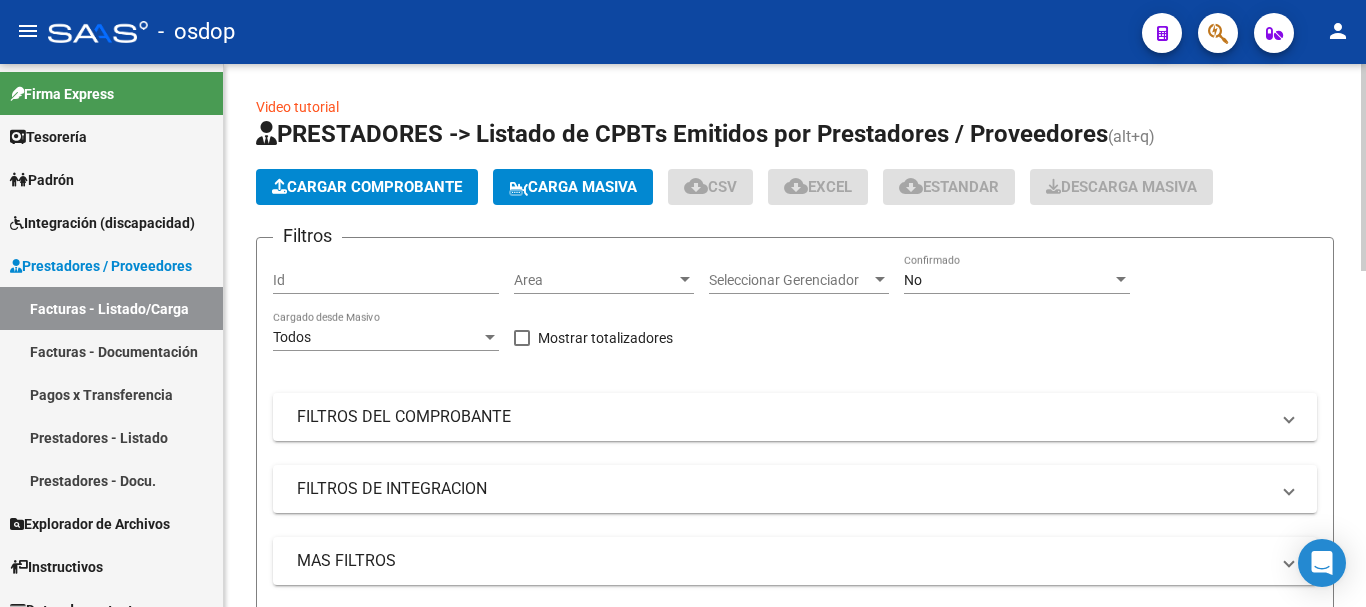 click on "Cargar Comprobante" 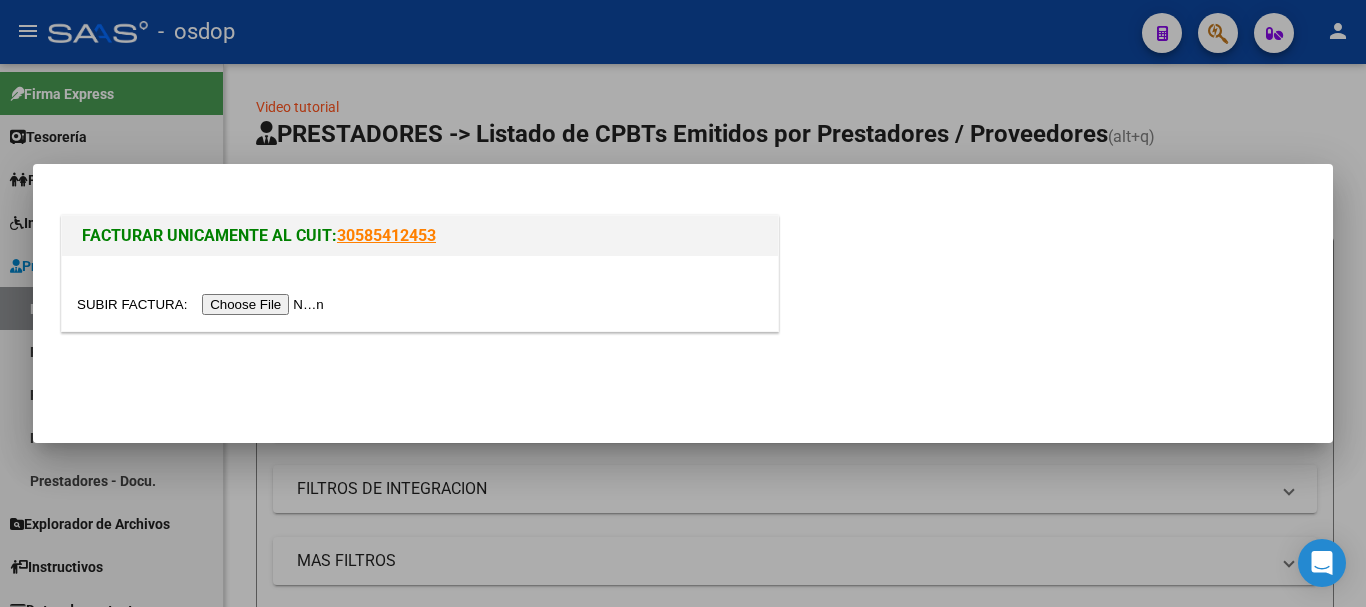 click at bounding box center [203, 304] 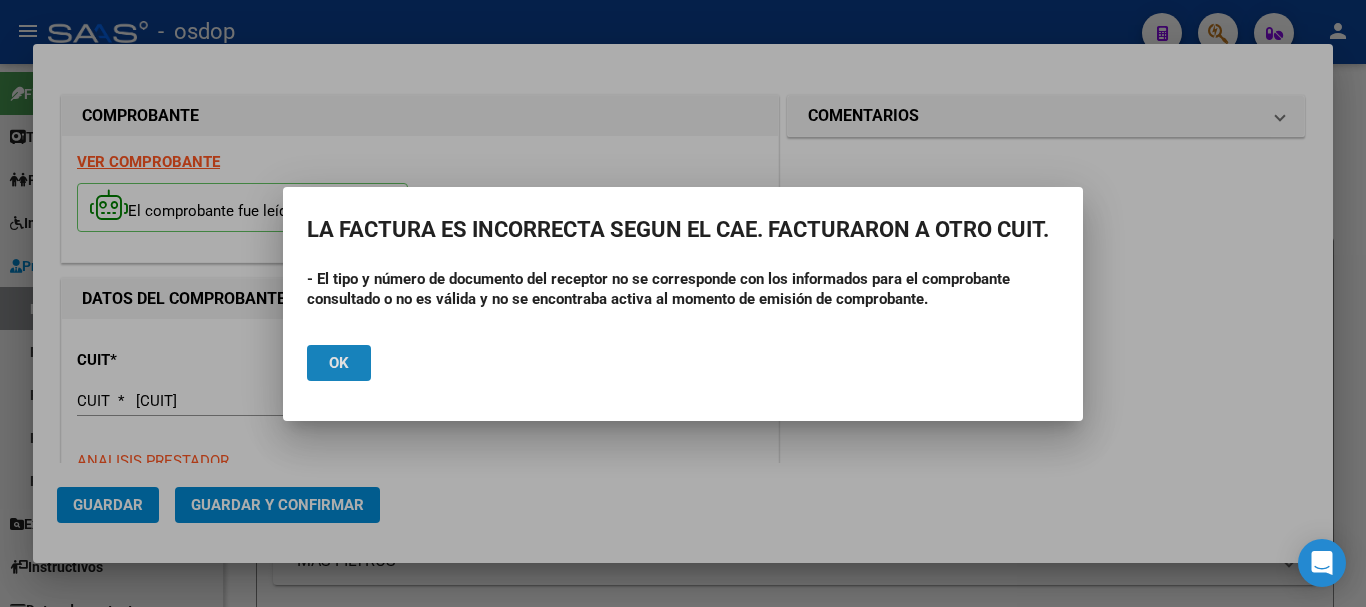 click on "Ok" 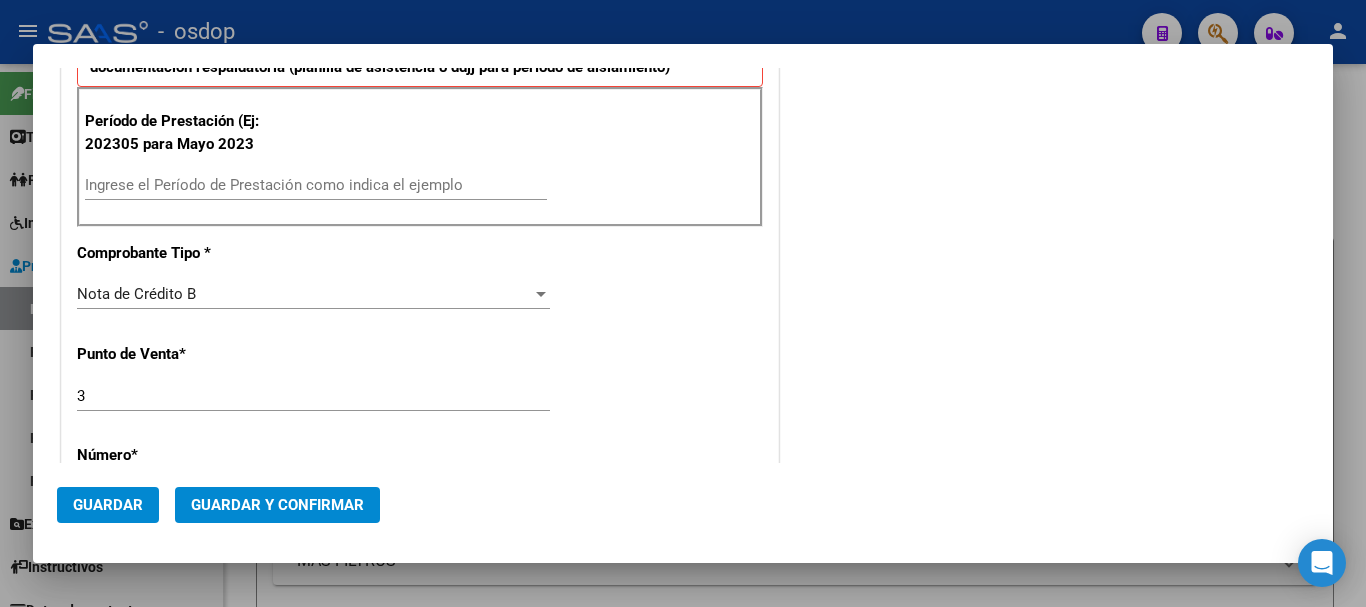 scroll, scrollTop: 700, scrollLeft: 0, axis: vertical 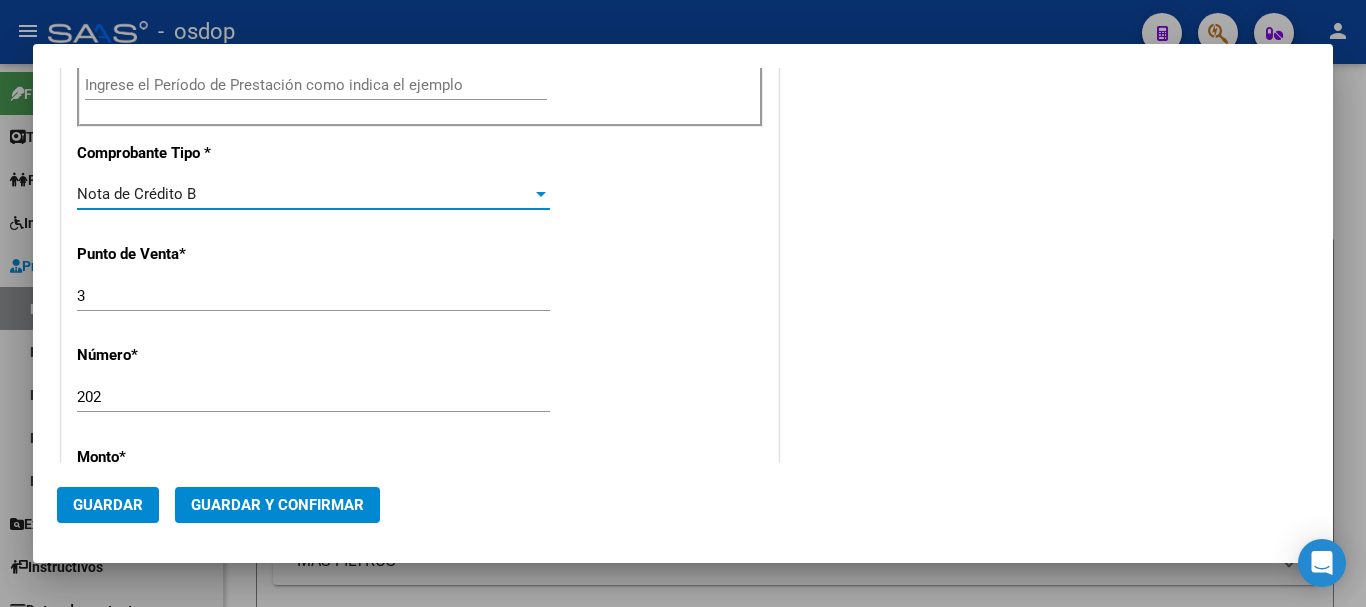 click on "Nota de Crédito B" at bounding box center [304, 194] 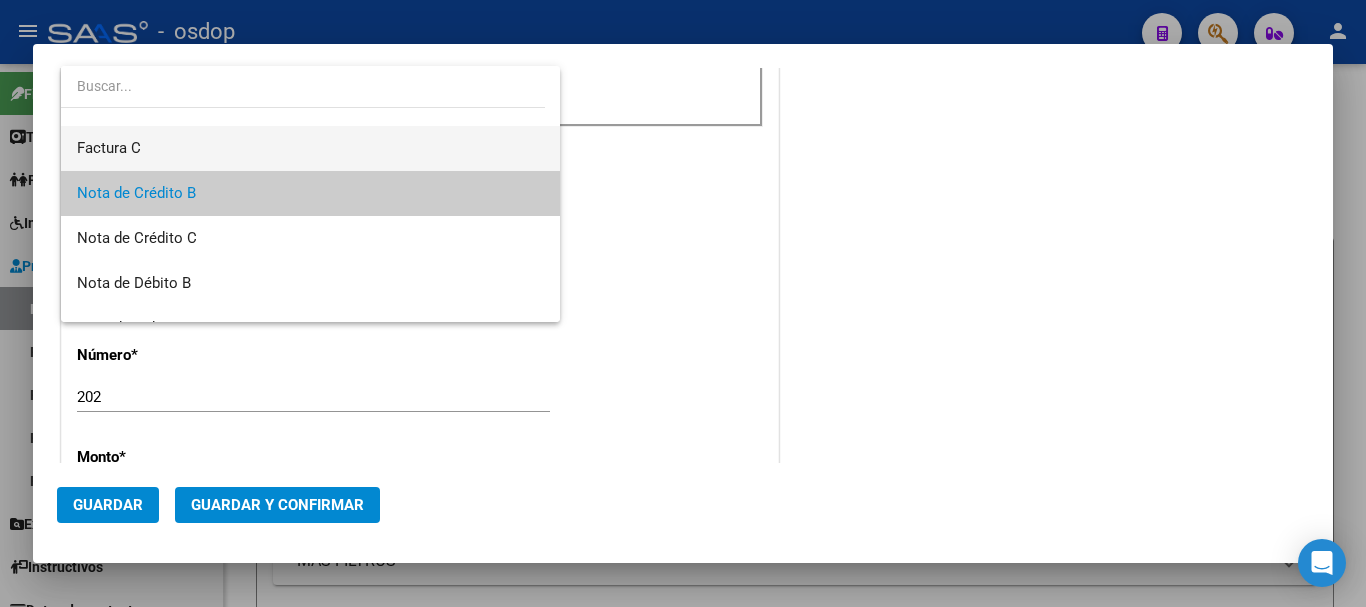 scroll, scrollTop: 0, scrollLeft: 0, axis: both 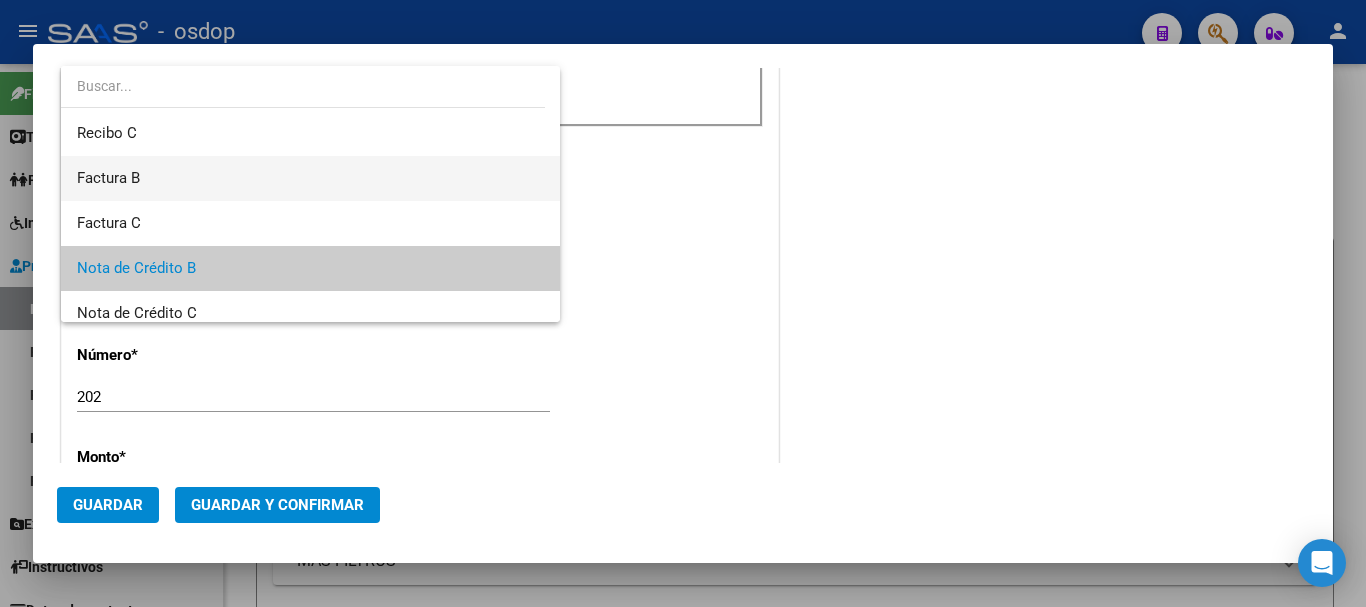 click on "Factura B" at bounding box center (310, 178) 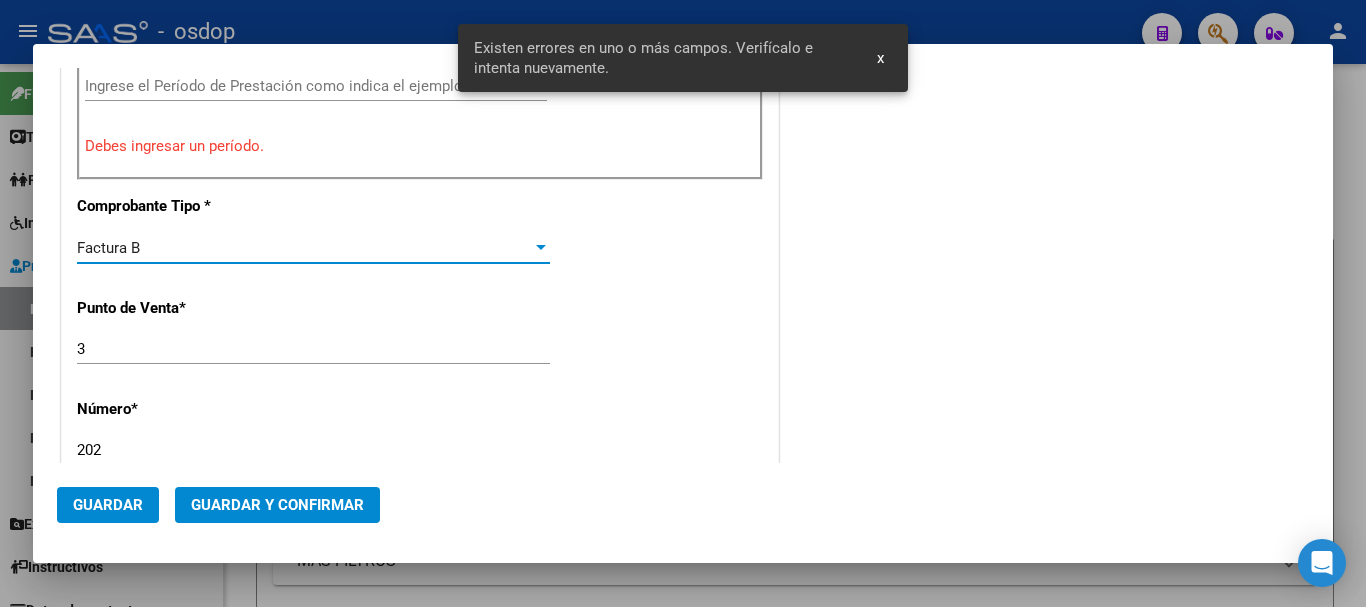 scroll, scrollTop: 899, scrollLeft: 0, axis: vertical 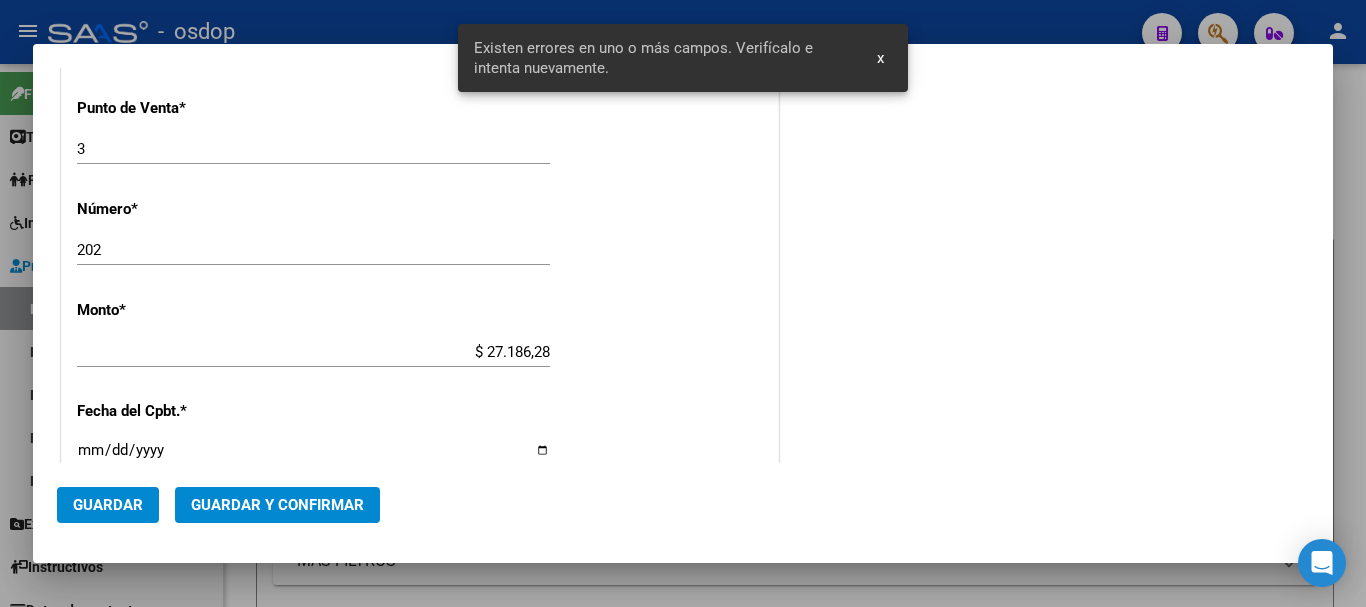 click on "202 Ingresar el Nro." 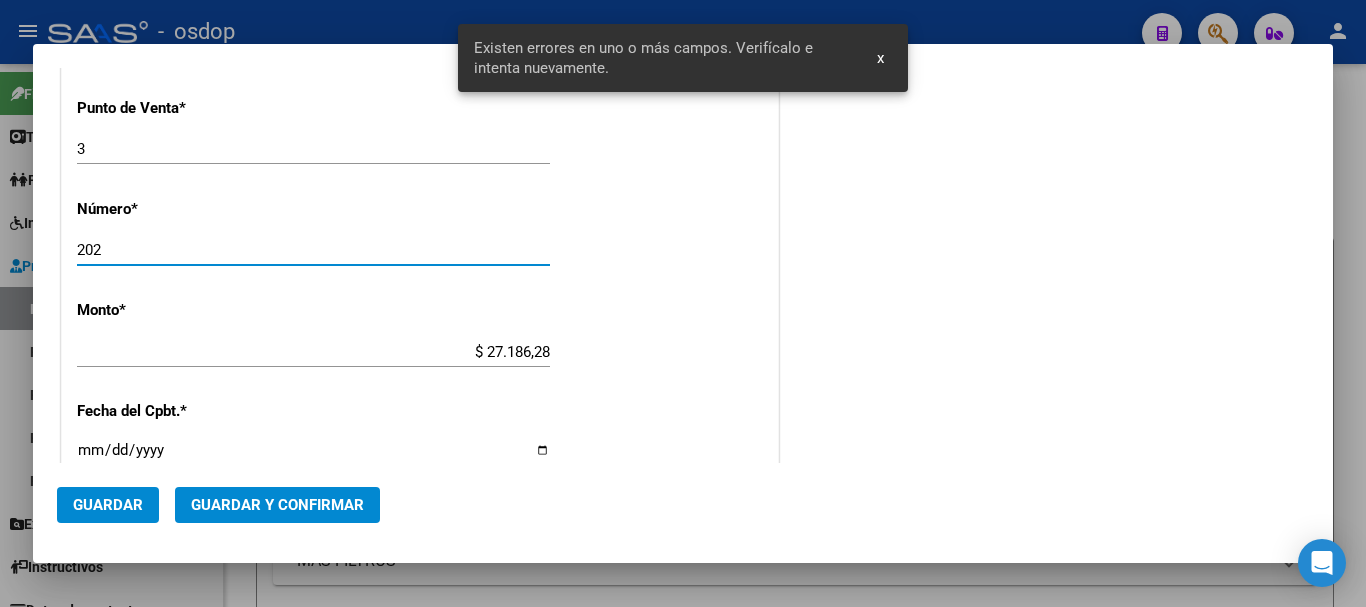 click on "202" at bounding box center (313, 250) 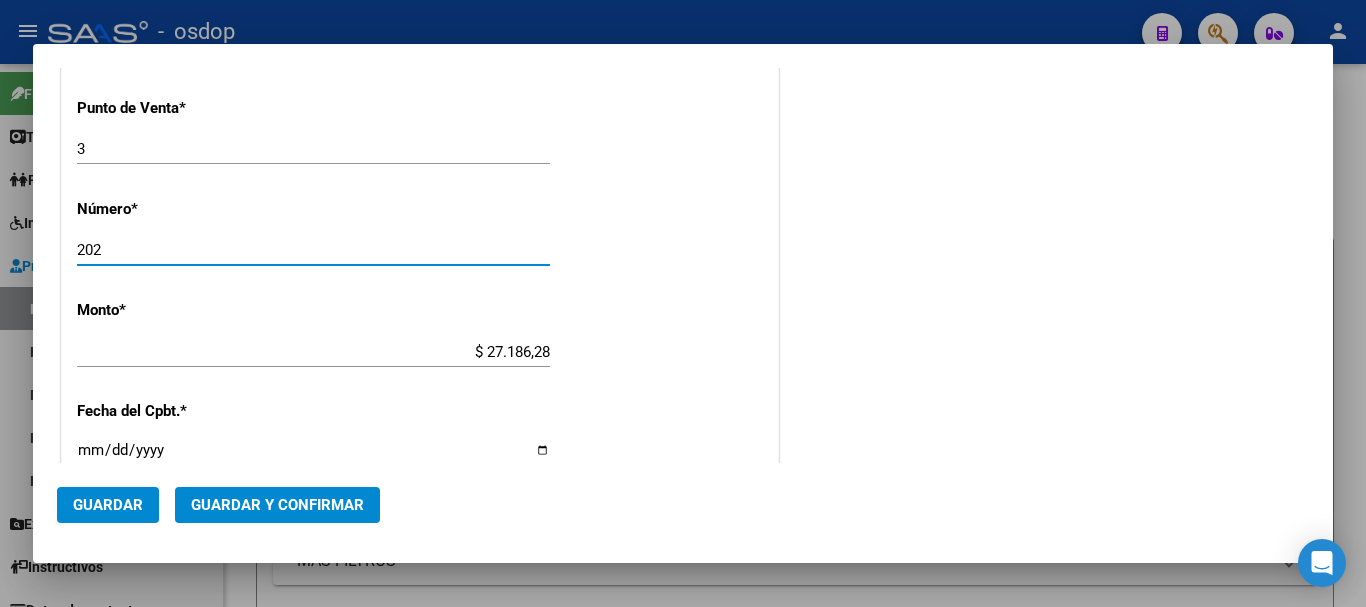 click on "202" at bounding box center (313, 250) 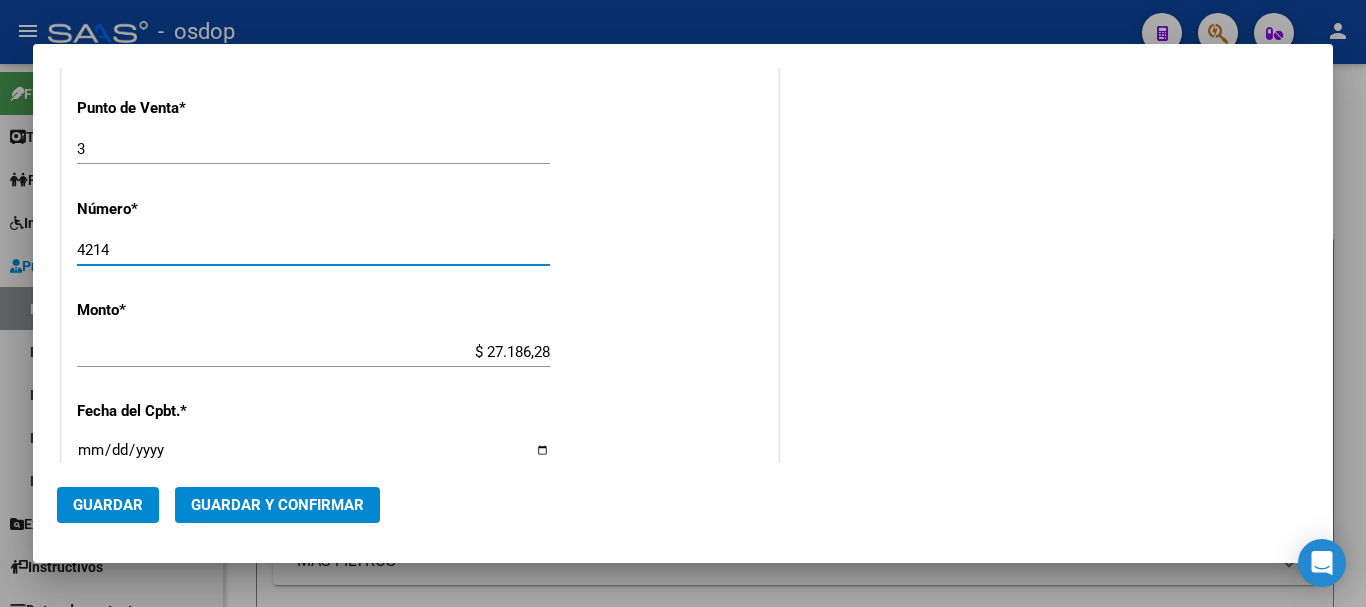 type on "4214" 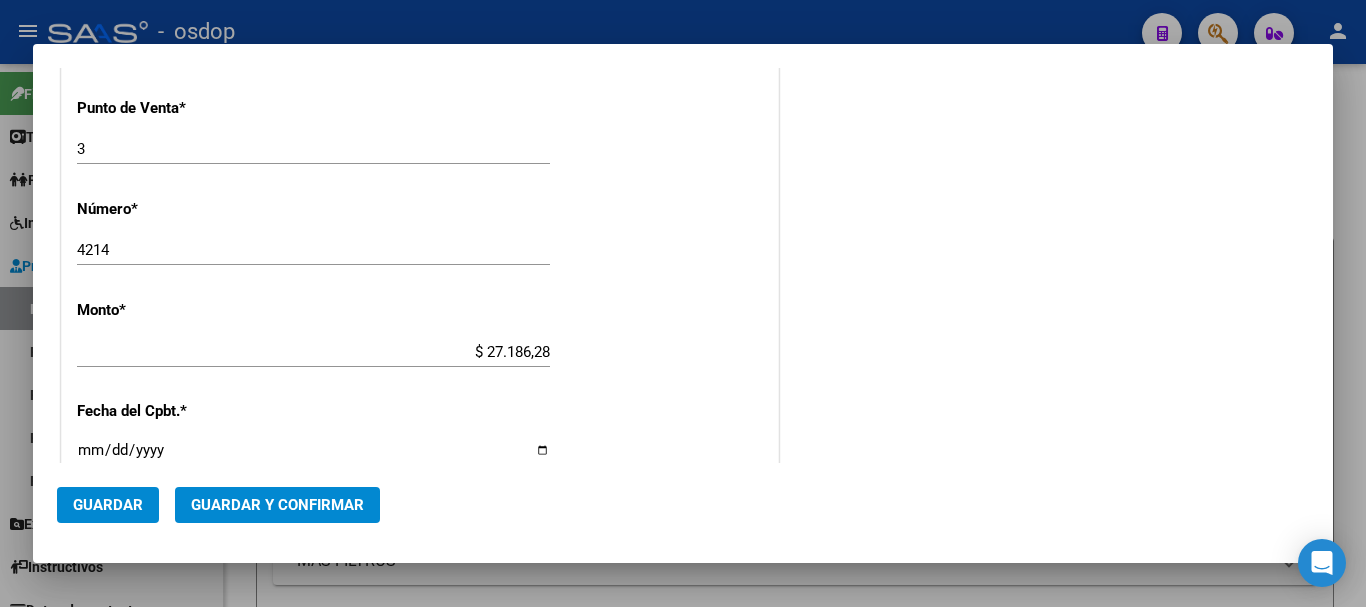 click on "COMENTARIOS Comentarios De la Obra Social: Comentarios de la Obra Social (no visibles para el prestador/gerenciador):" at bounding box center [1046, 144] 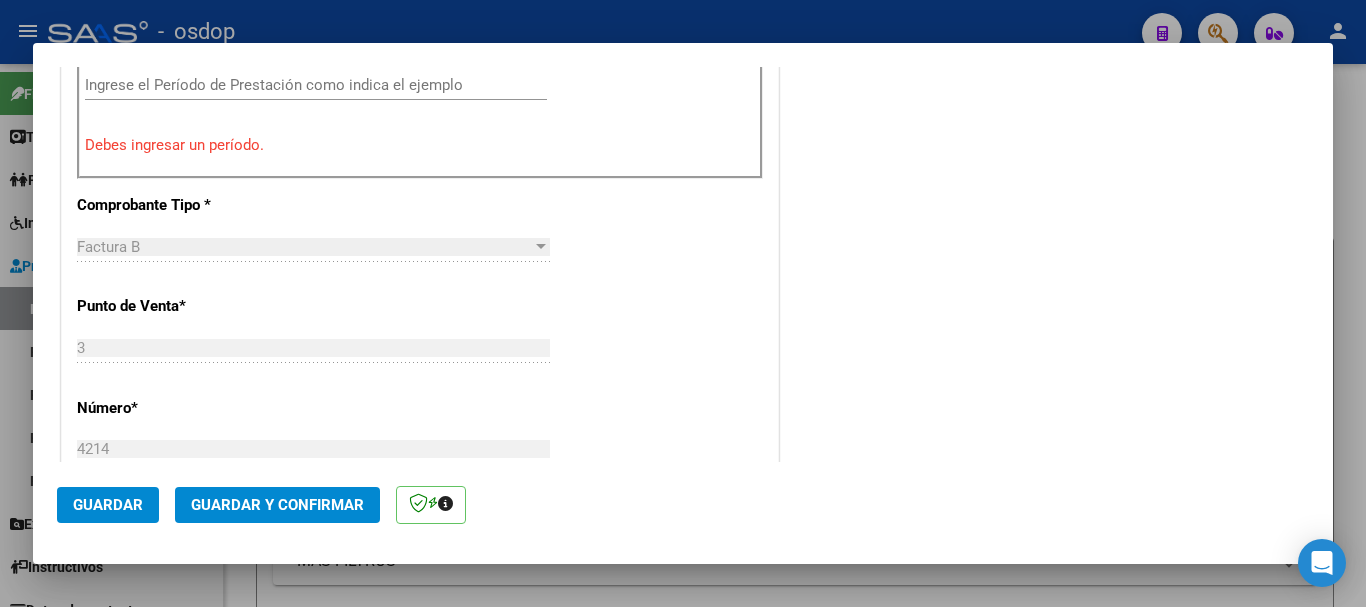 scroll, scrollTop: 499, scrollLeft: 0, axis: vertical 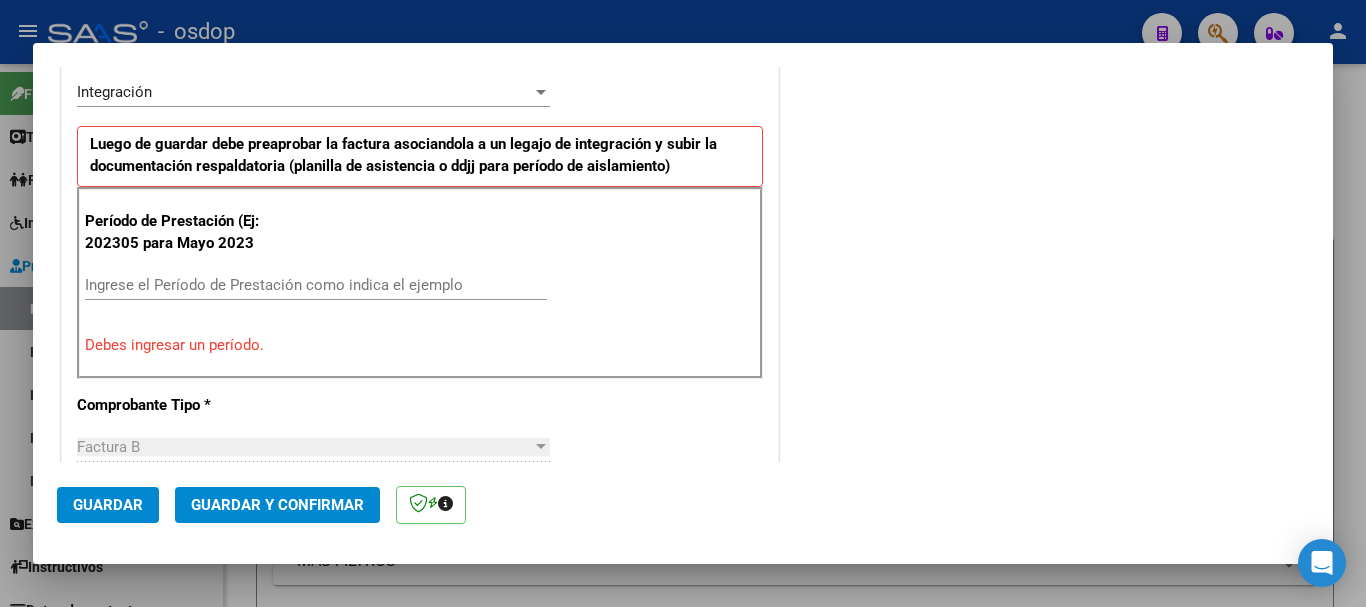 click on "Ingrese el Período de Prestación como indica el ejemplo" at bounding box center (316, 285) 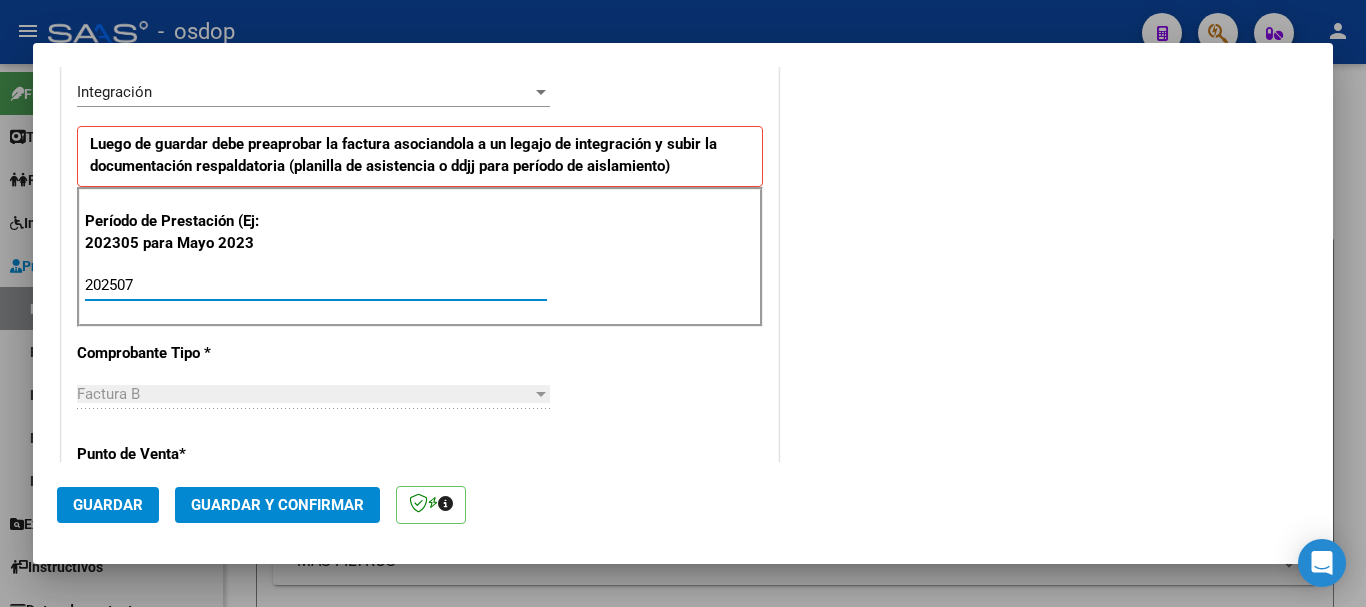 type on "202507" 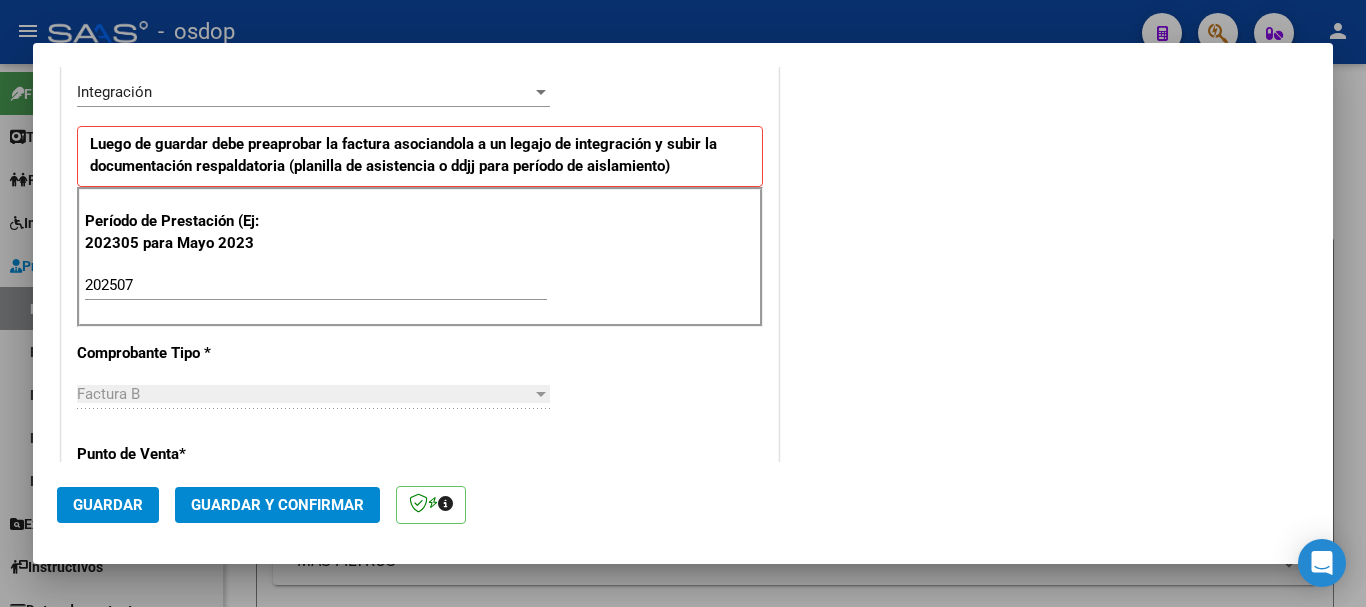 click on "COMENTARIOS Comentarios De la Obra Social: Comentarios de la Obra Social (no visibles para el prestador/gerenciador):" at bounding box center (1046, 515) 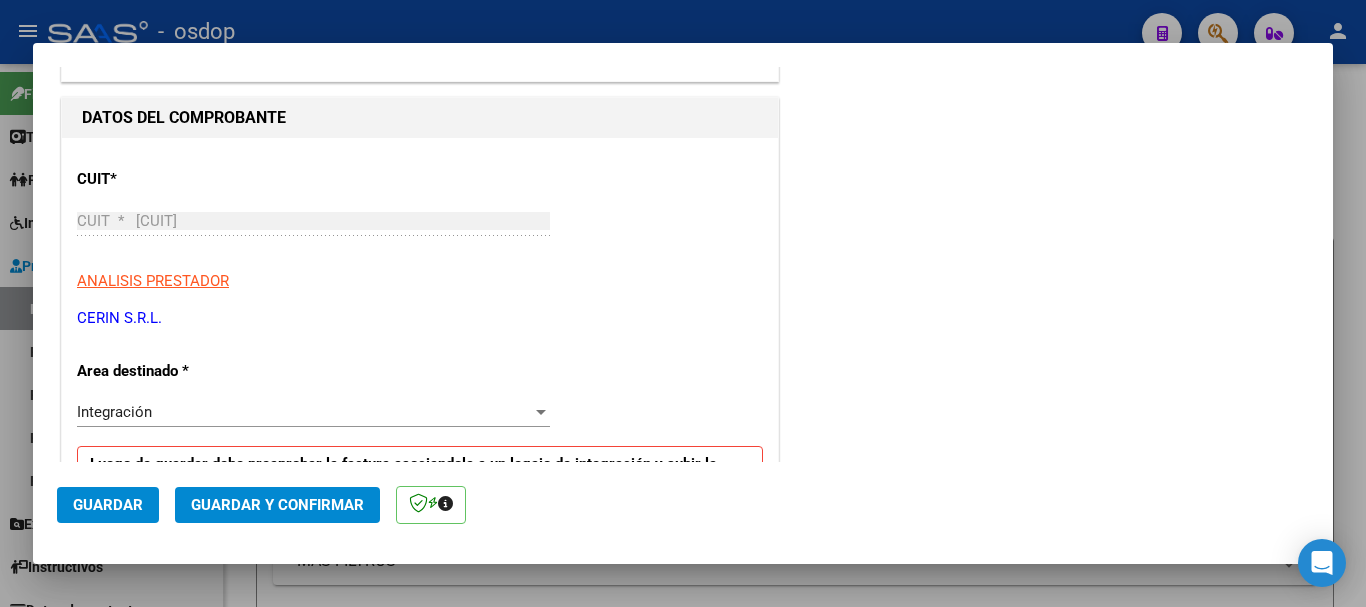 scroll, scrollTop: 0, scrollLeft: 0, axis: both 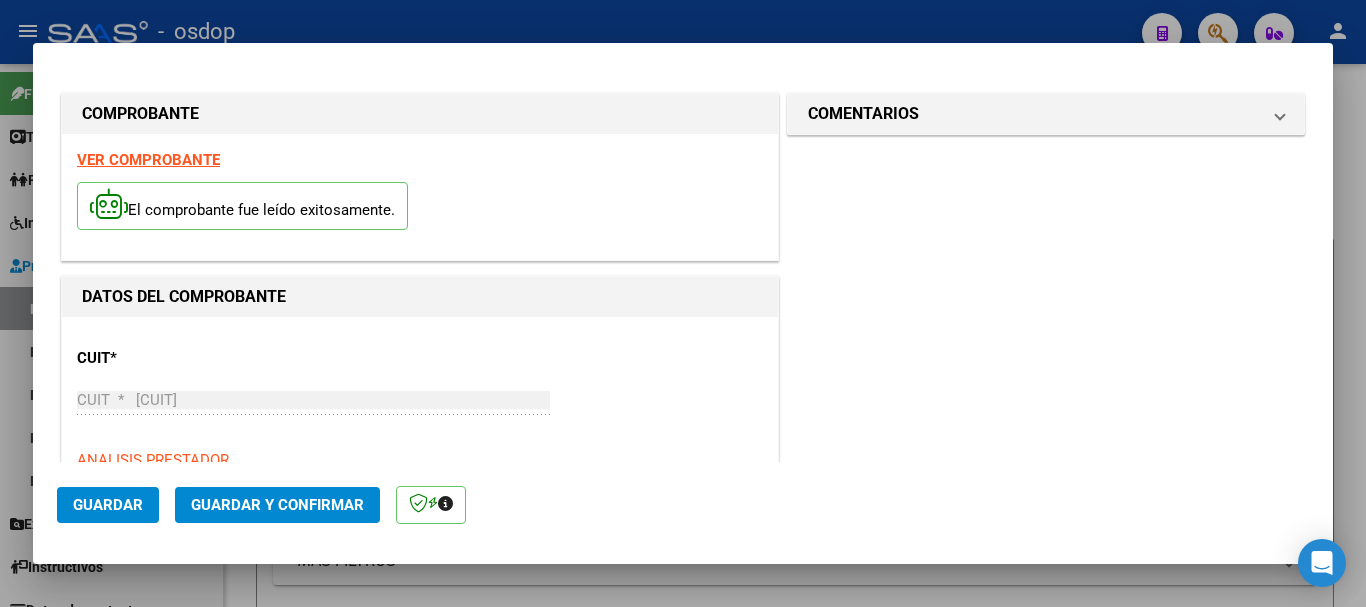drag, startPoint x: 1088, startPoint y: 382, endPoint x: 1254, endPoint y: 349, distance: 169.24834 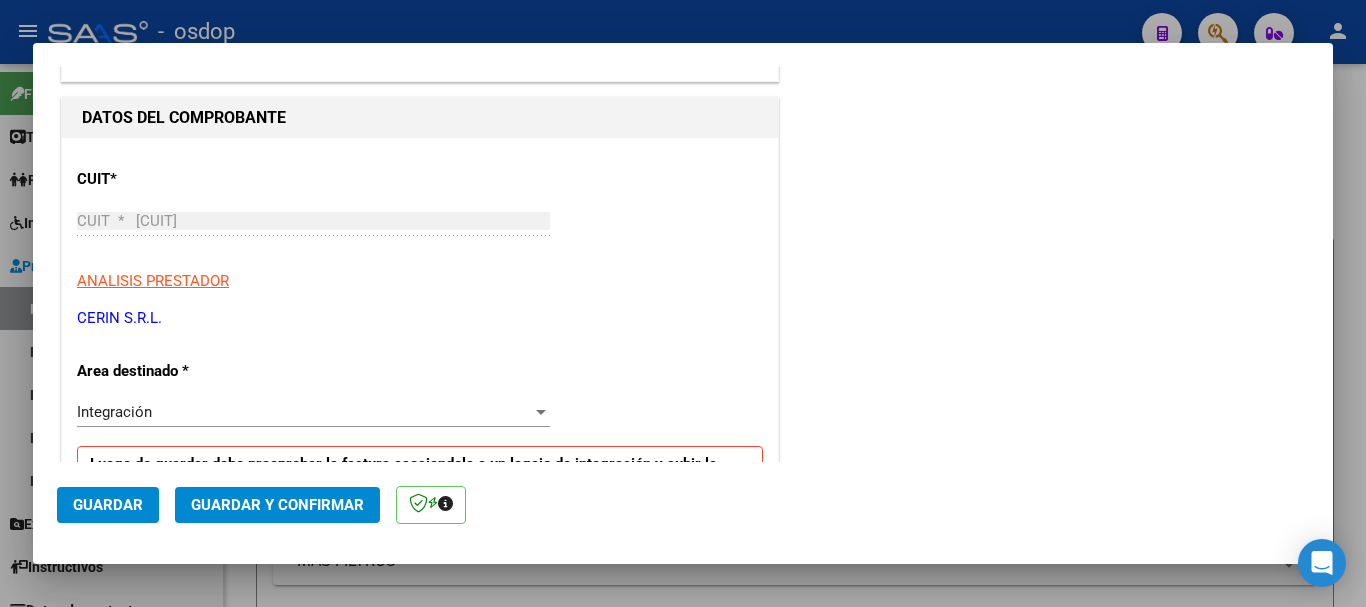 scroll, scrollTop: 0, scrollLeft: 0, axis: both 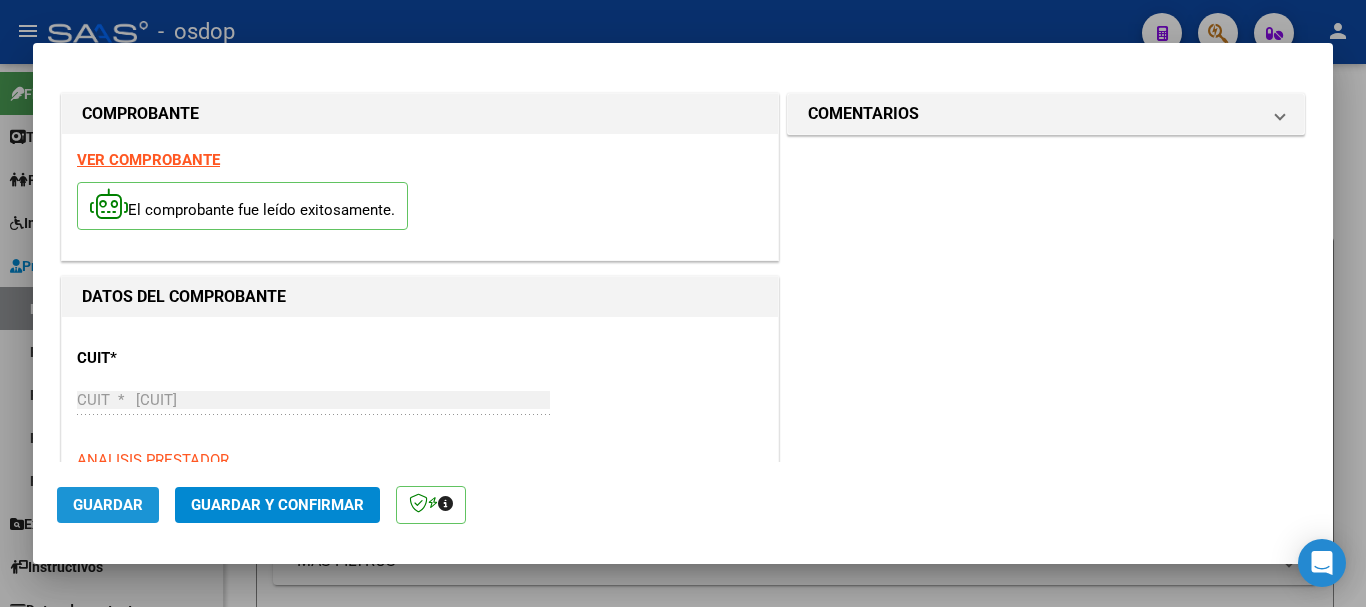 click on "Guardar" 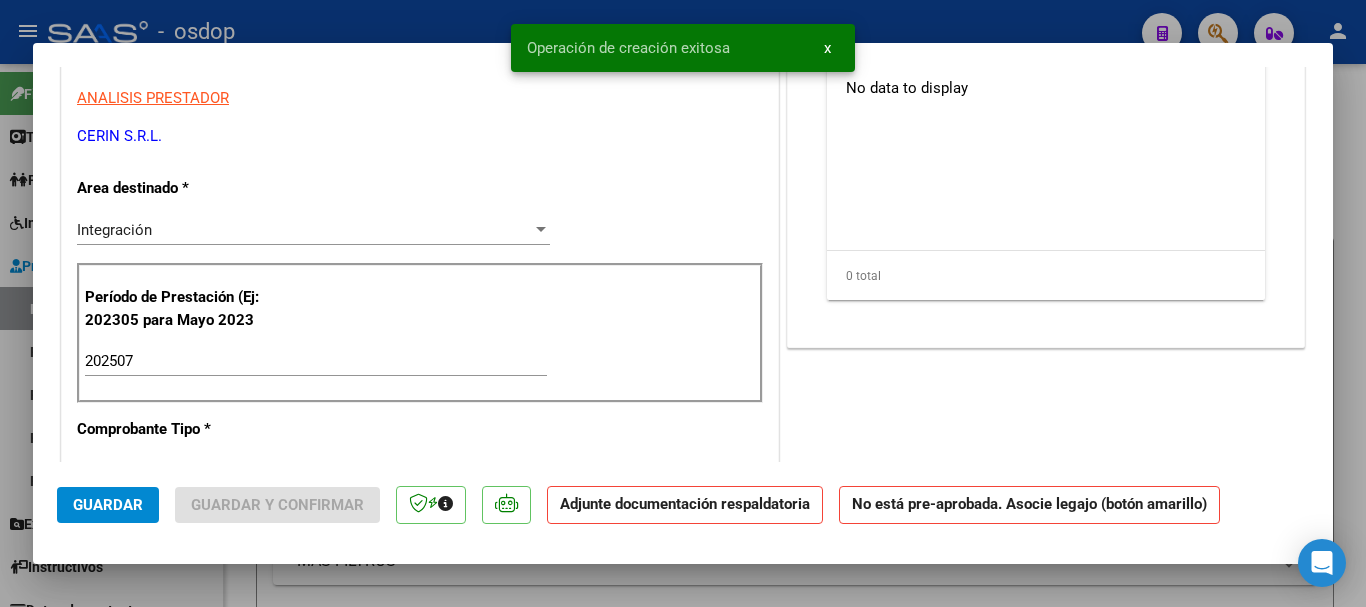 scroll, scrollTop: 0, scrollLeft: 0, axis: both 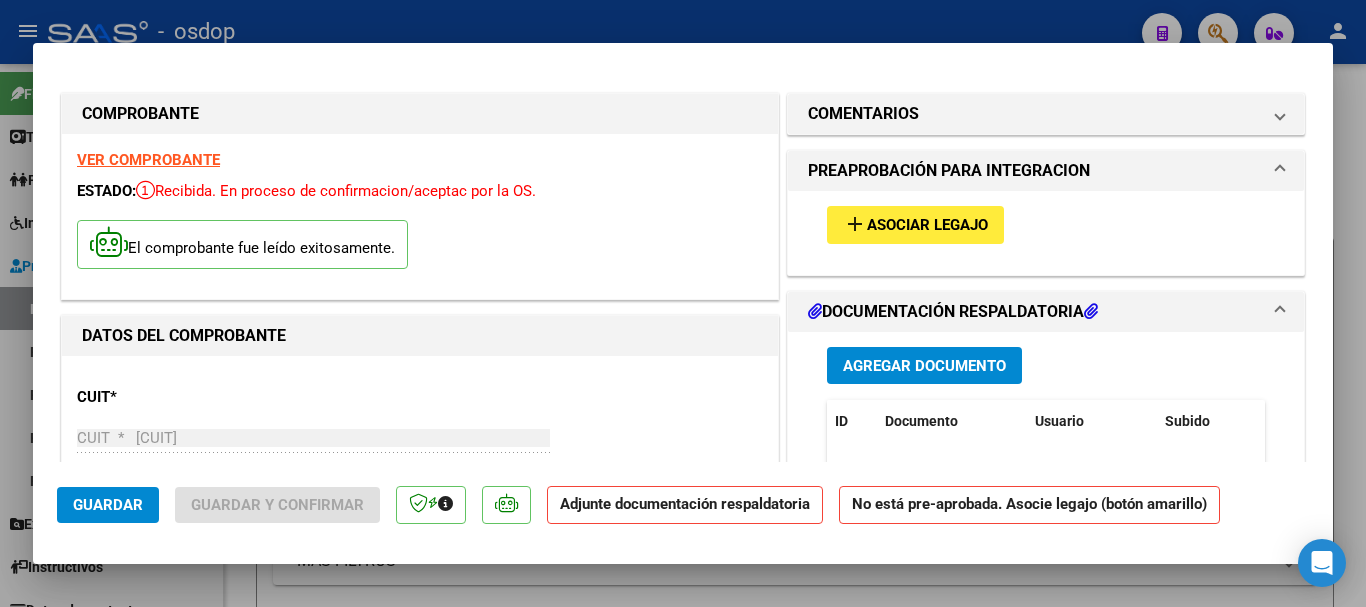 click on "Agregar Documento" at bounding box center [924, 366] 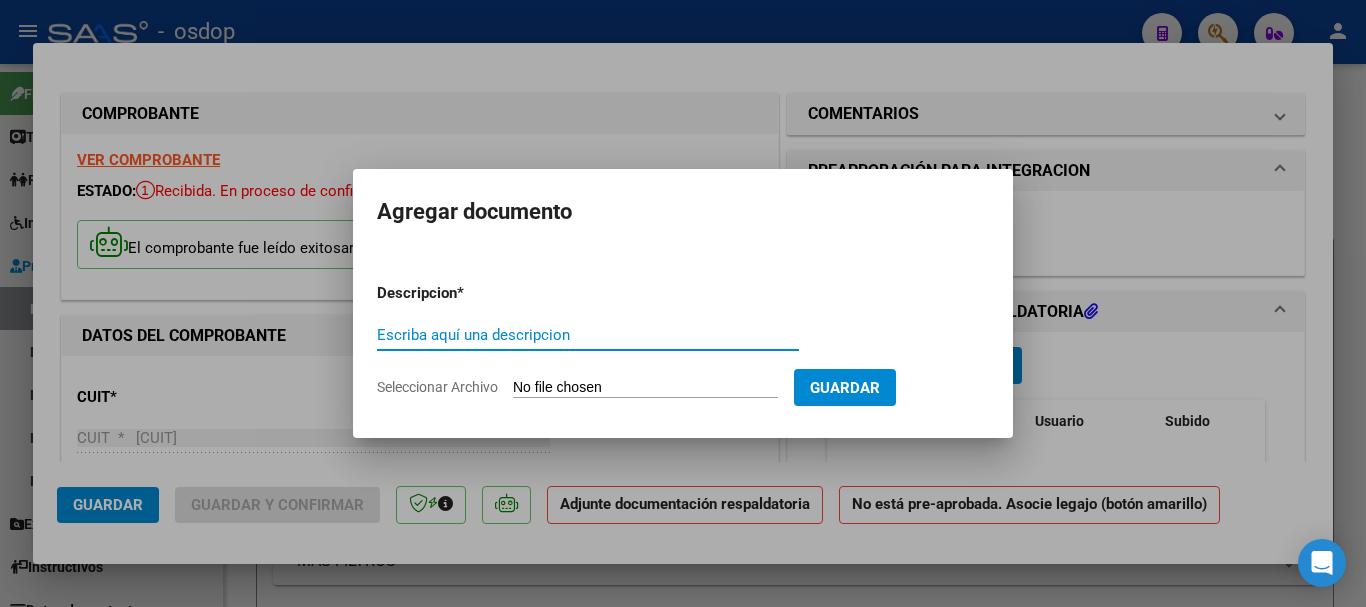 click on "Seleccionar Archivo" at bounding box center (645, 388) 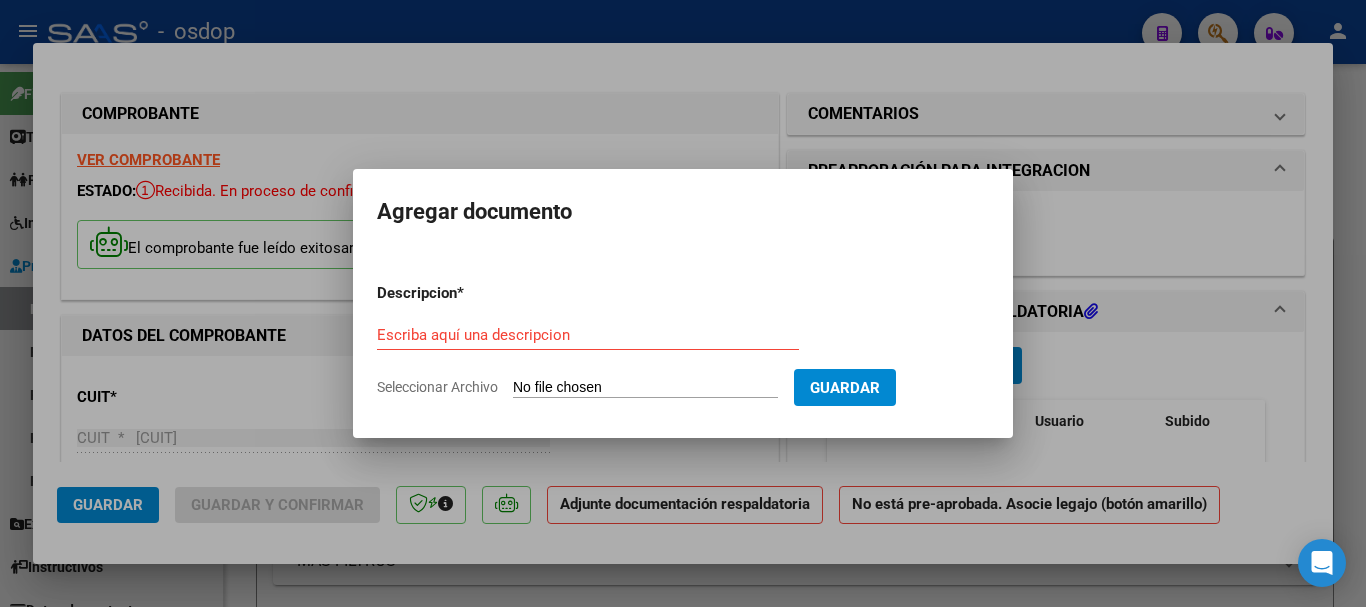 type on "C:\fakepath\osdop castor valentina asistencia julio 2025 cerin srl.pdf" 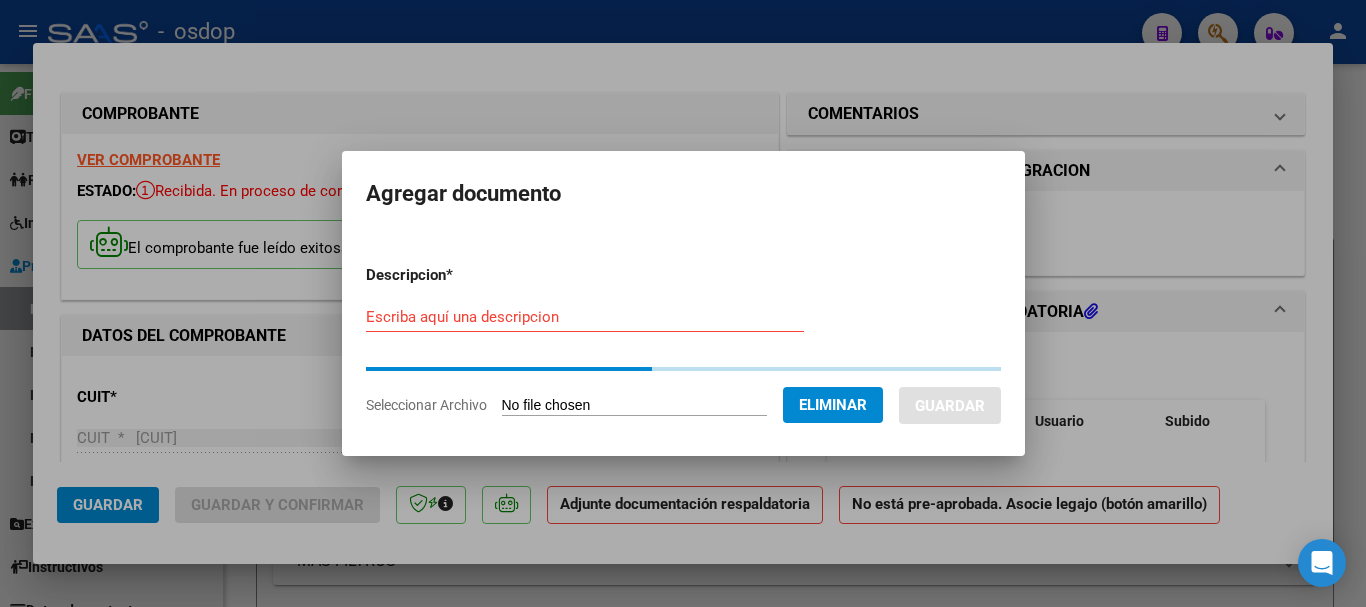 click on "Descripcion  *   Escriba aquí una descripcion  Seleccionar Archivo Eliminar Guardar" at bounding box center [683, 340] 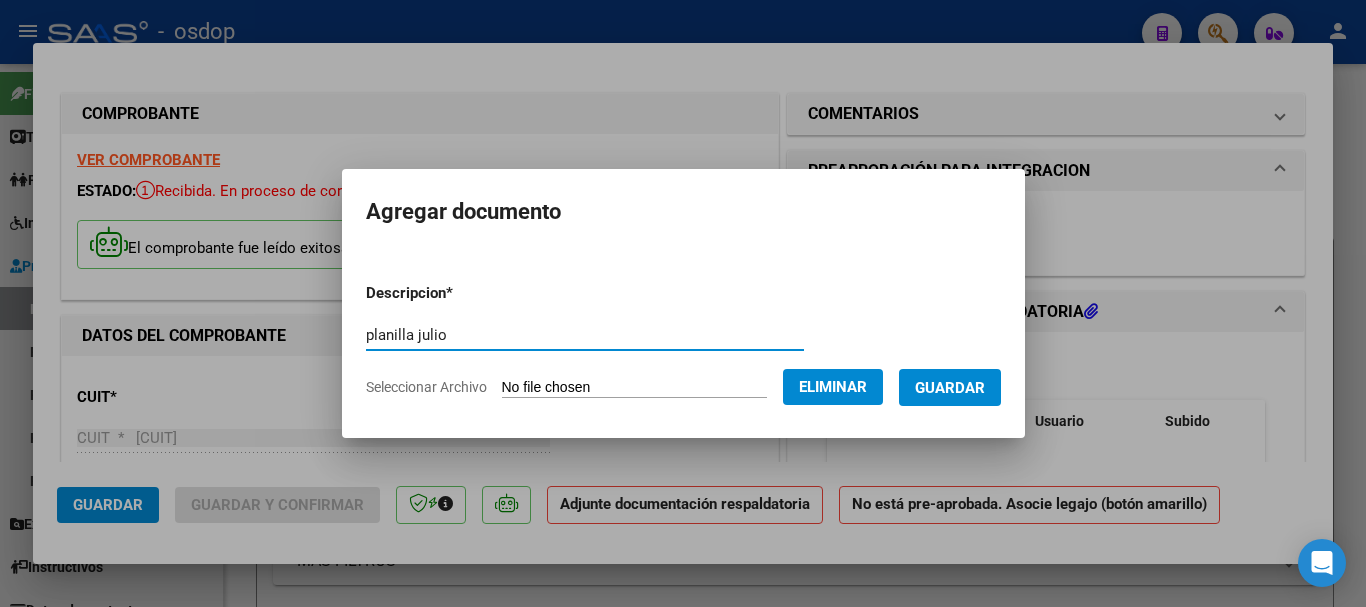 type on "planilla julio" 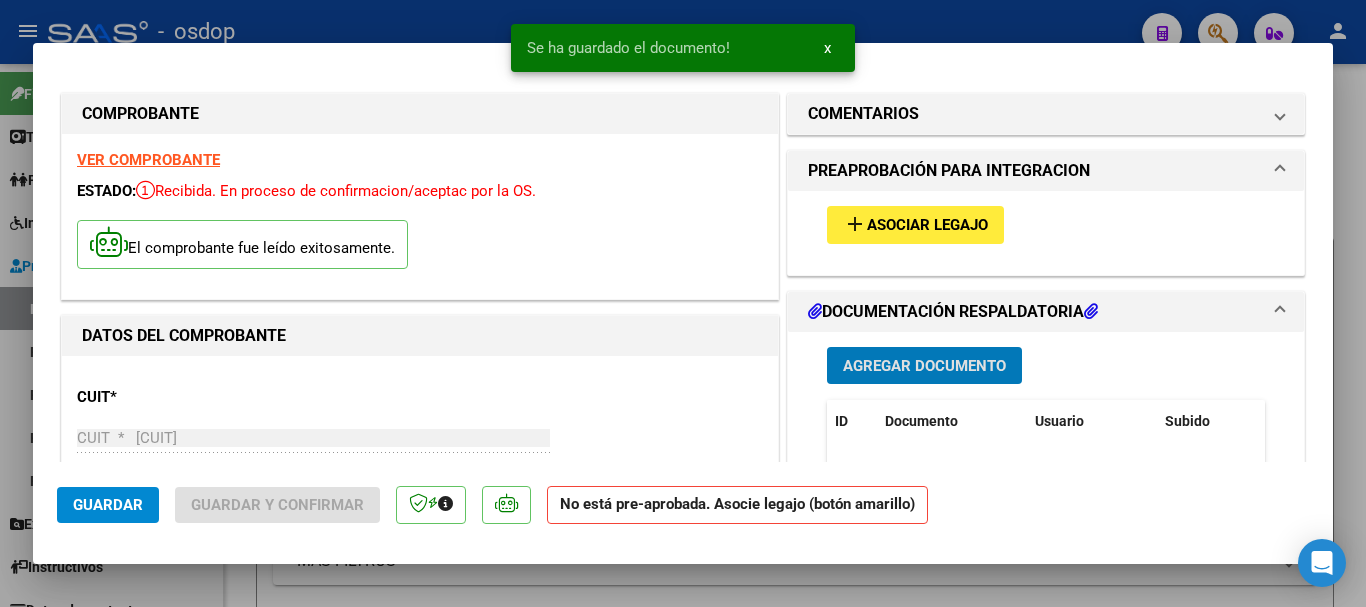 click on "Asociar Legajo" at bounding box center [927, 226] 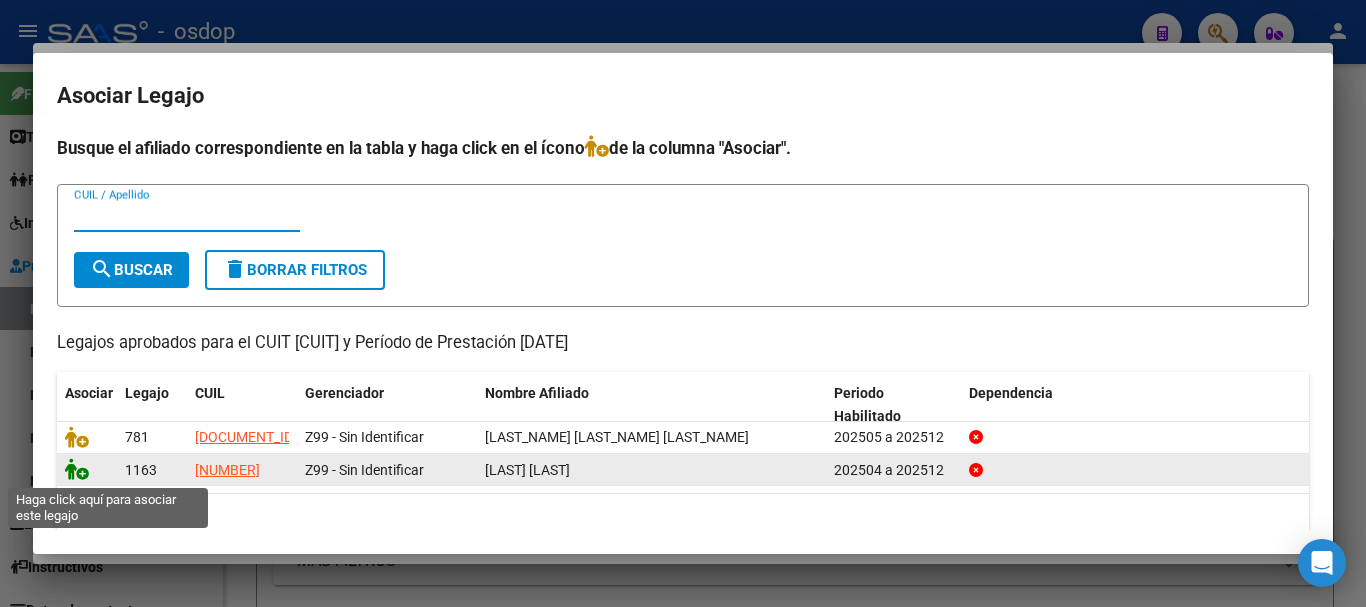click 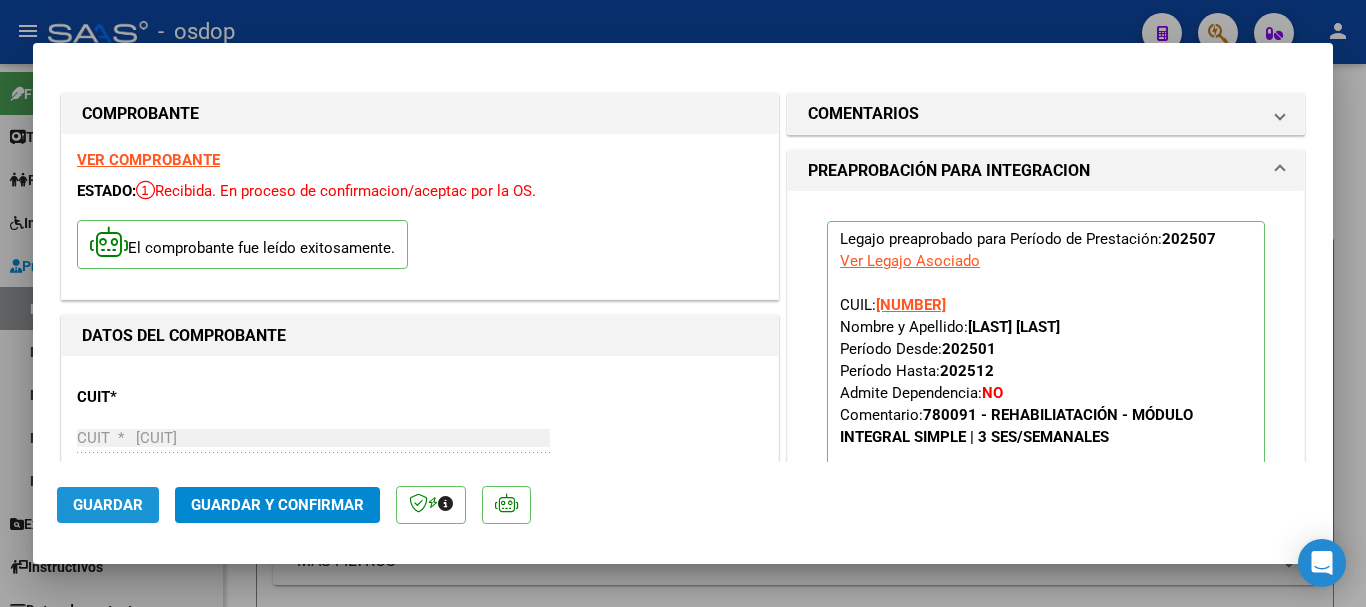 click on "Guardar" 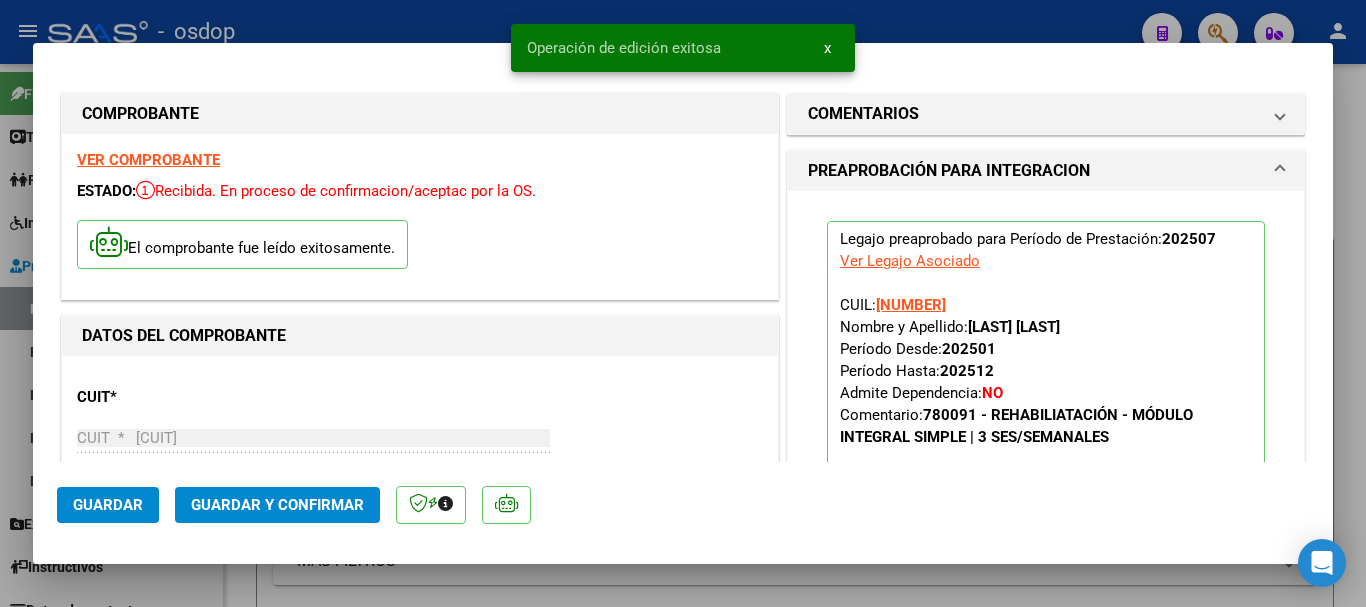 click at bounding box center [683, 303] 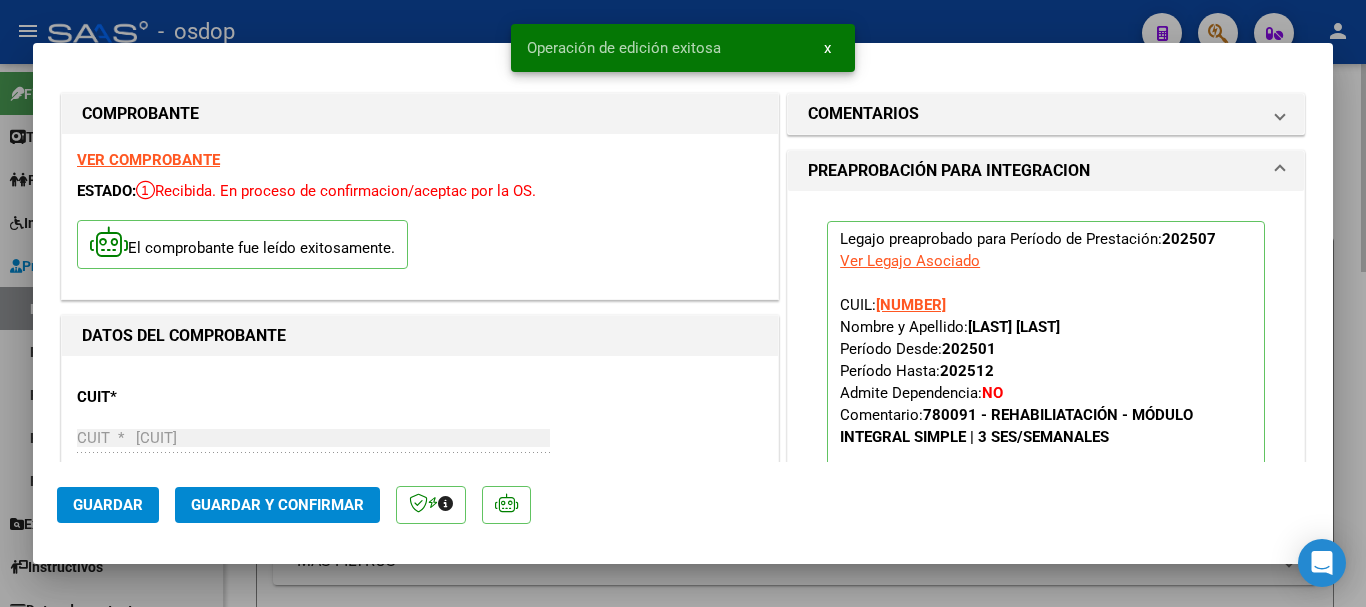 type 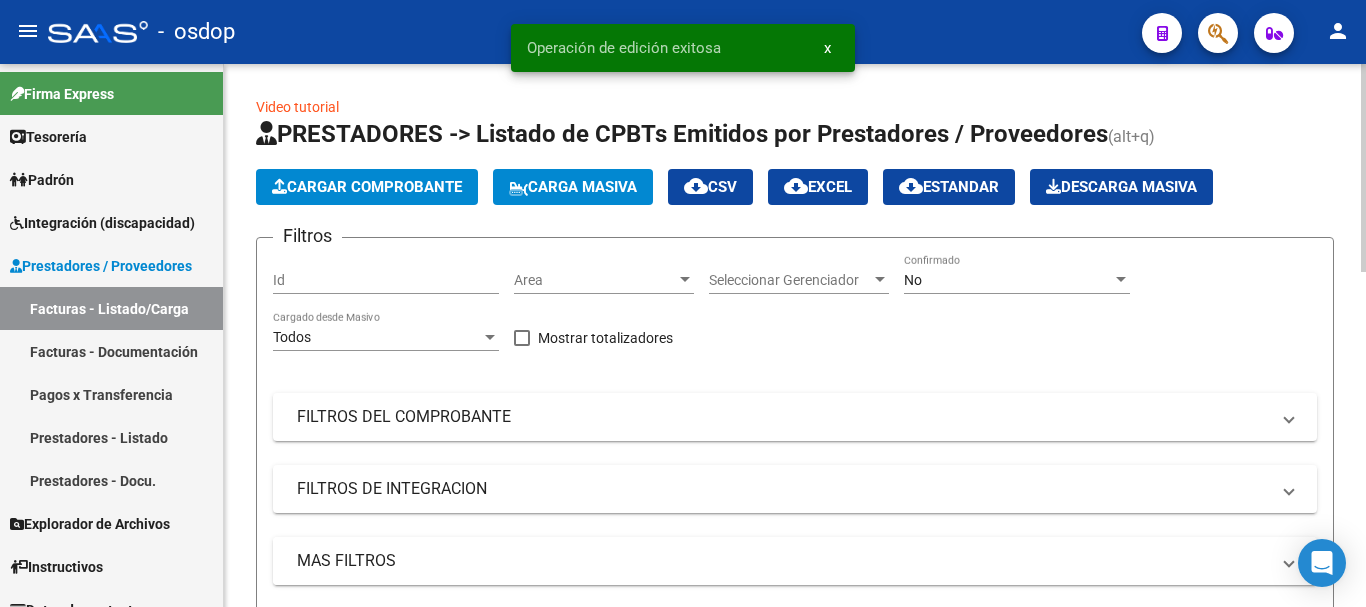 scroll, scrollTop: 600, scrollLeft: 0, axis: vertical 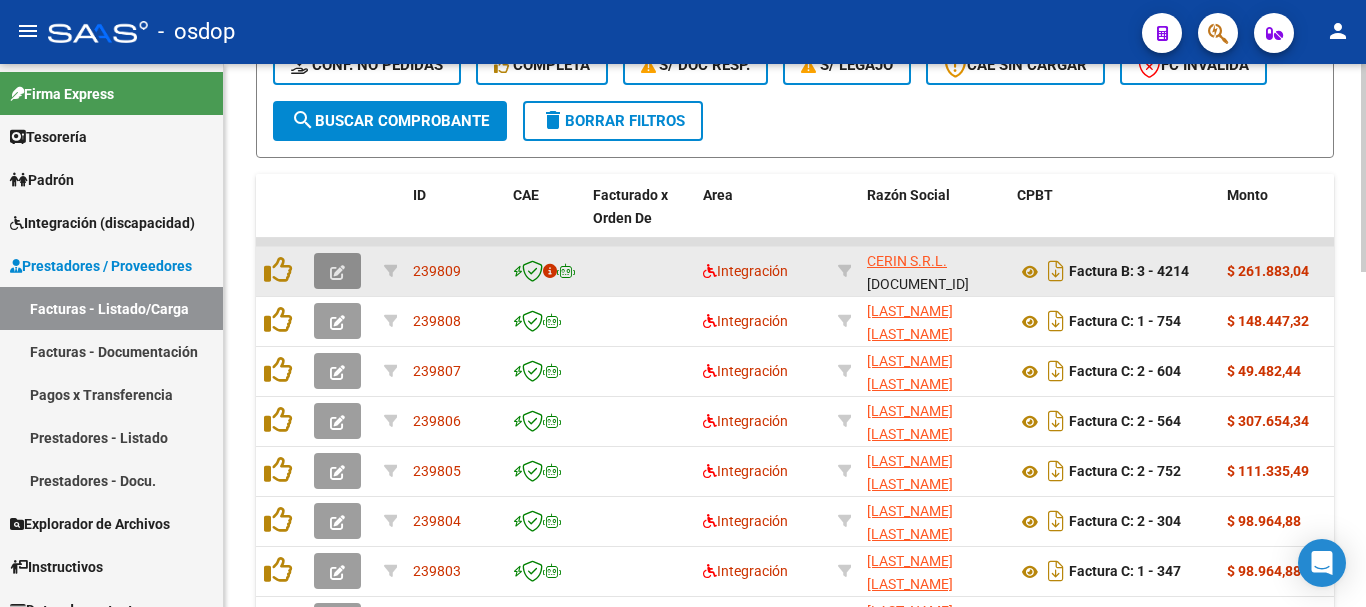 click 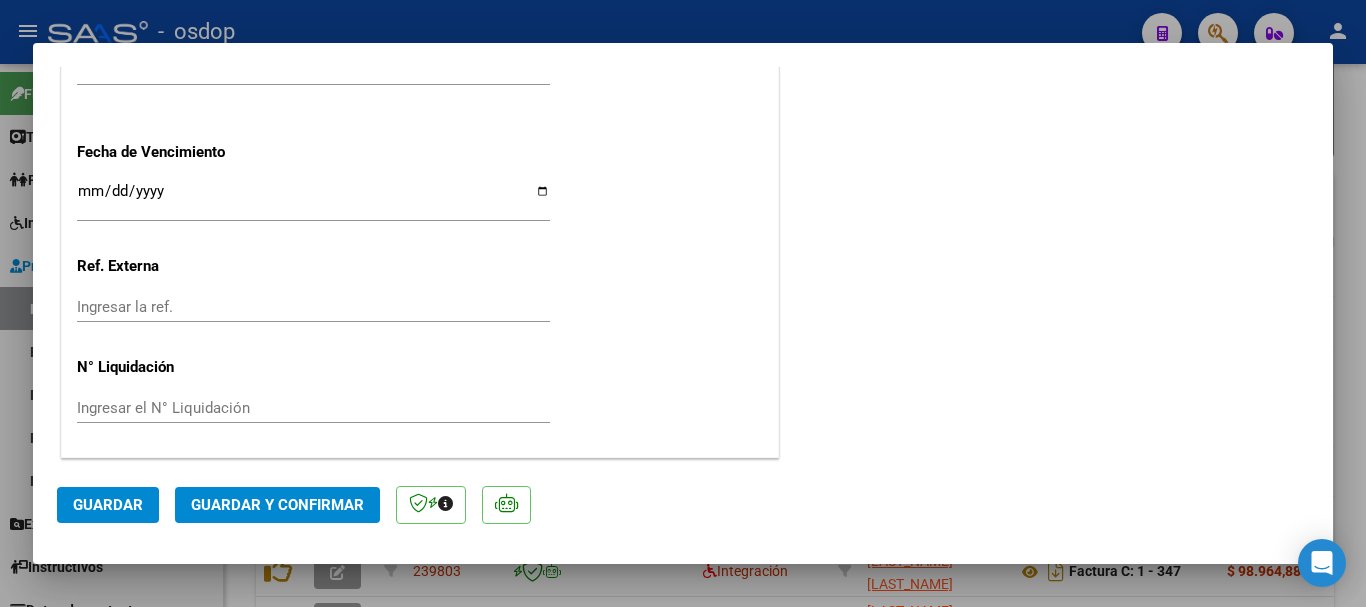 scroll, scrollTop: 1235, scrollLeft: 0, axis: vertical 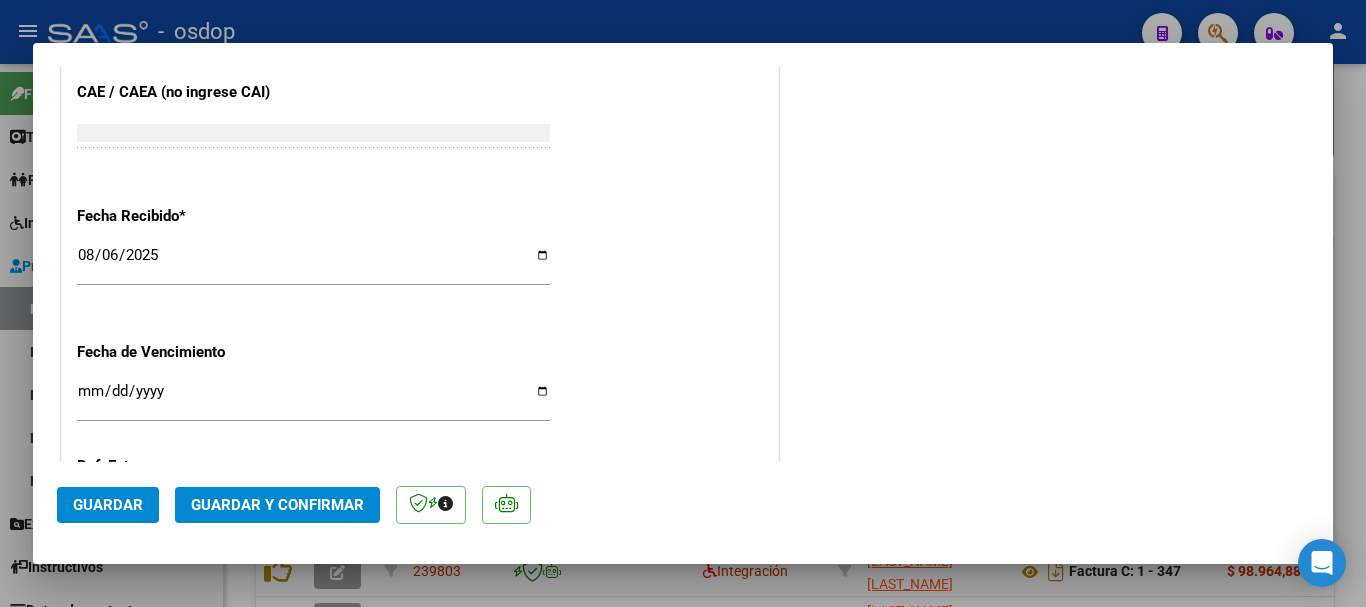click on "Guardar Guardar y Confirmar" 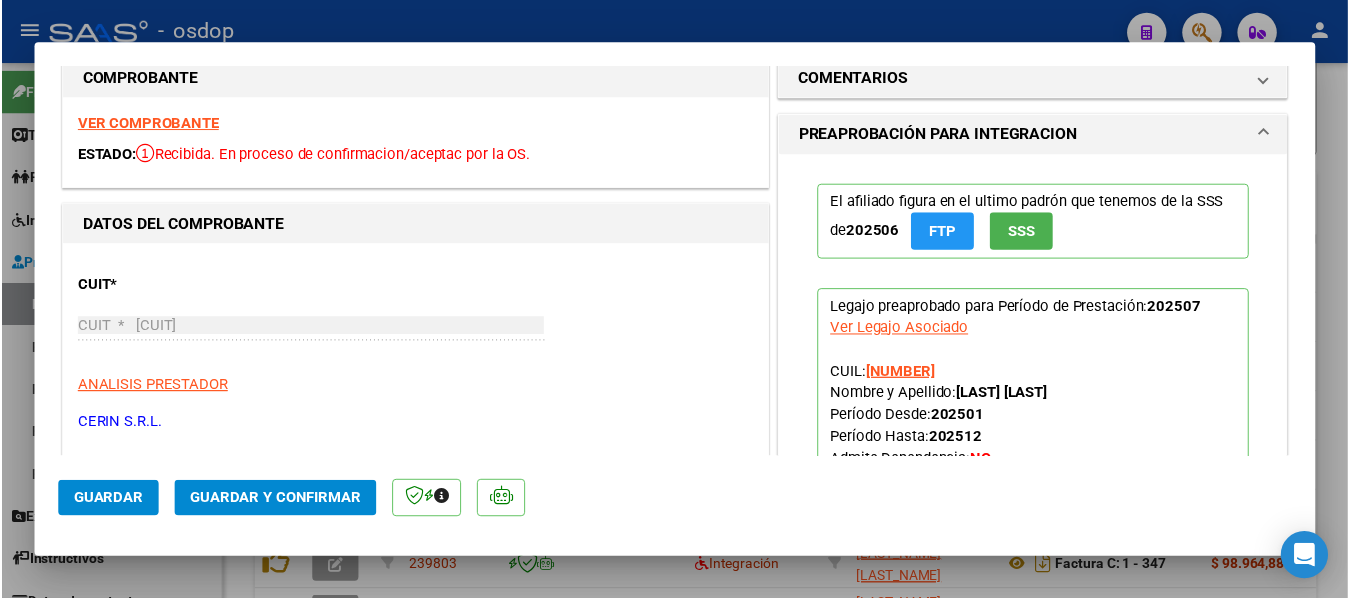 scroll, scrollTop: 0, scrollLeft: 0, axis: both 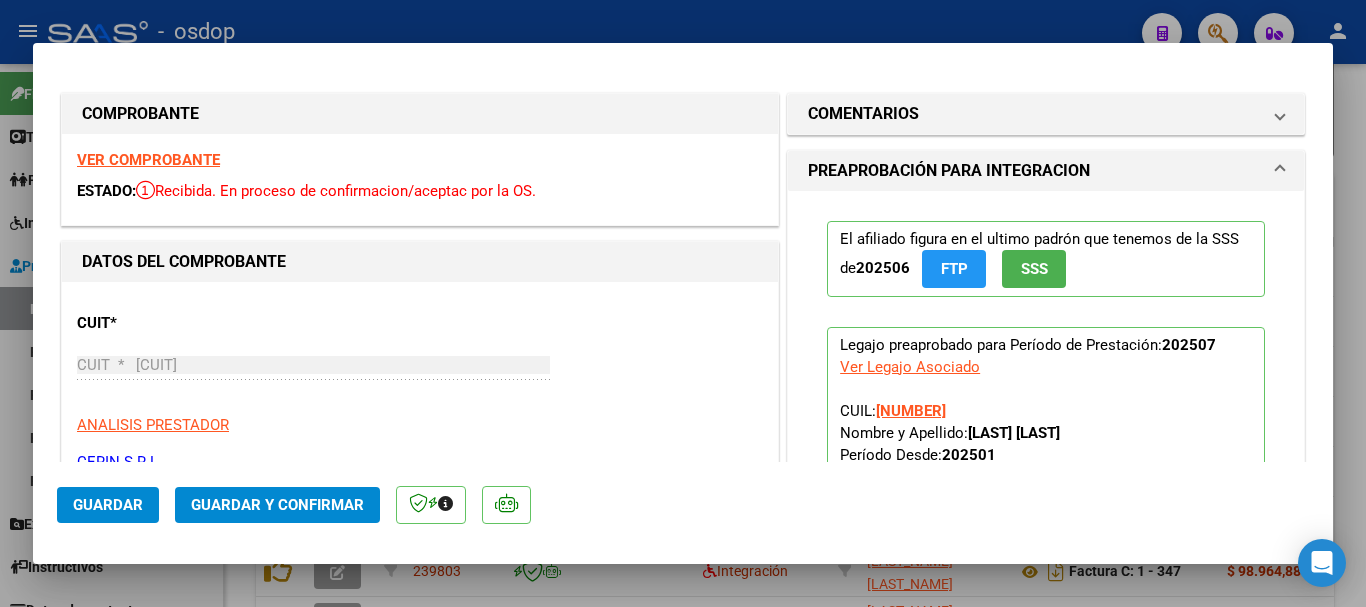 click on "Guardar" 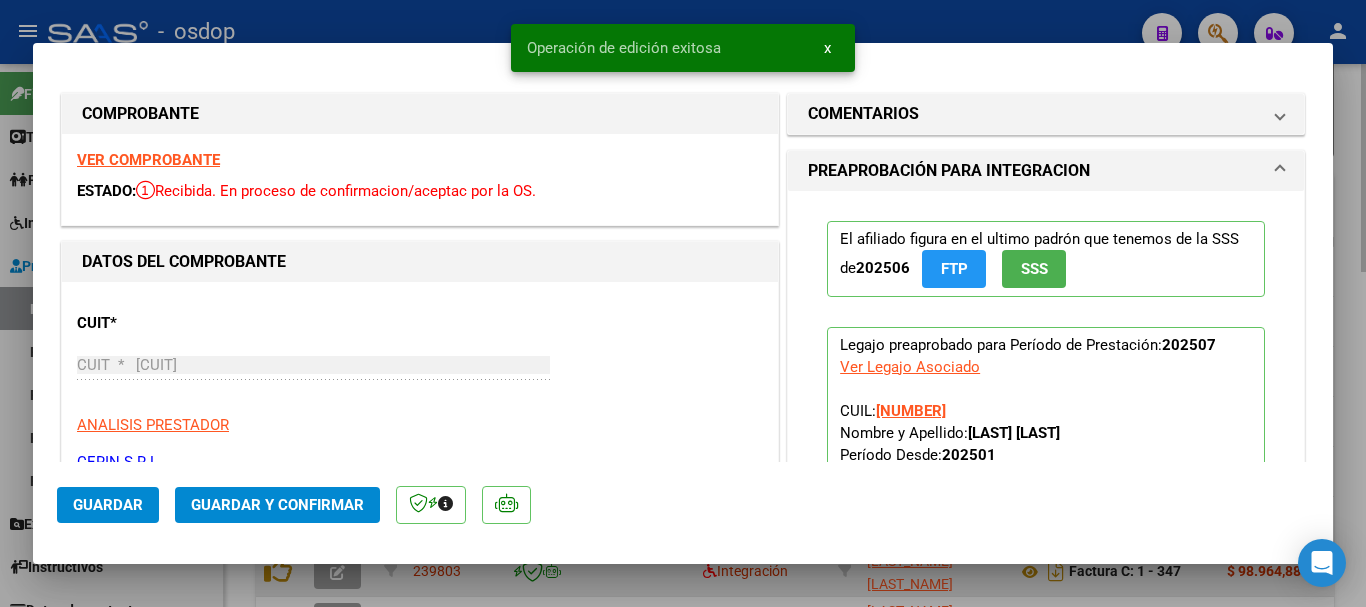 click at bounding box center [683, 303] 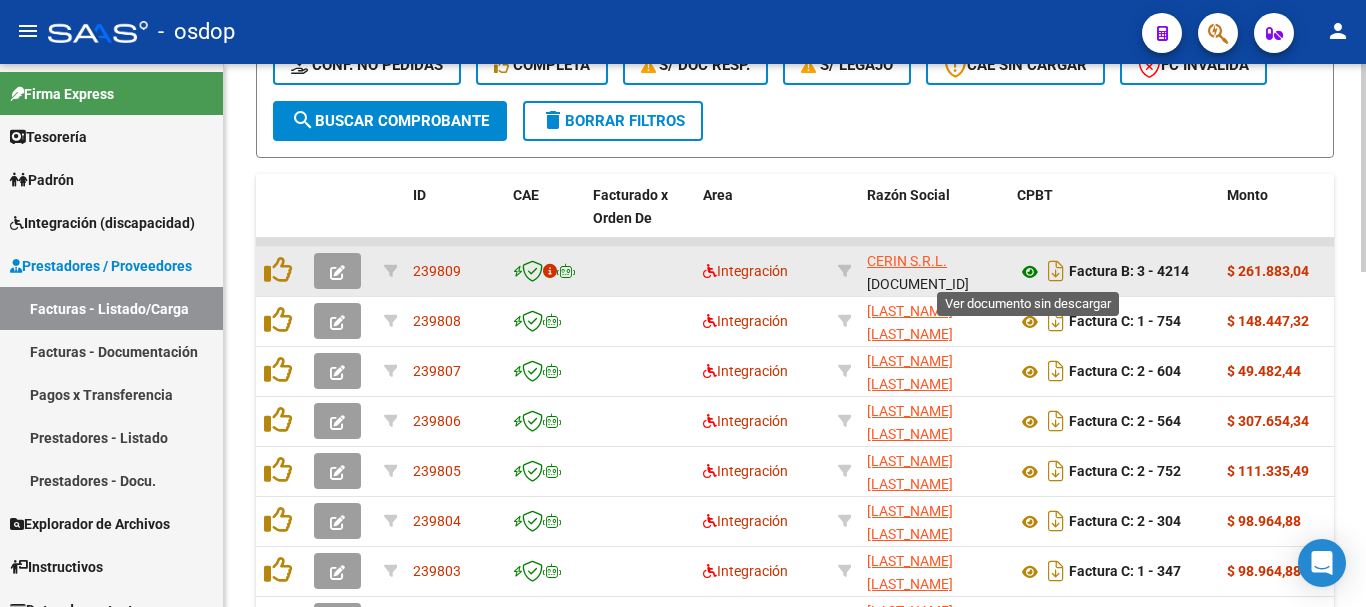 click 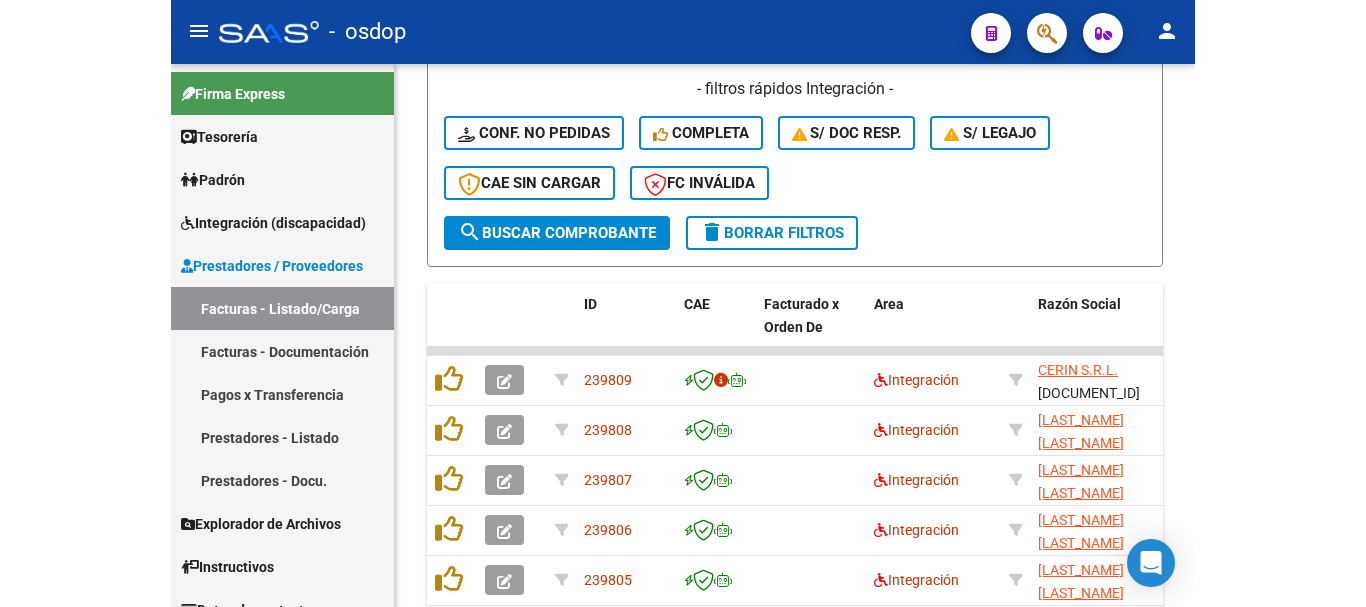 scroll, scrollTop: 529, scrollLeft: 0, axis: vertical 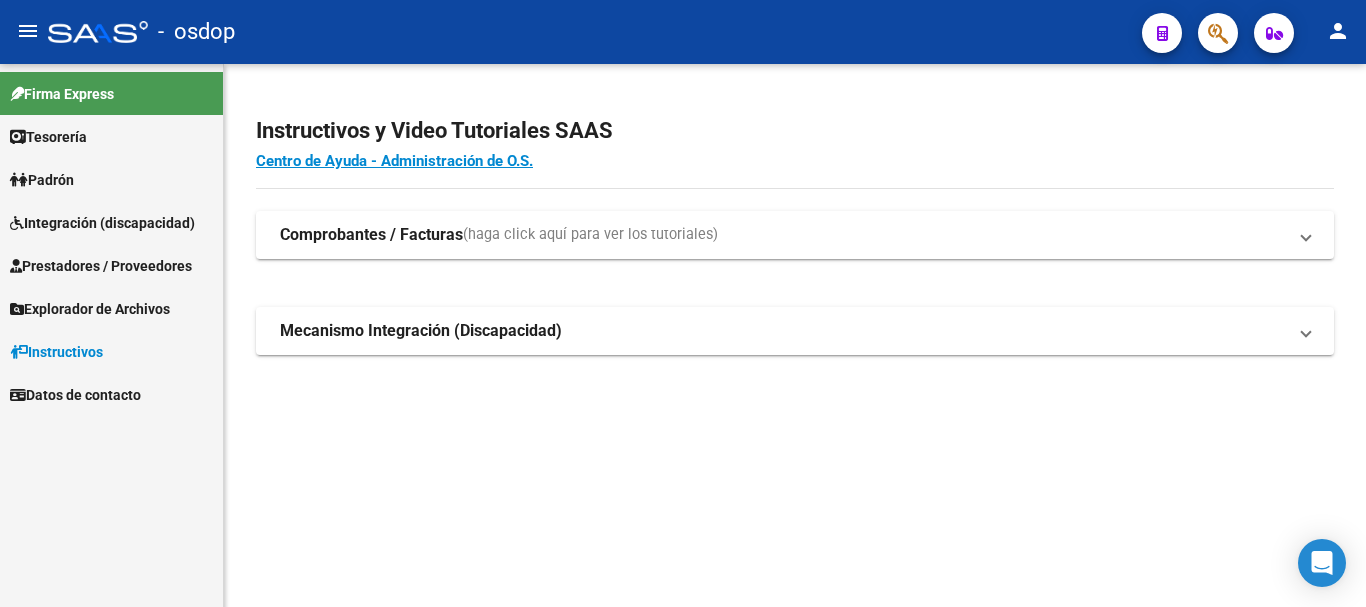 click on "Prestadores / Proveedores" at bounding box center [101, 266] 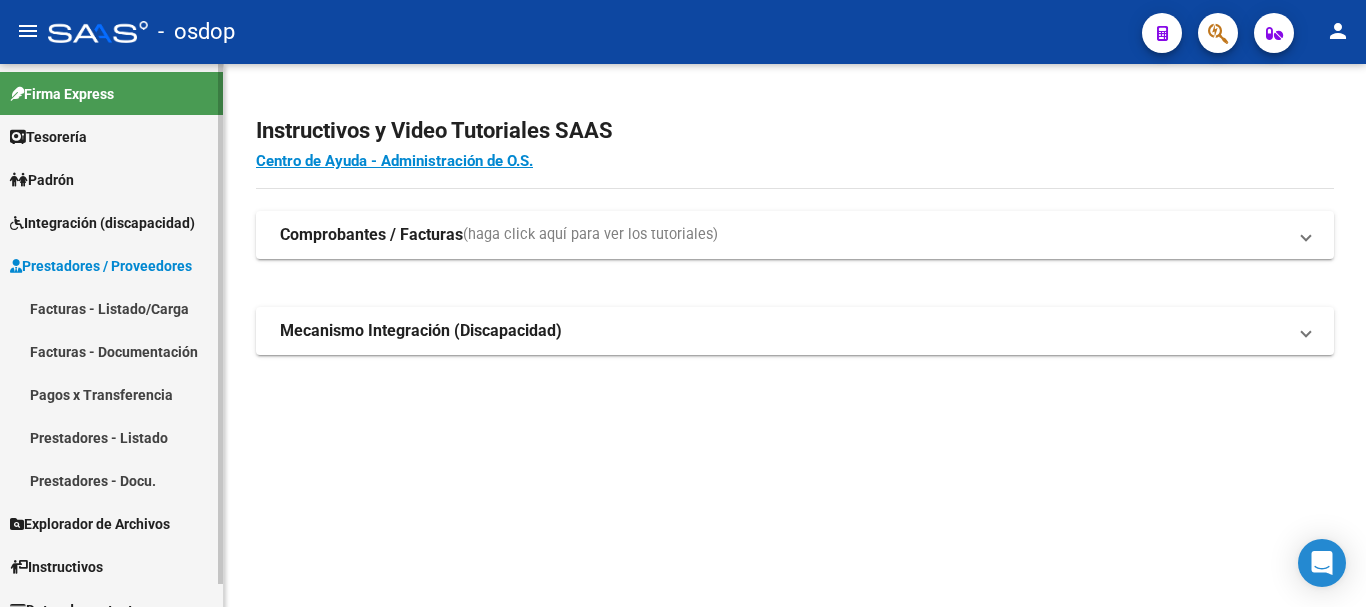 click on "Facturas - Listado/Carga" at bounding box center [111, 308] 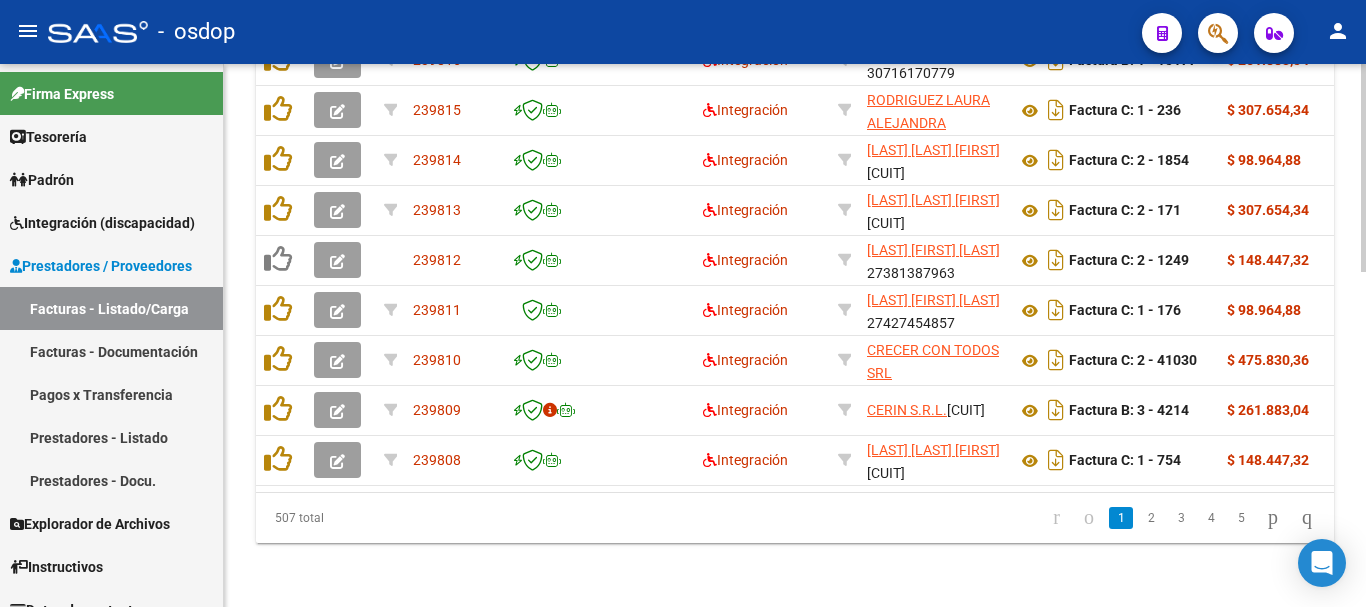 scroll, scrollTop: 477, scrollLeft: 0, axis: vertical 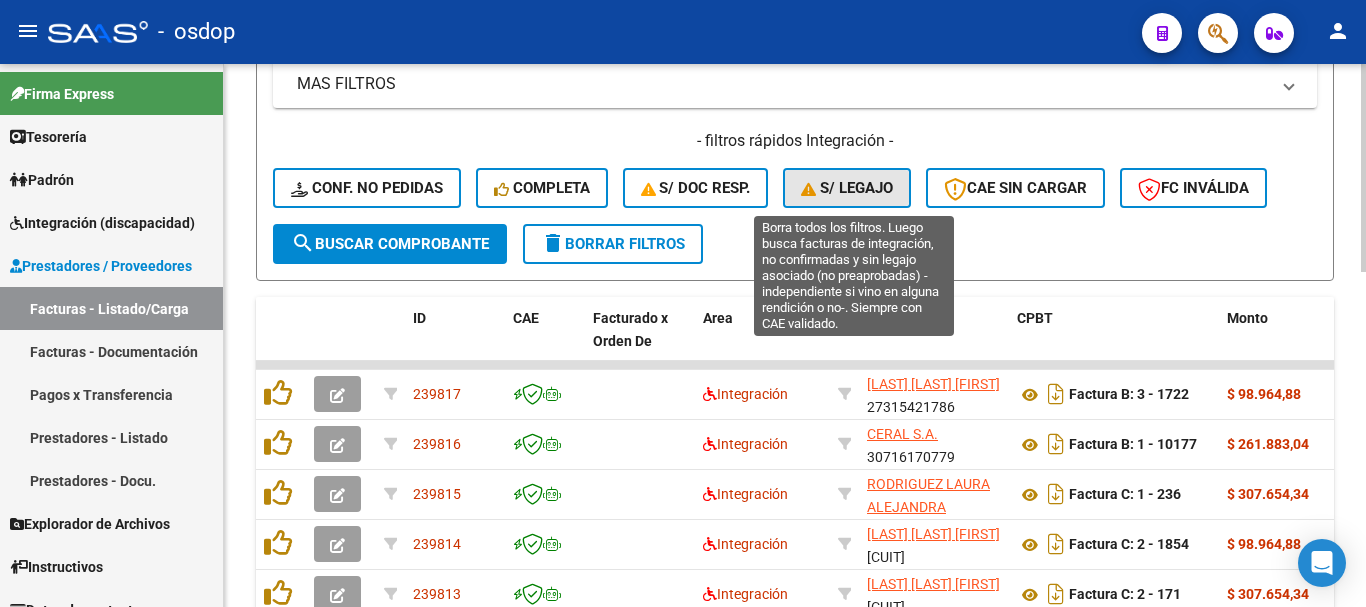 click on "S/ legajo" 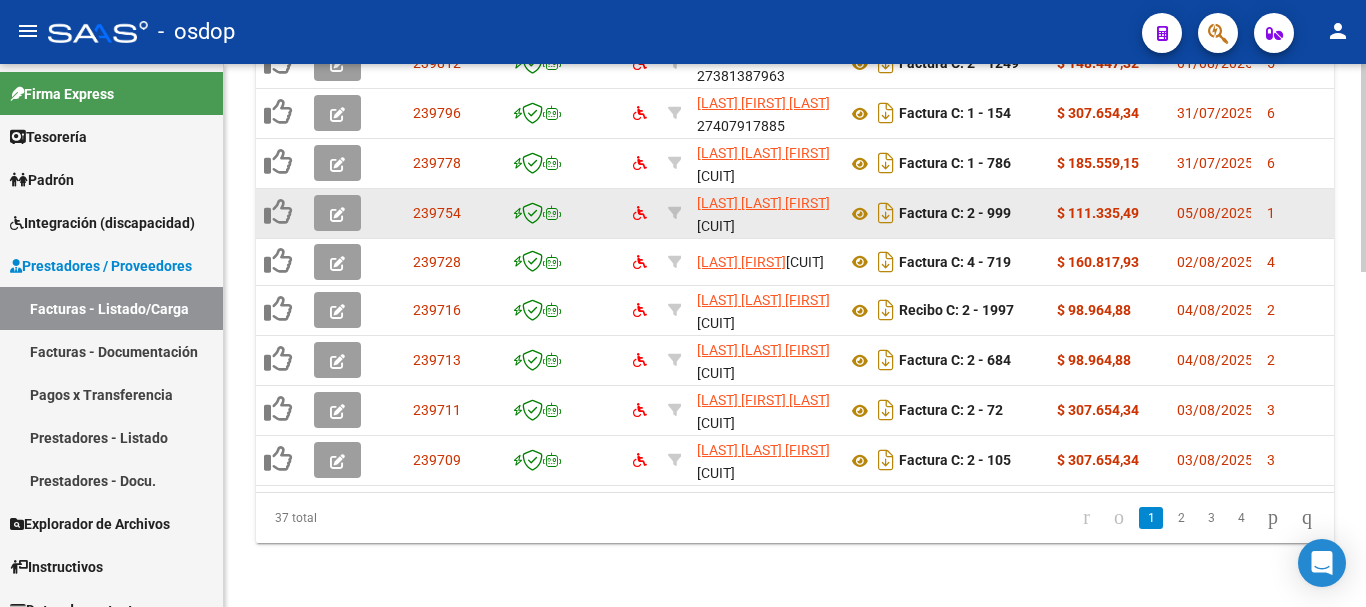 scroll, scrollTop: 677, scrollLeft: 0, axis: vertical 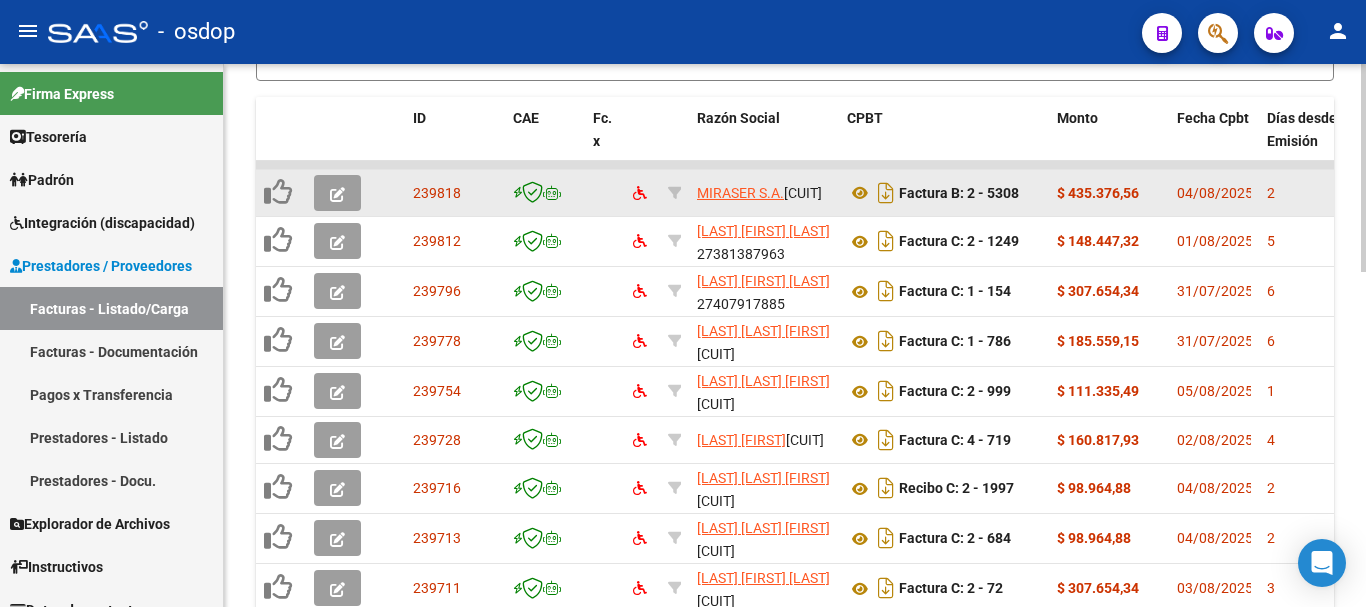 click 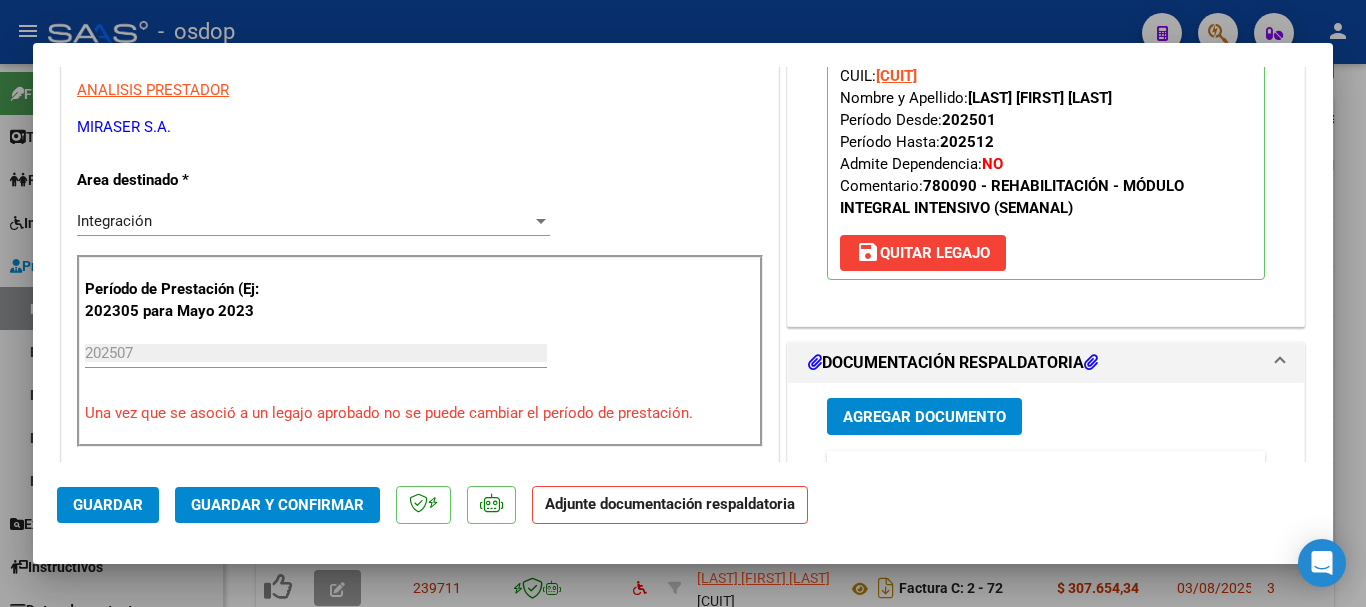 scroll, scrollTop: 135, scrollLeft: 0, axis: vertical 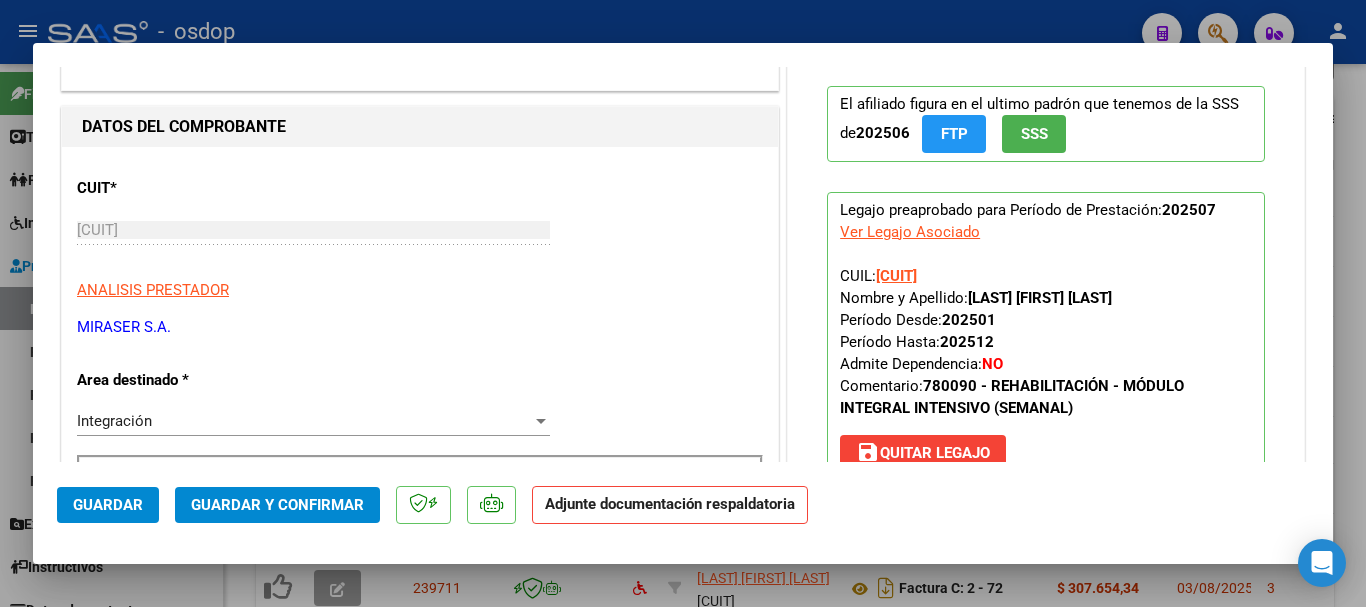 click at bounding box center [683, 303] 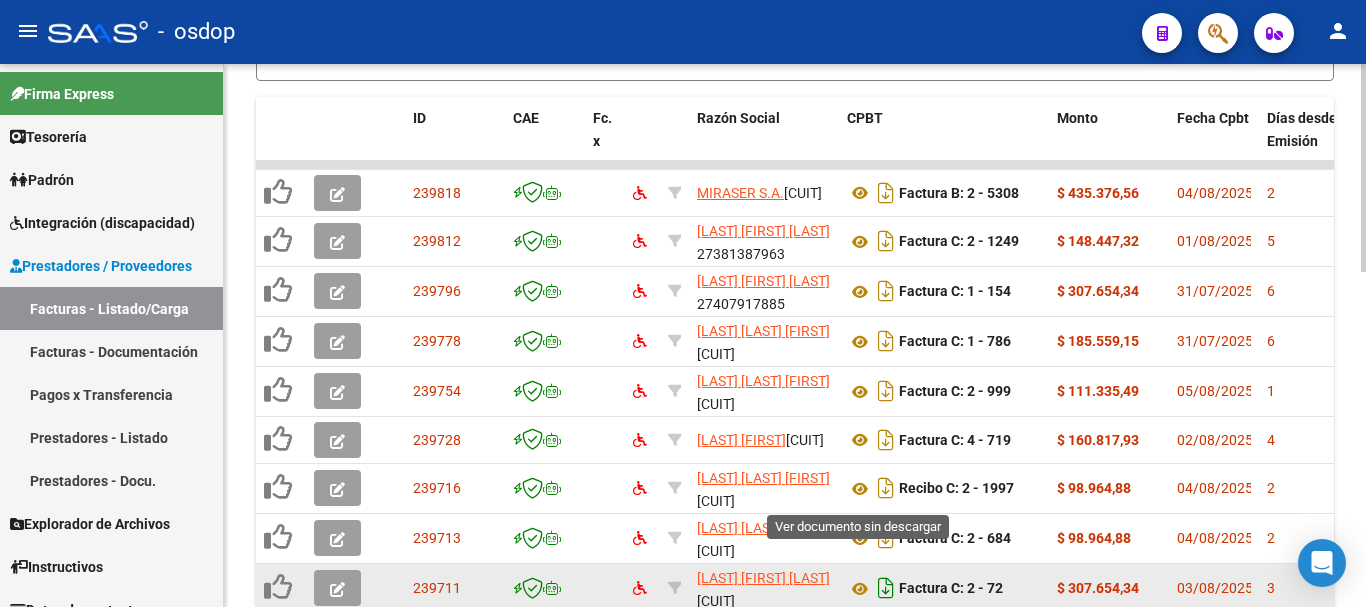 scroll, scrollTop: 777, scrollLeft: 0, axis: vertical 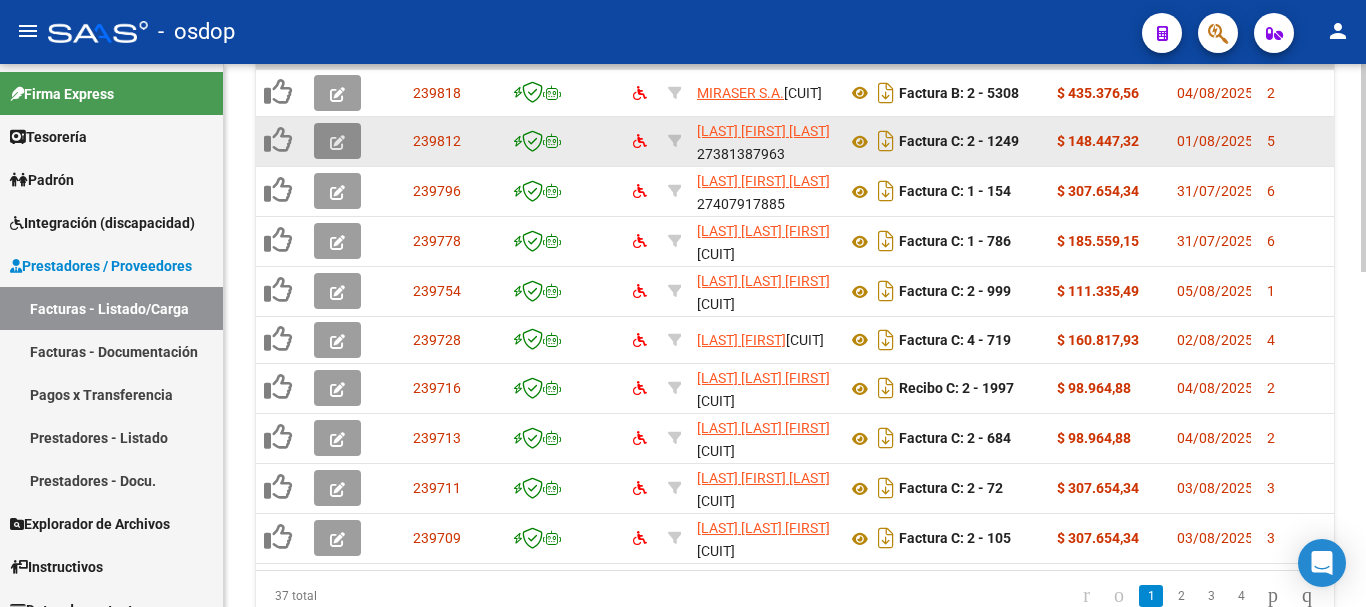 click 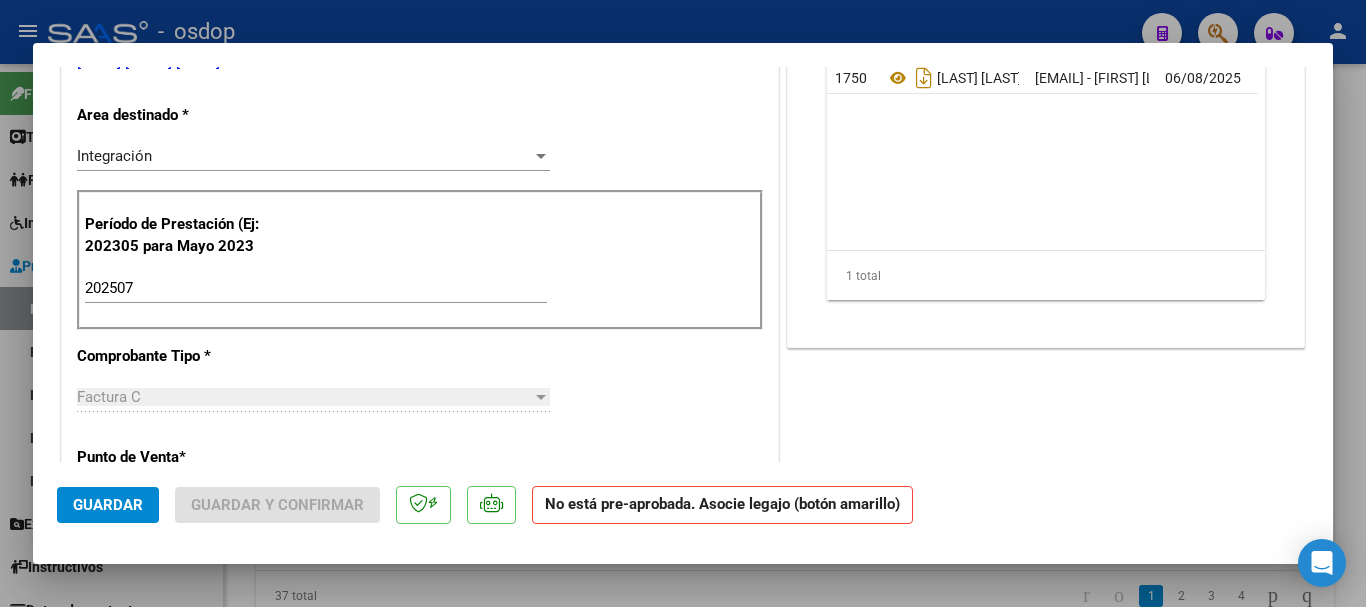 scroll, scrollTop: 100, scrollLeft: 0, axis: vertical 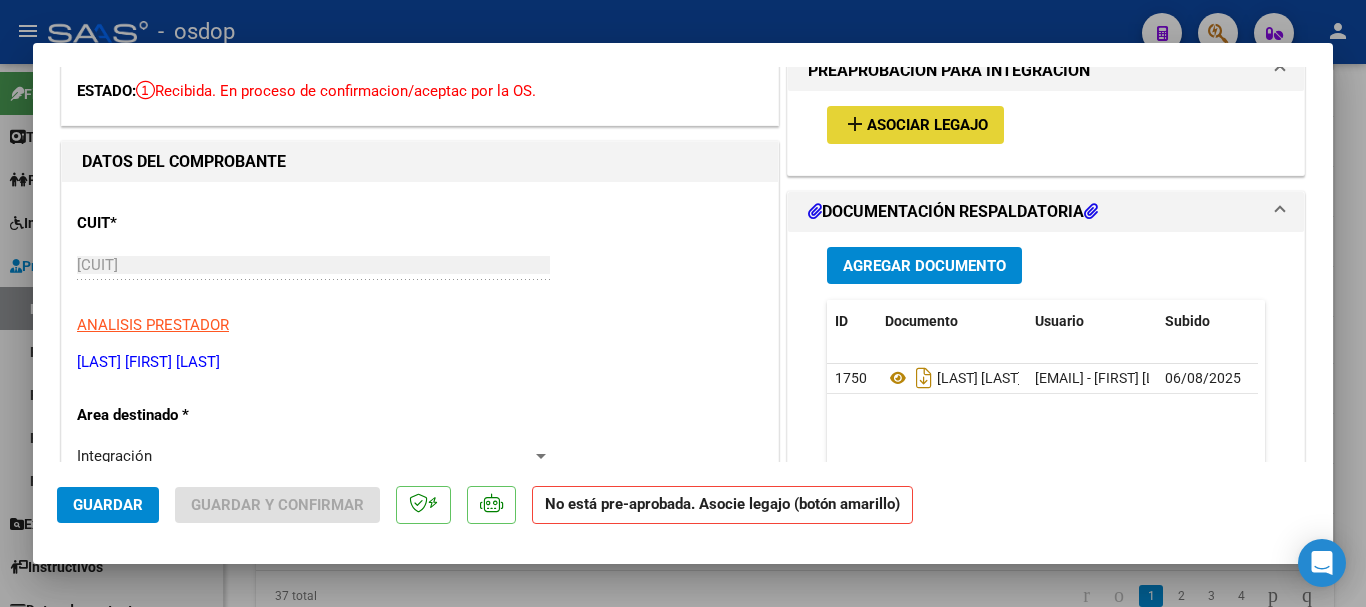 click on "Asociar Legajo" at bounding box center (927, 126) 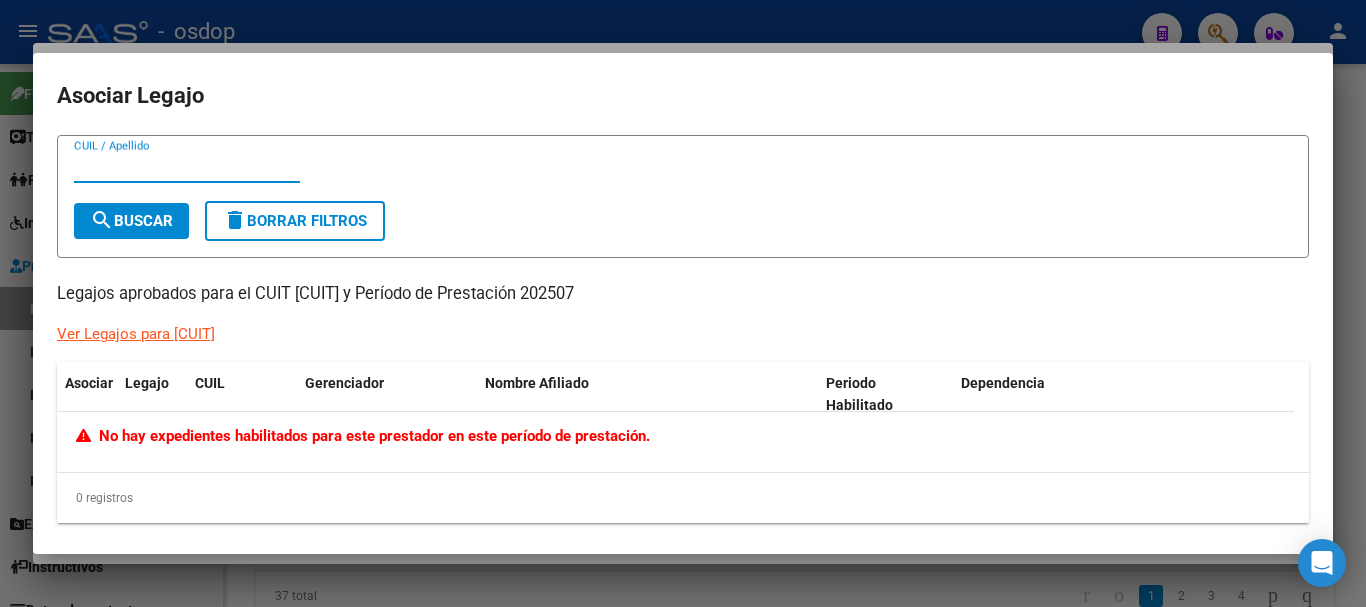 click at bounding box center [683, 303] 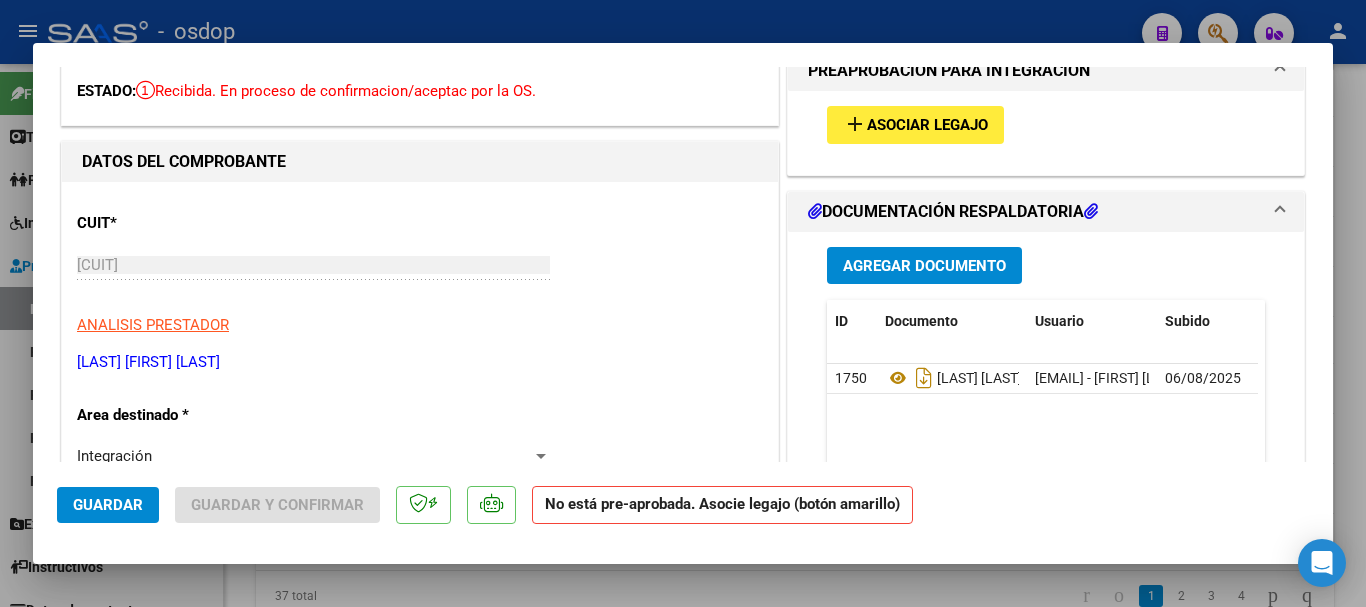 click at bounding box center [683, 303] 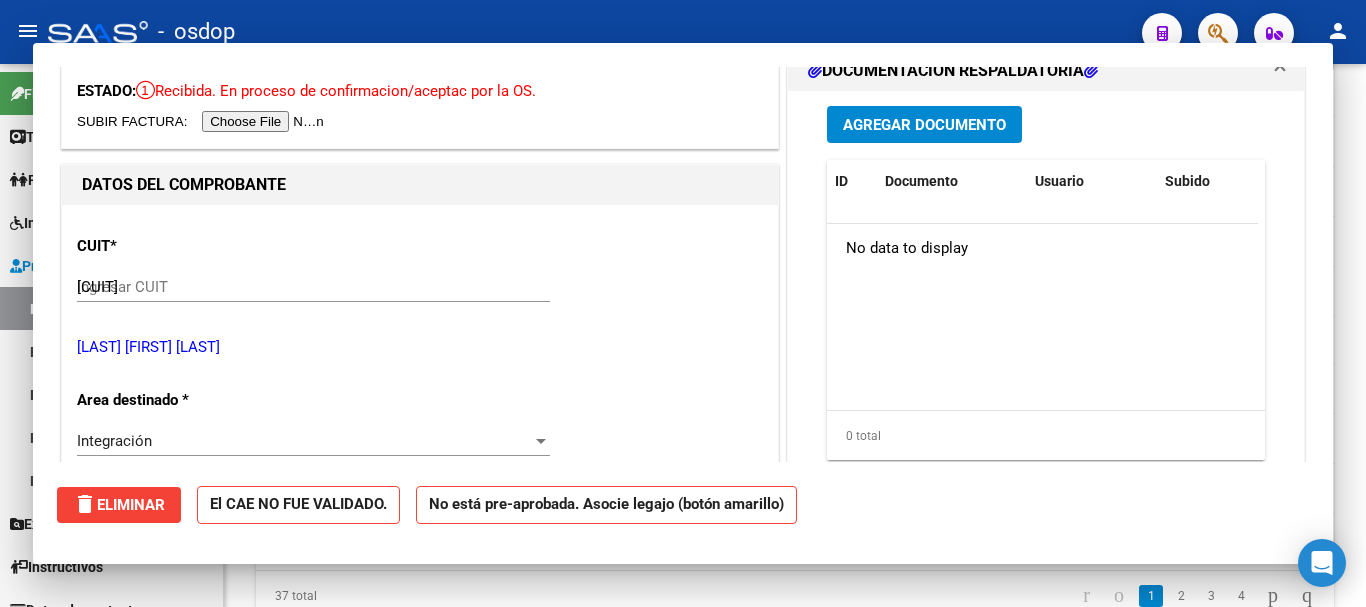 type 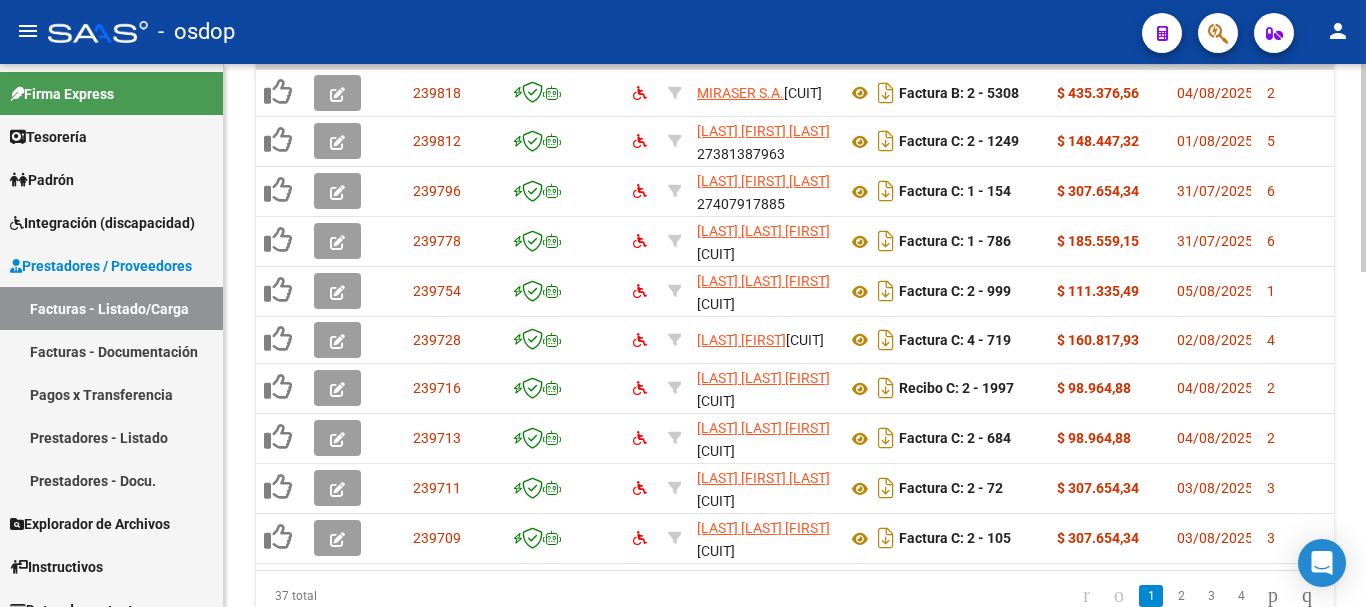scroll, scrollTop: 877, scrollLeft: 0, axis: vertical 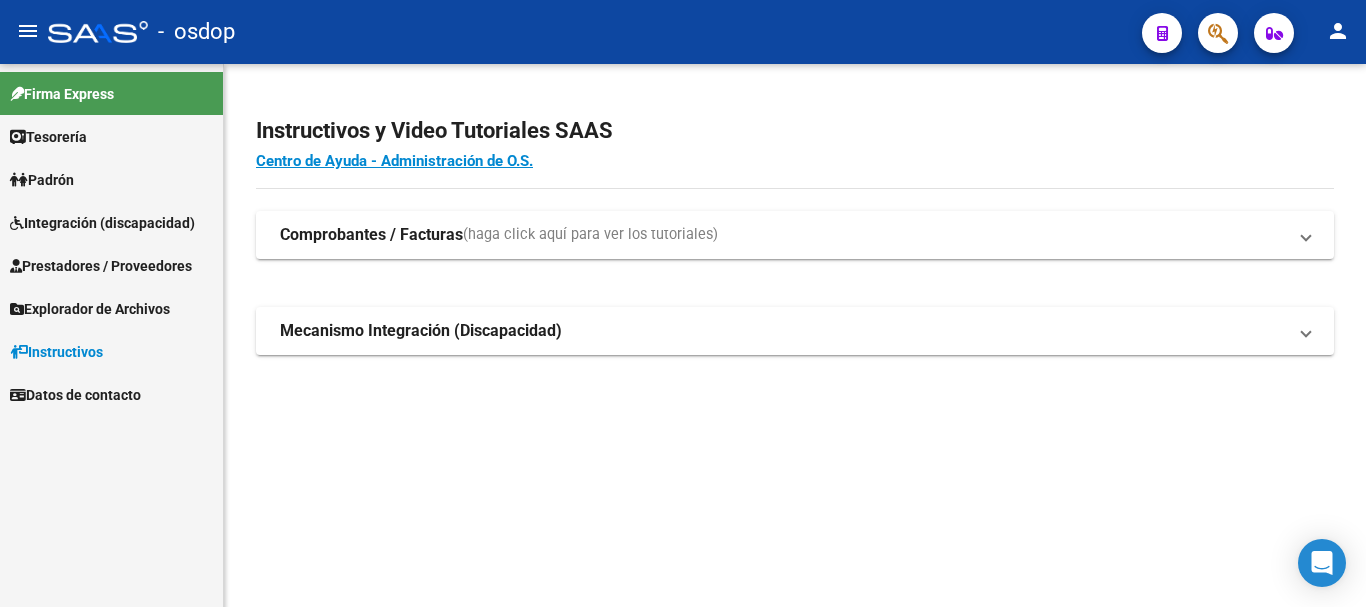 click on "Prestadores / Proveedores" at bounding box center [101, 266] 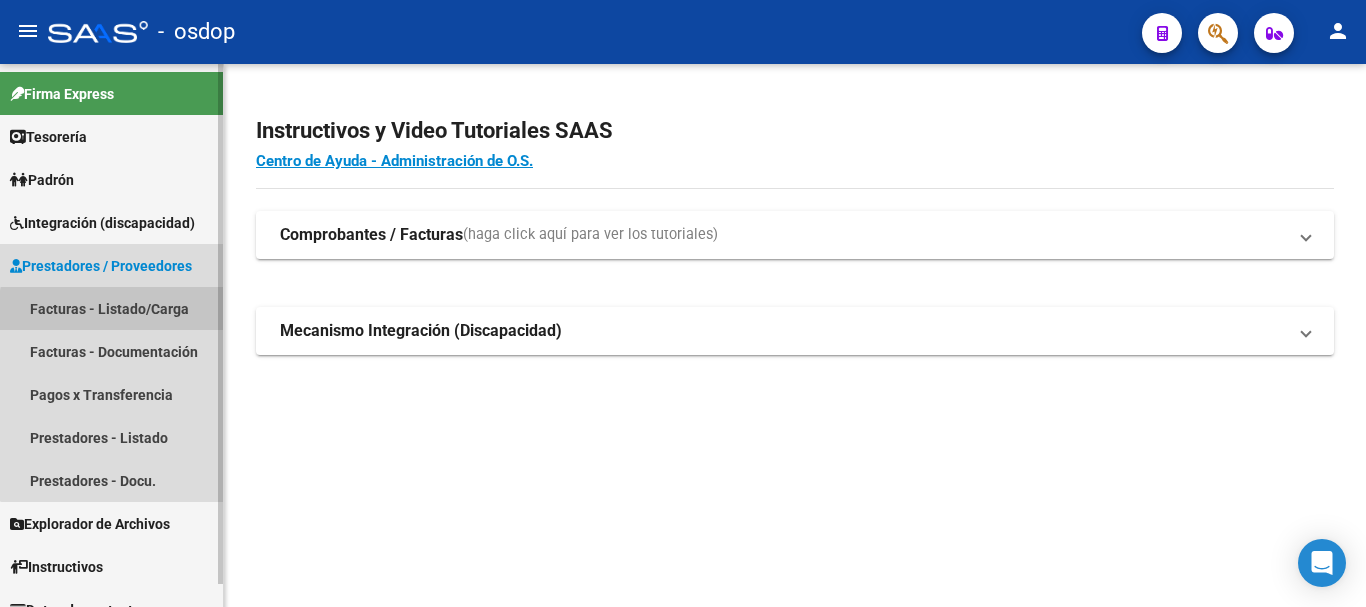 click on "Facturas - Listado/Carga" at bounding box center (111, 308) 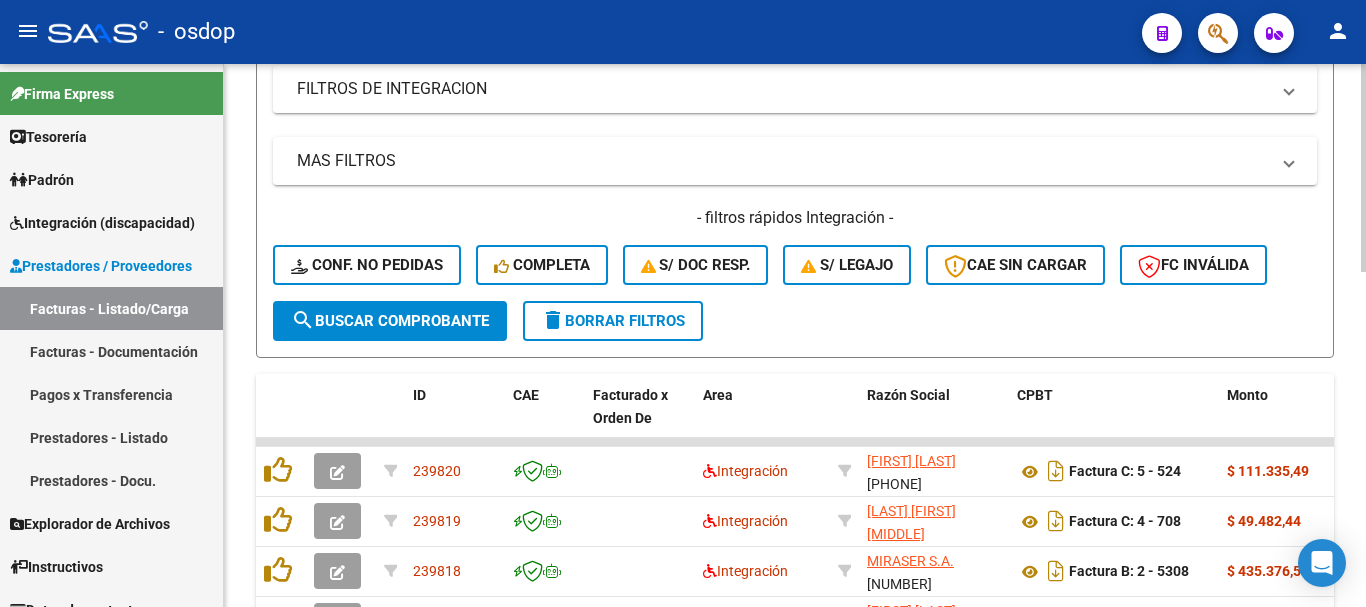scroll, scrollTop: 800, scrollLeft: 0, axis: vertical 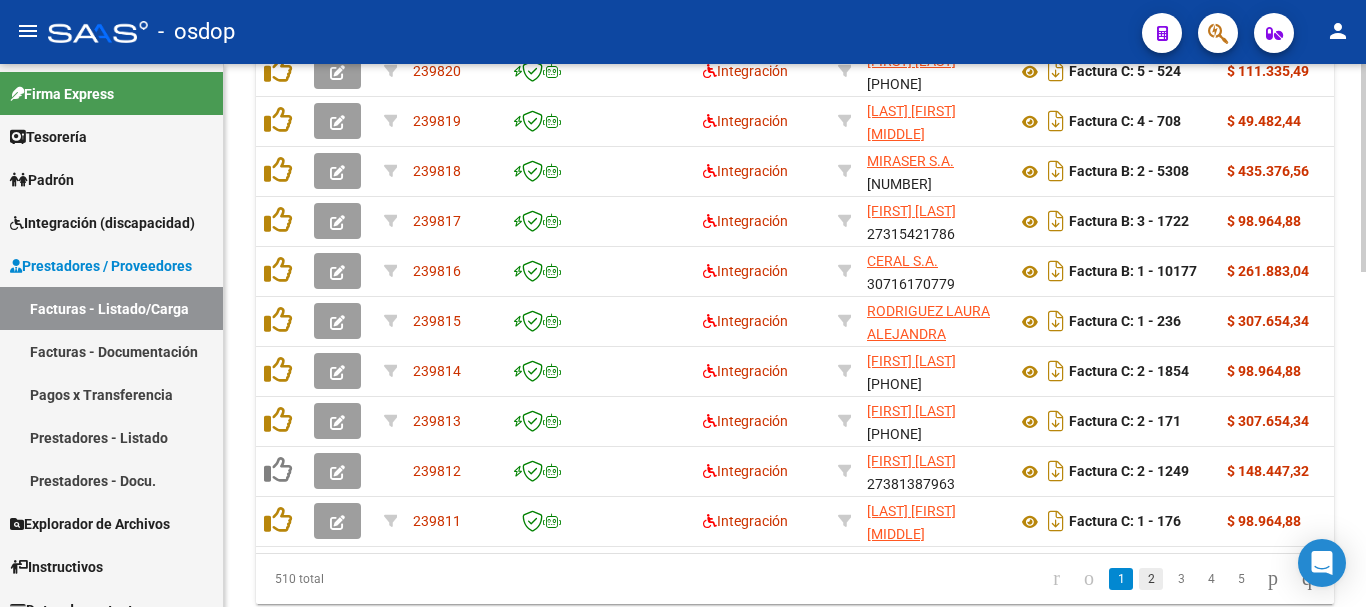 click on "2" 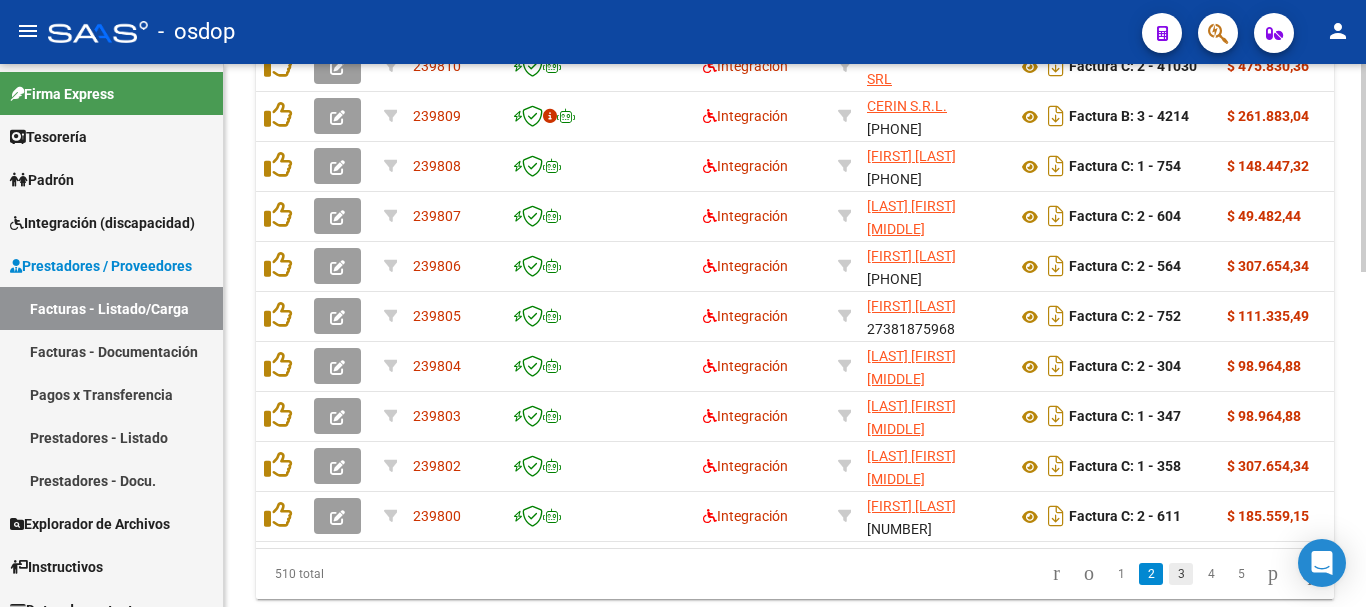 scroll, scrollTop: 800, scrollLeft: 0, axis: vertical 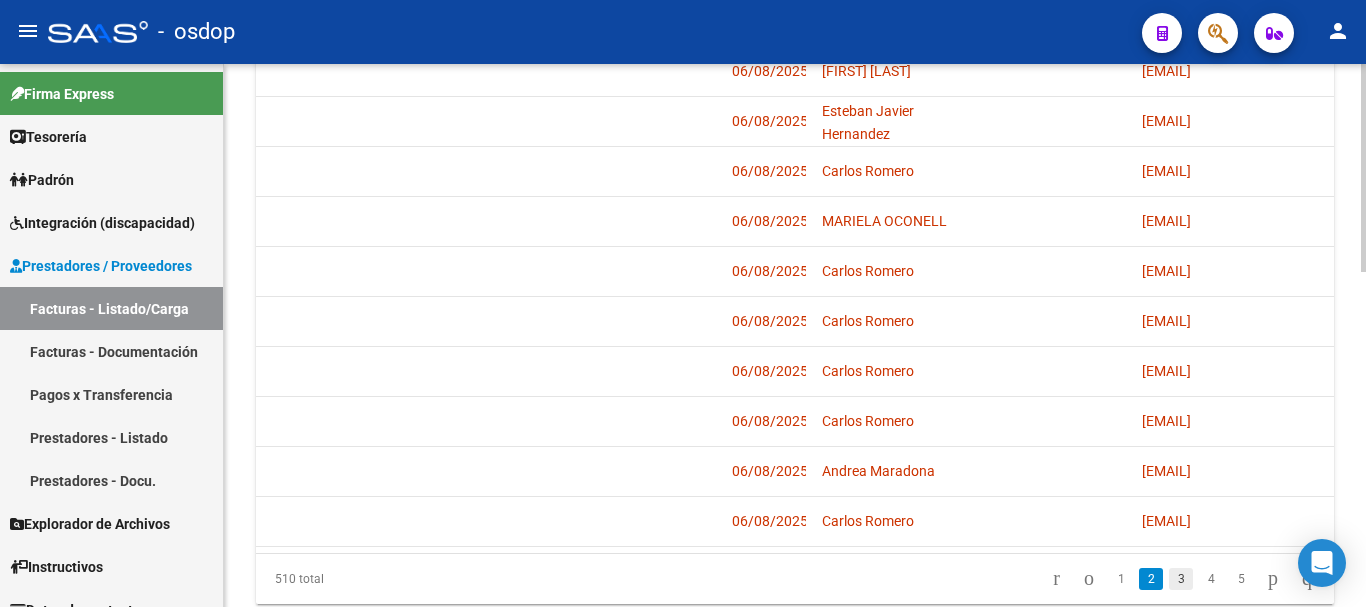 click on "3" 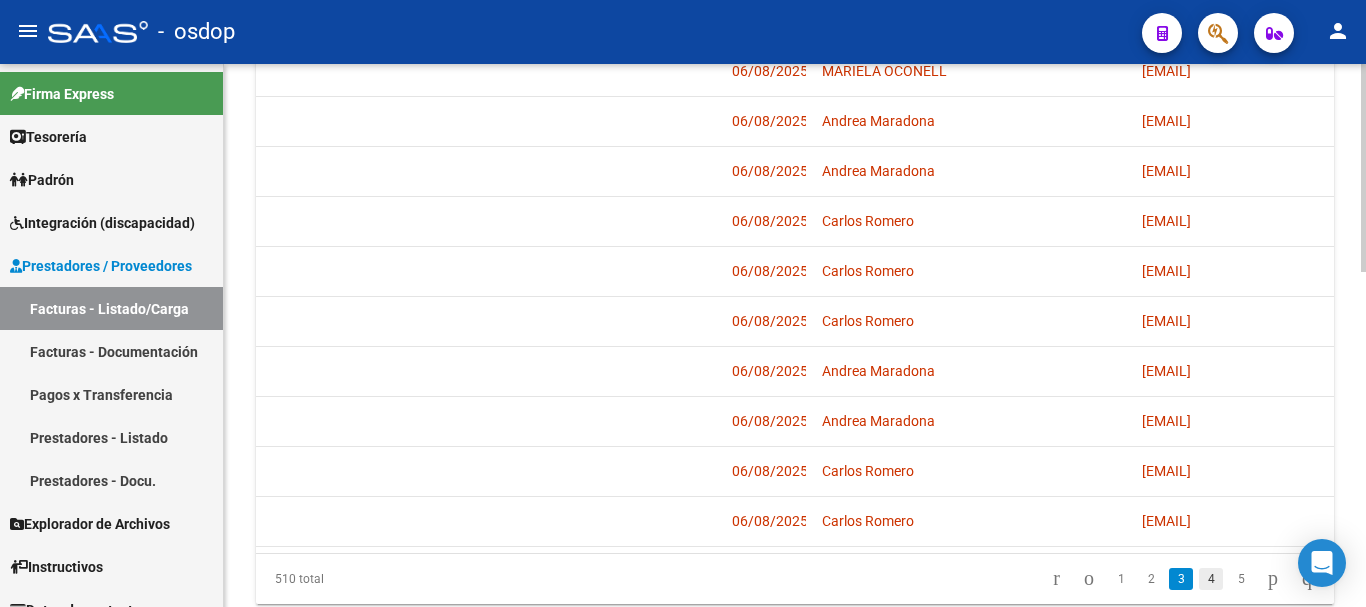 click on "4" 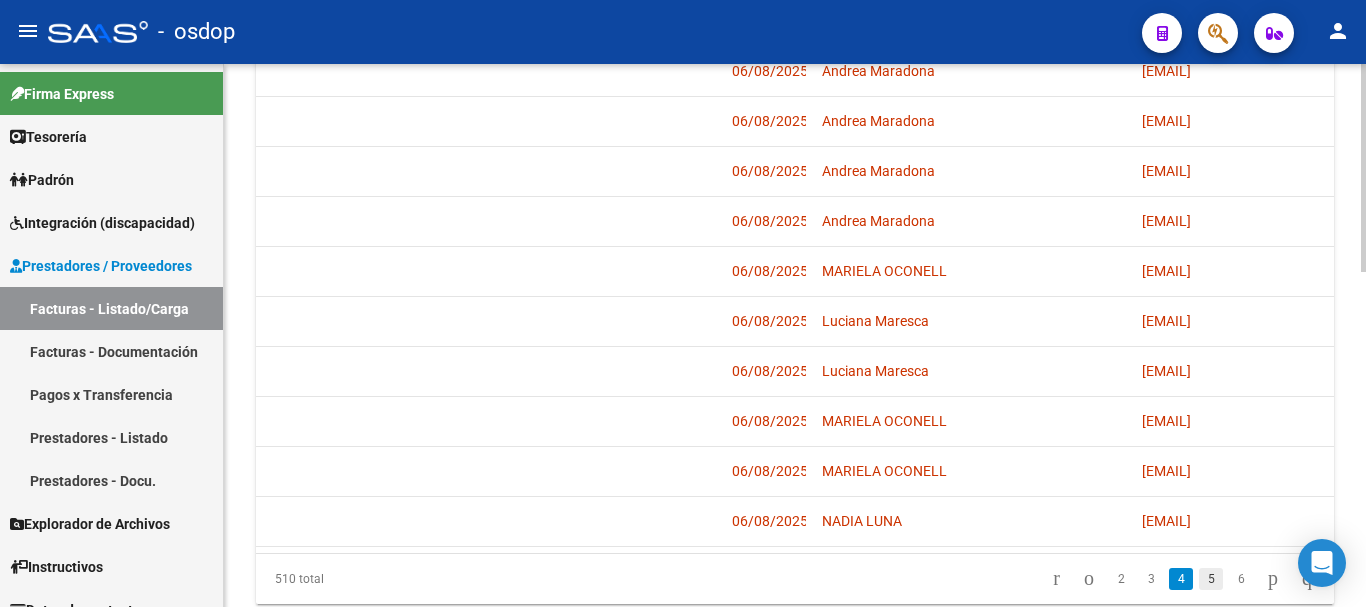 click on "5" 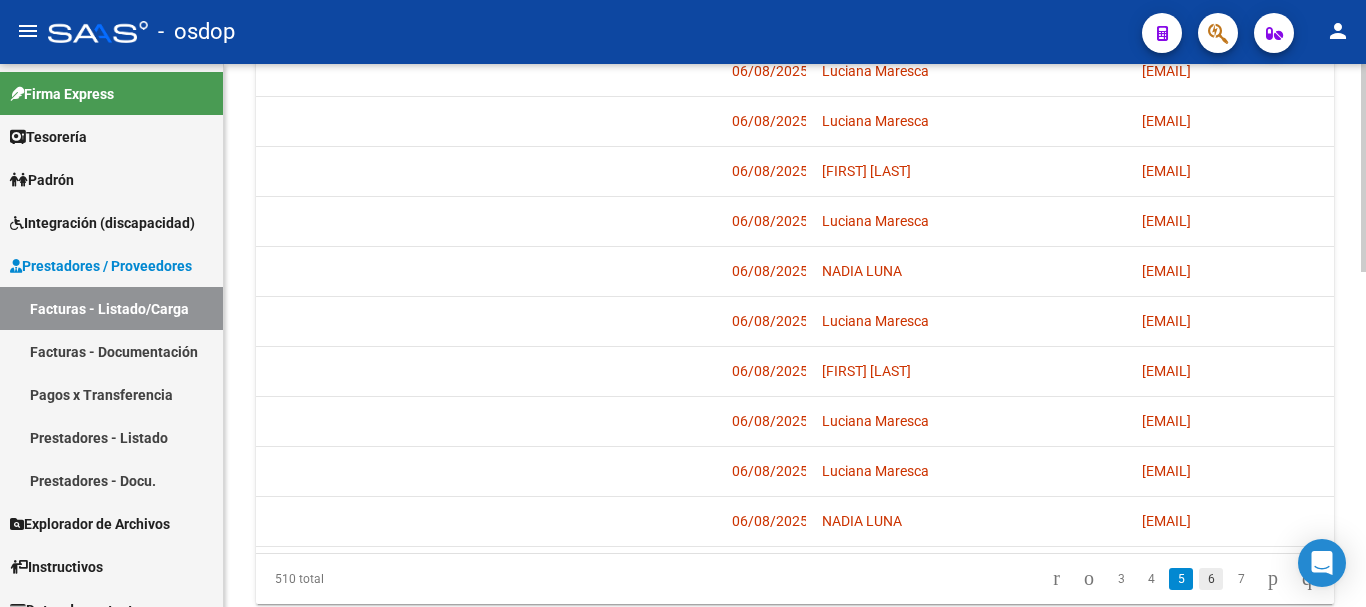 click on "6" 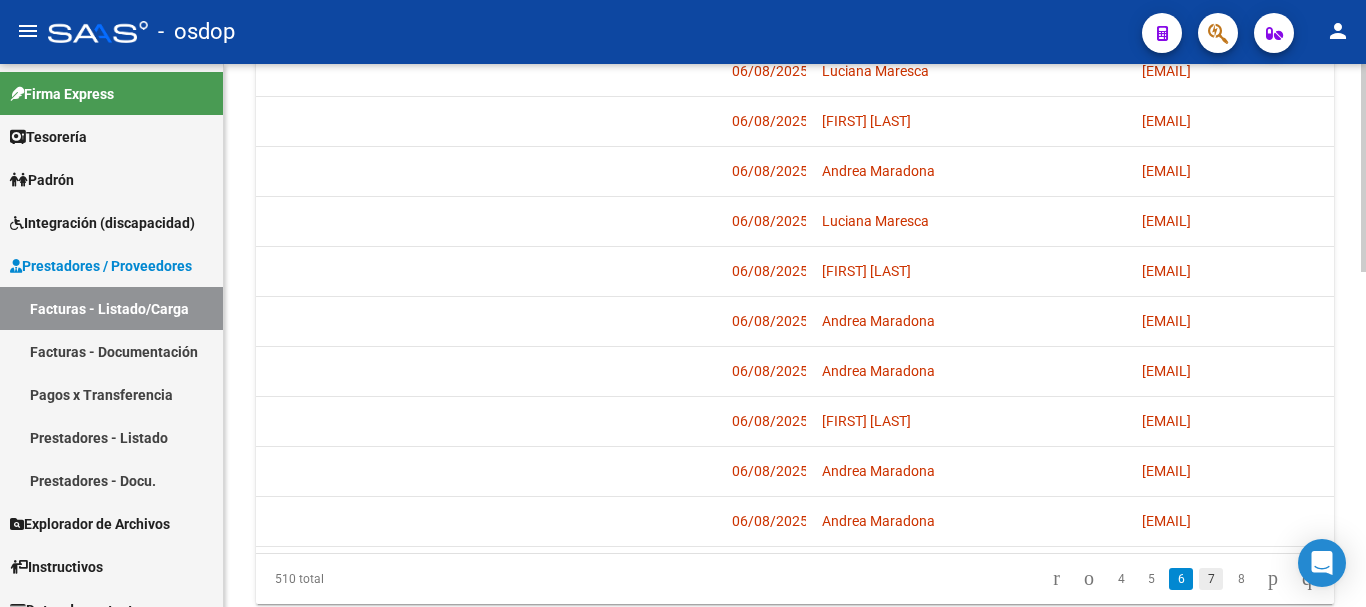 click on "7" 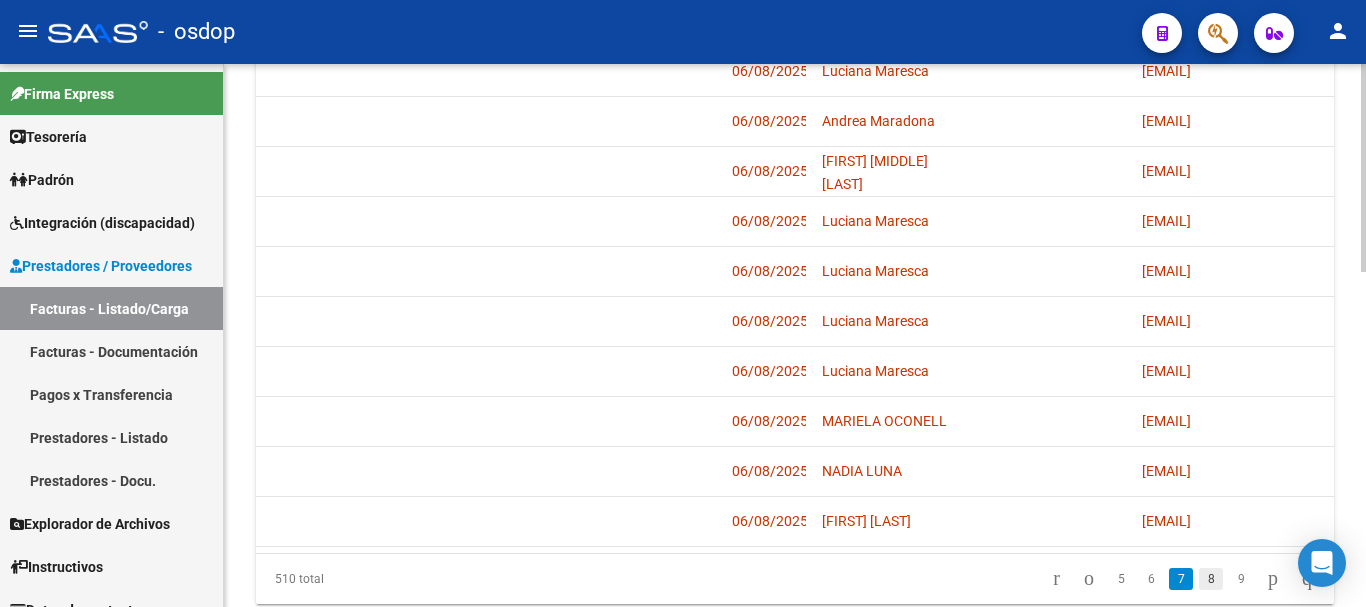 click on "8" 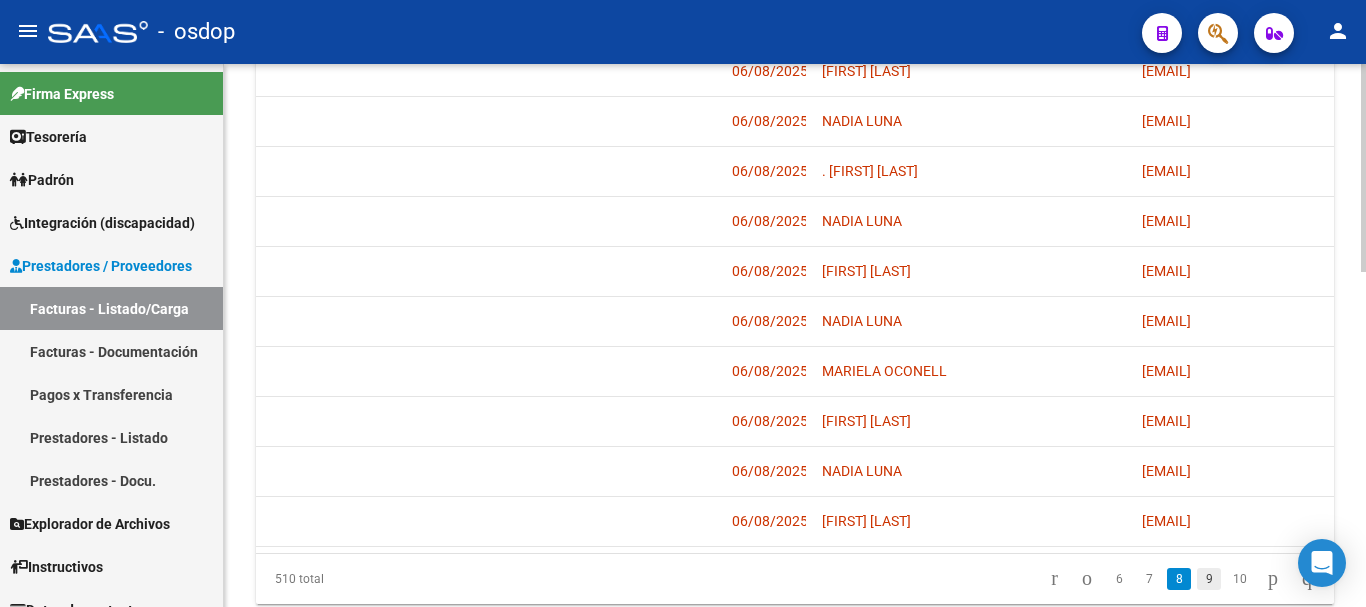 click on "9" 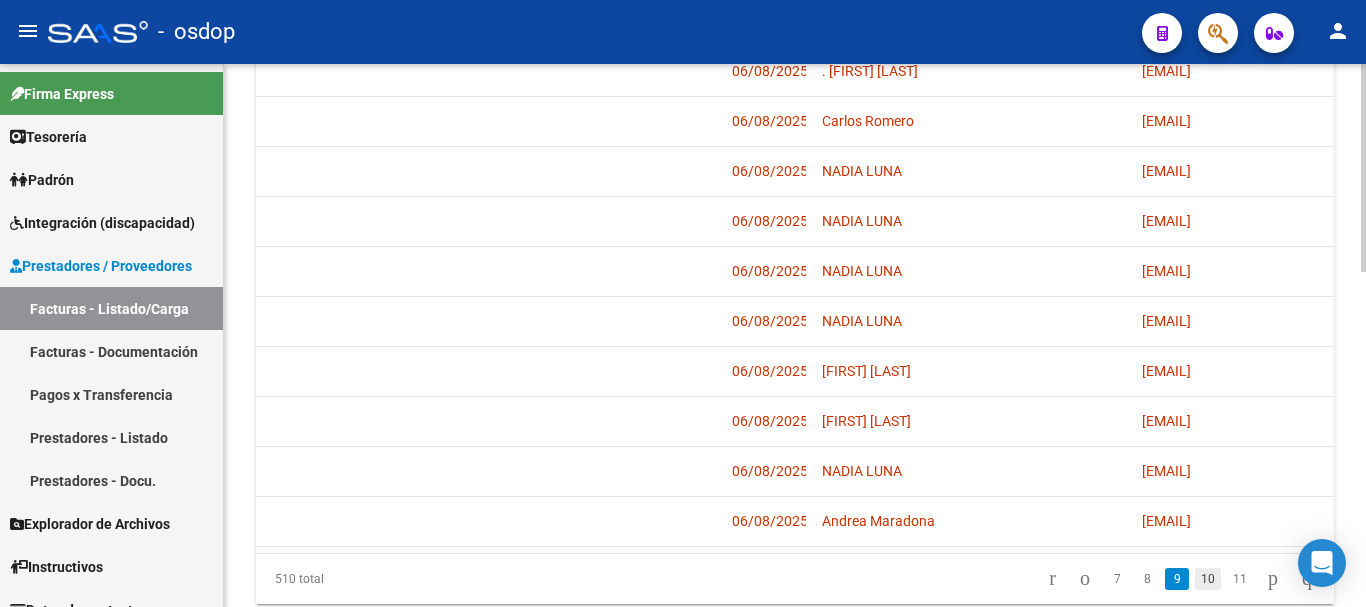 click on "10" 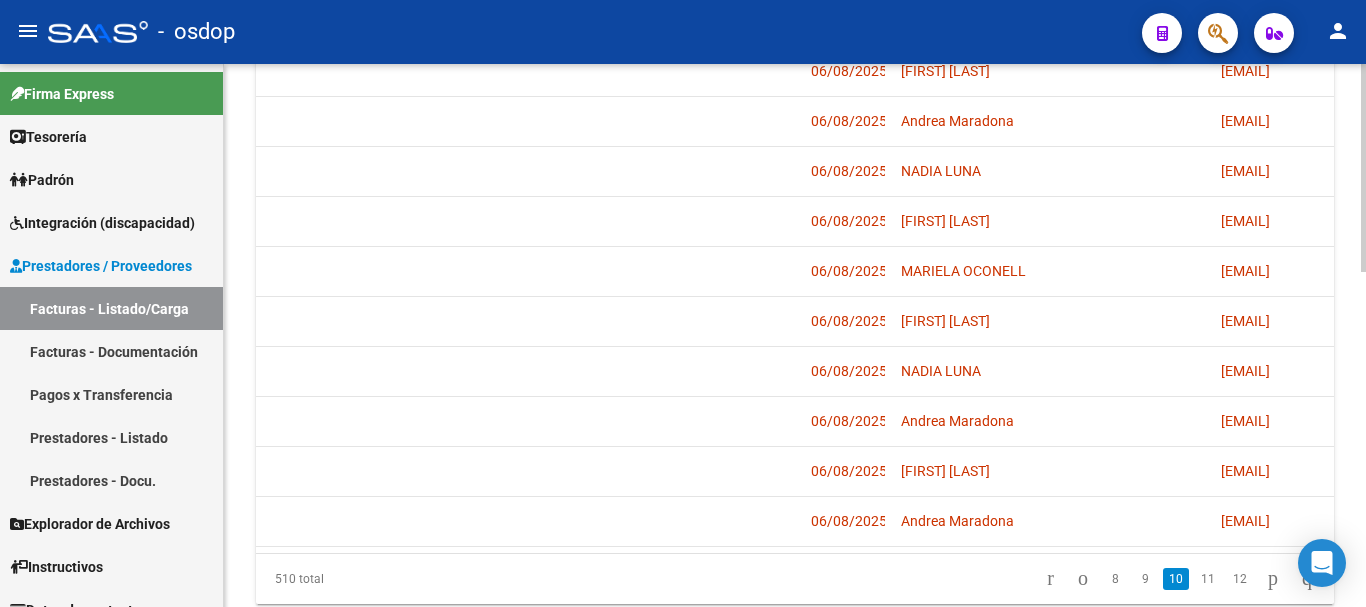 scroll, scrollTop: 0, scrollLeft: 4078, axis: horizontal 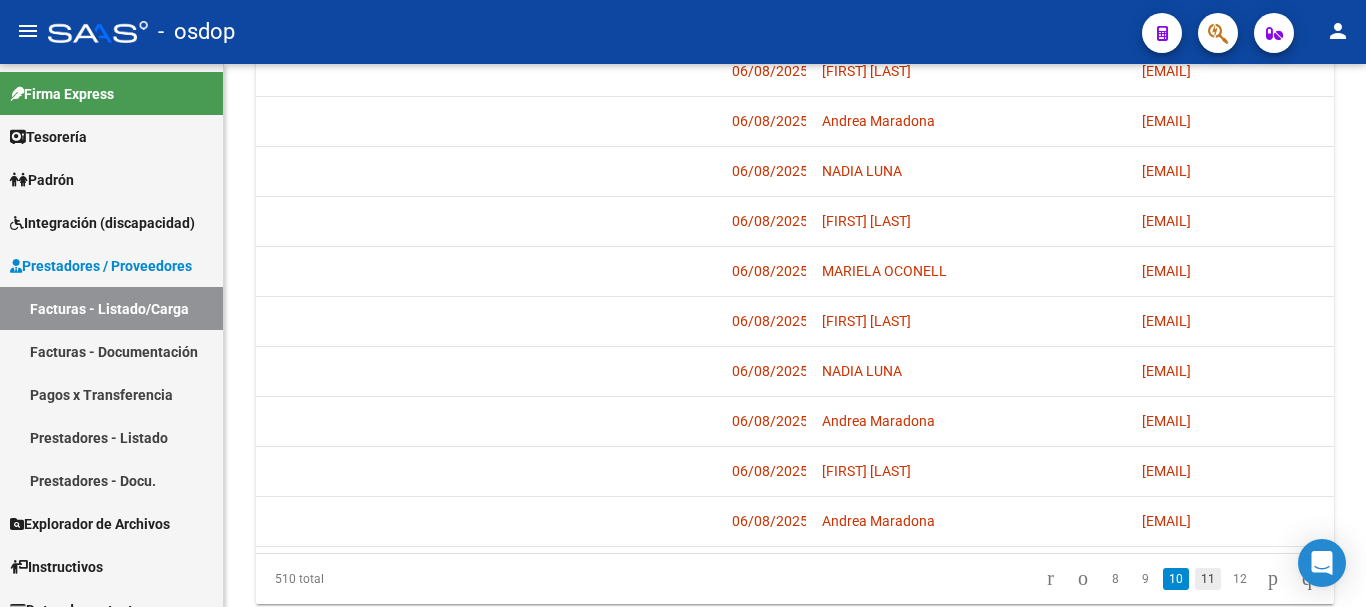 click on "11" 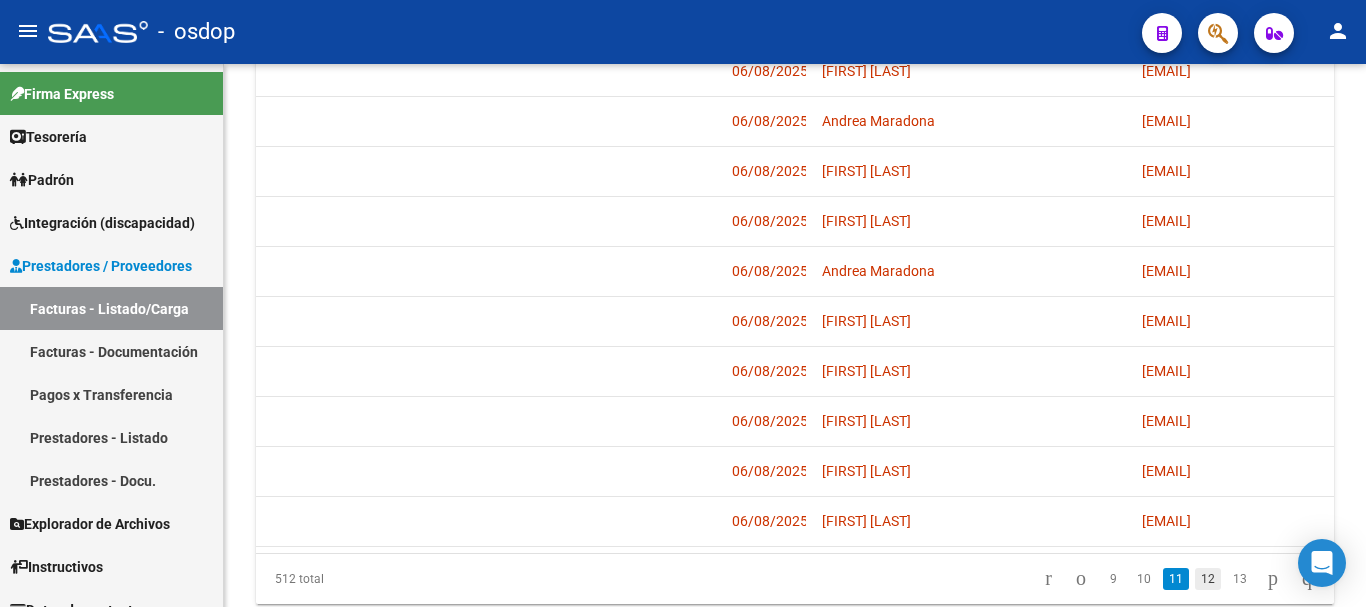 click on "12" 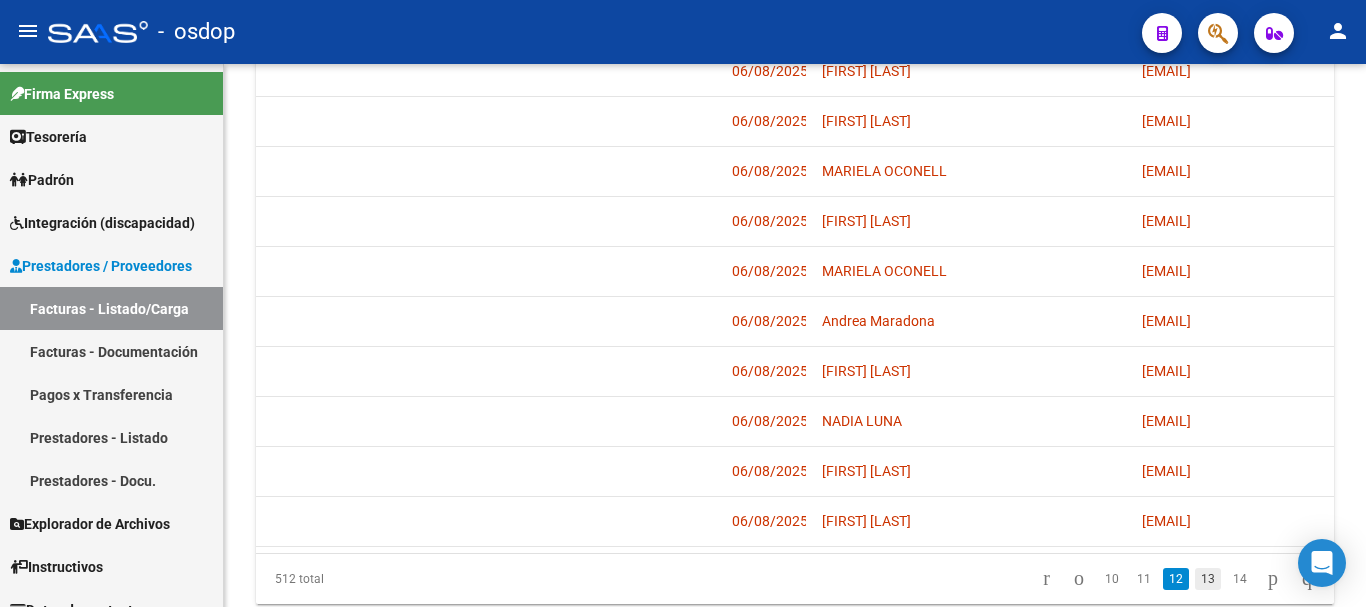 click on "13" 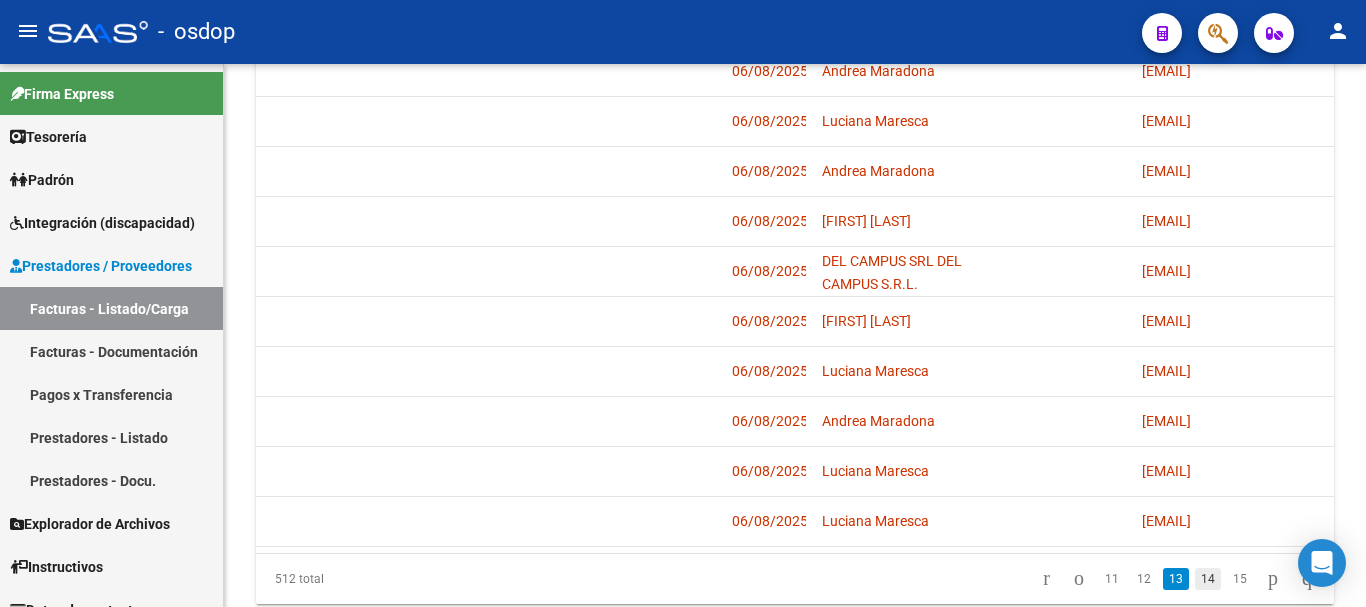 click on "14" 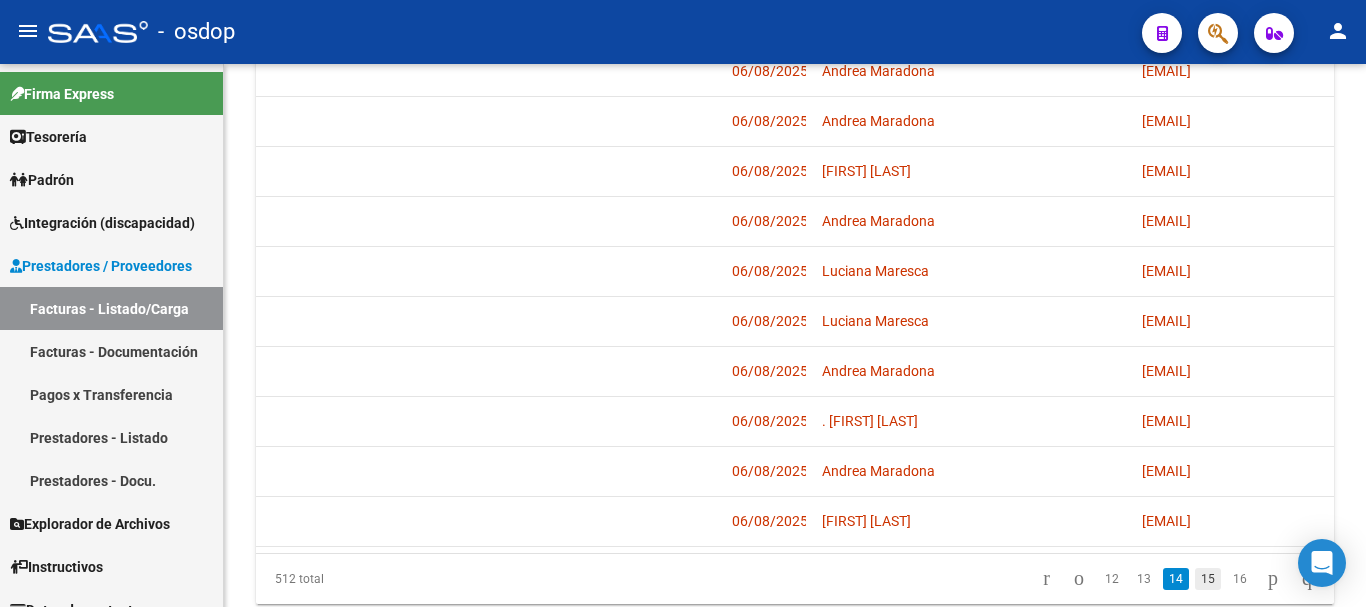 click on "15" 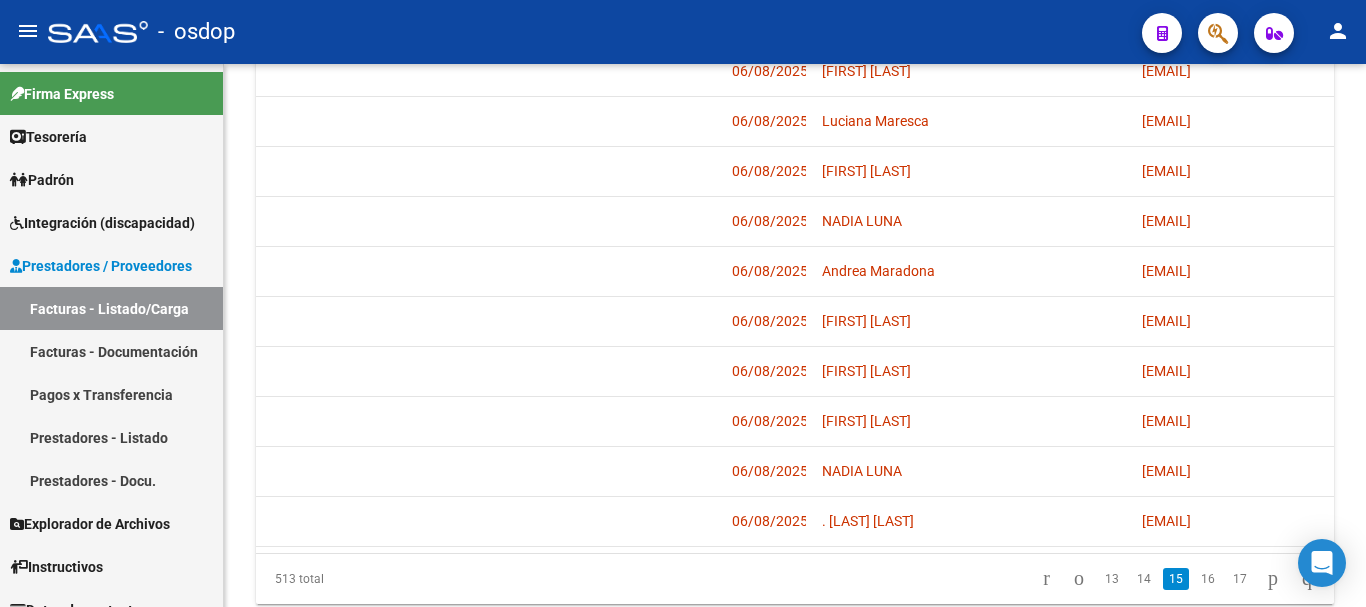 click on "16" 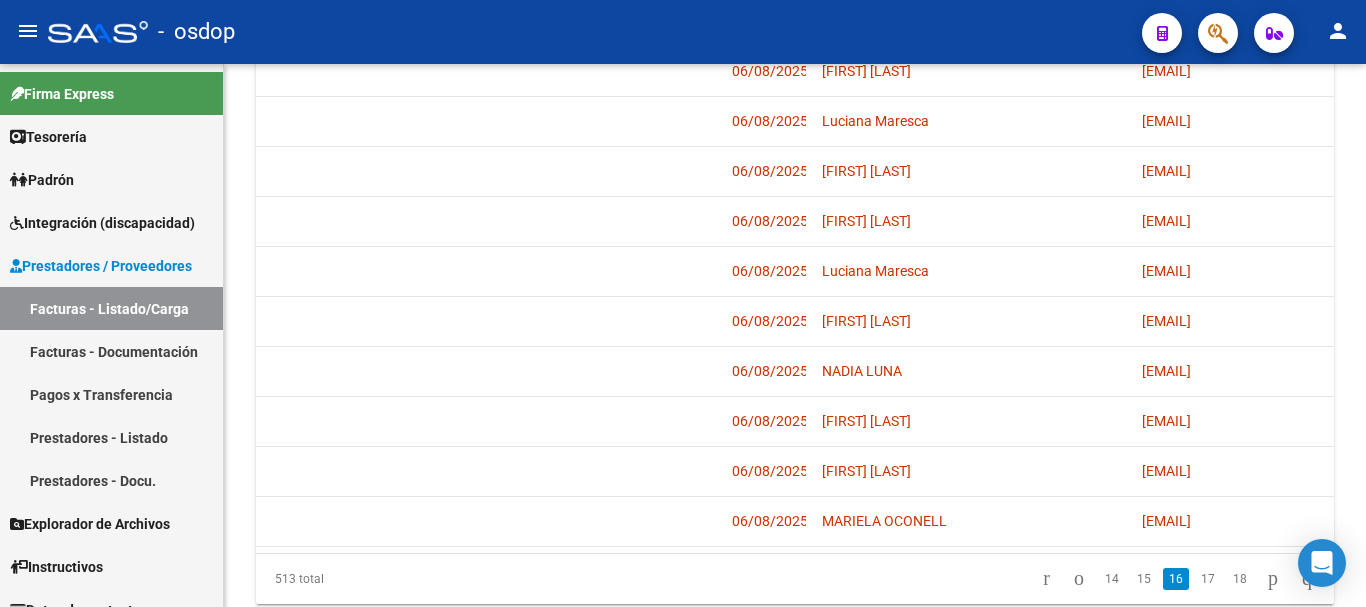 click on "17" 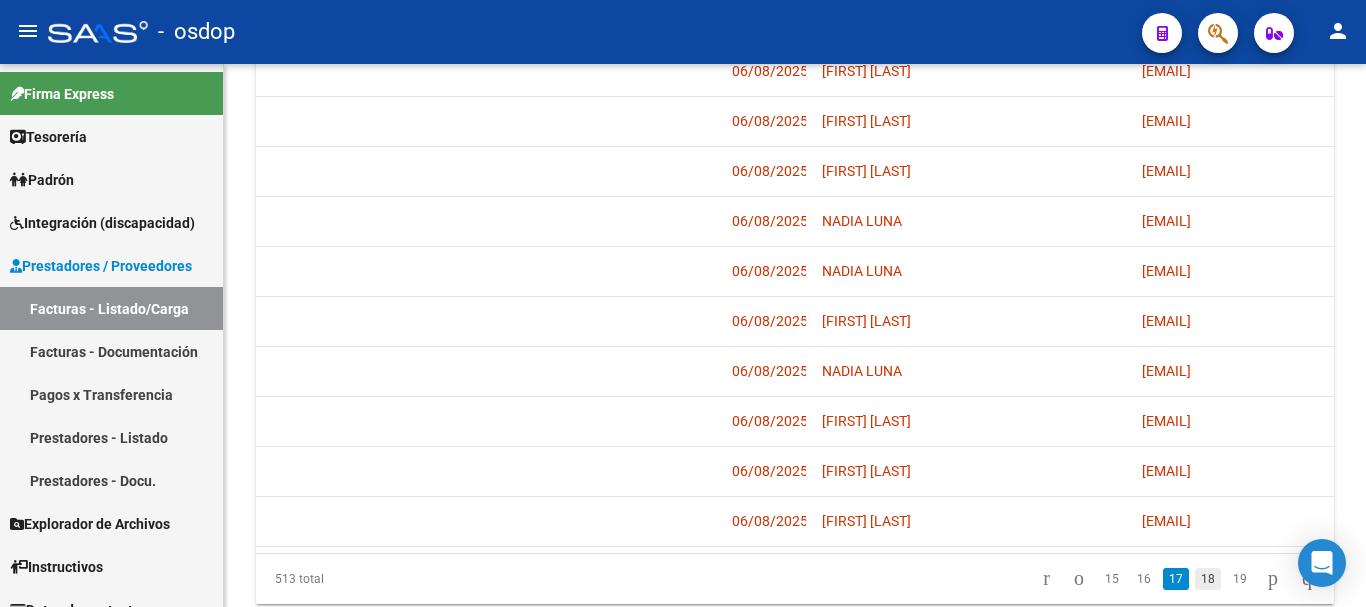 click on "18" 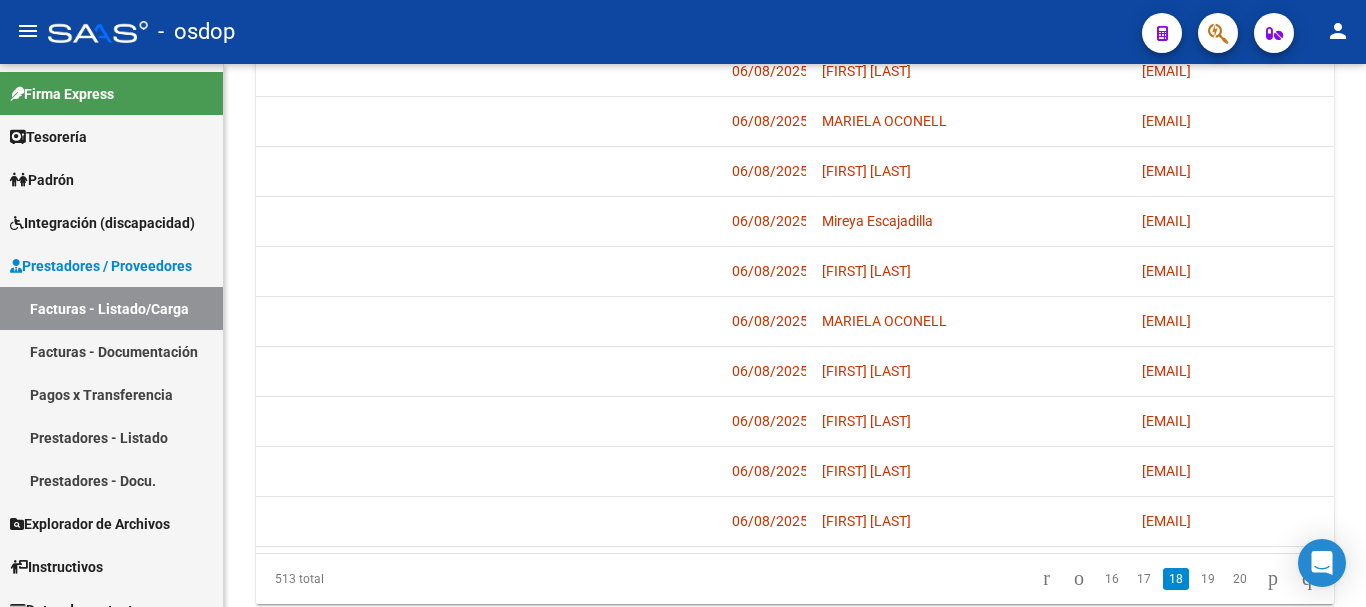 click on "19" 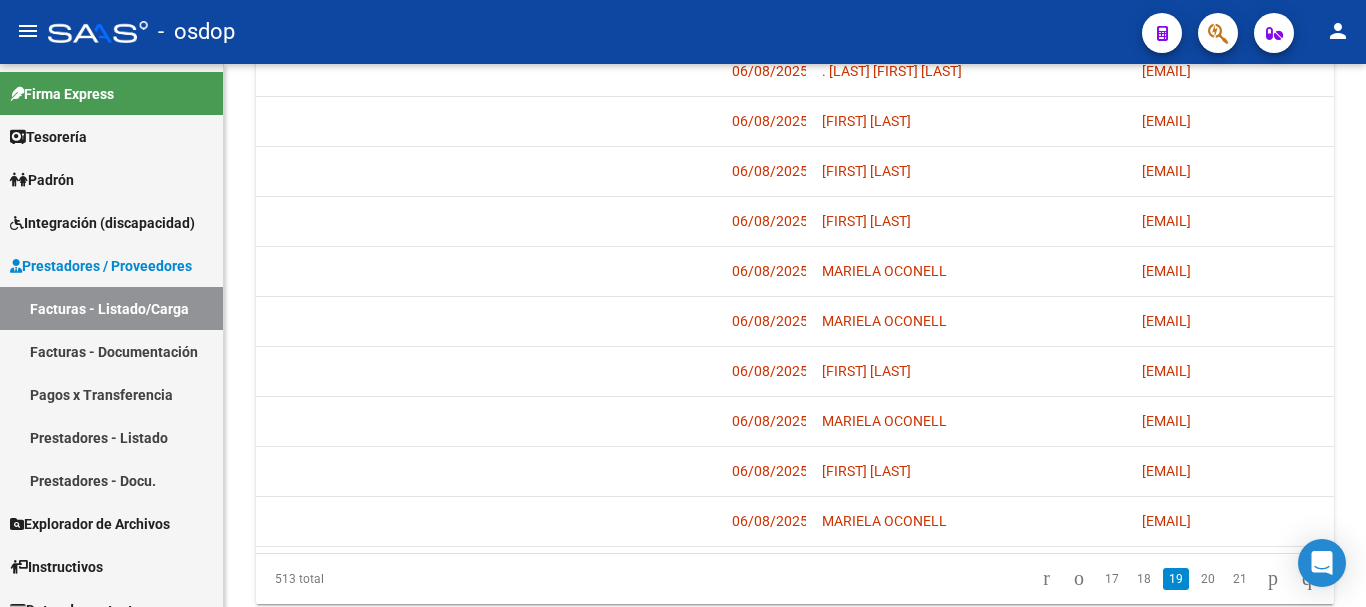 click on "20" 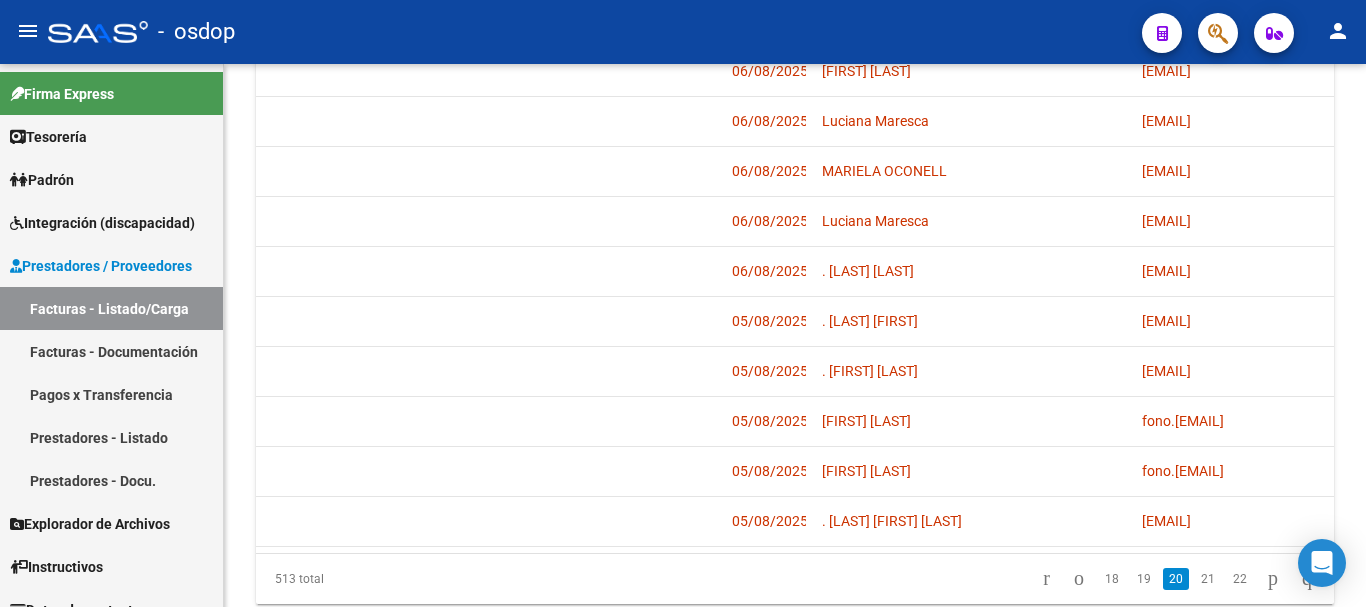 click on "21" 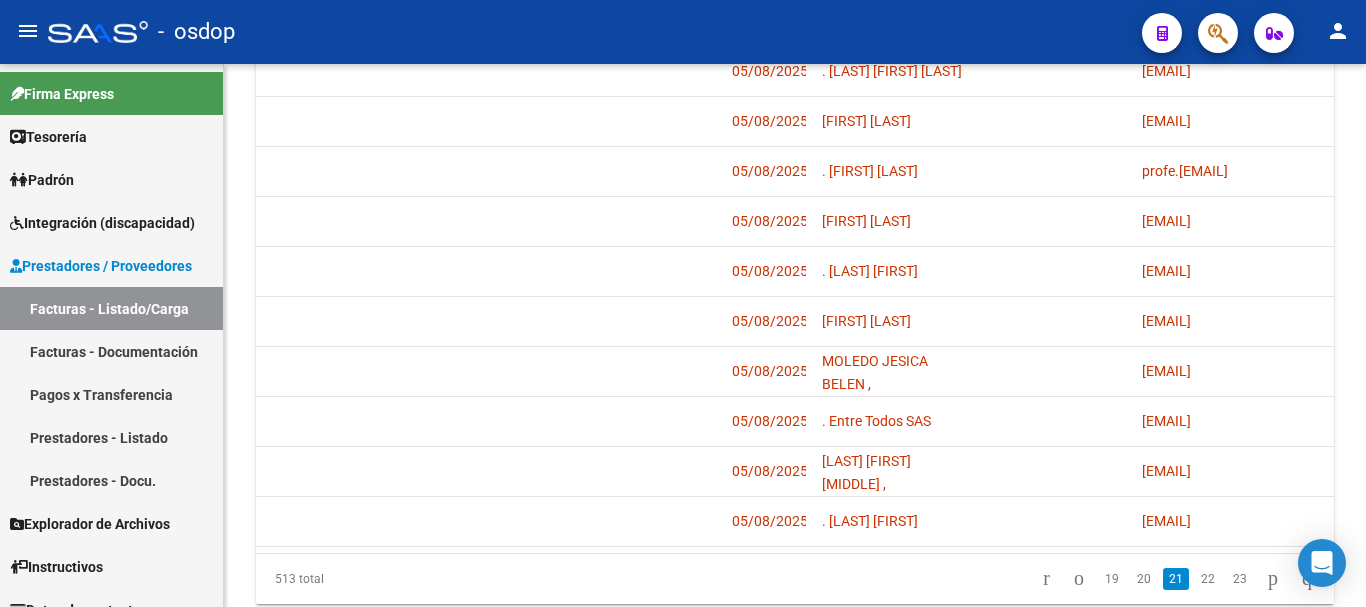 click on "22" 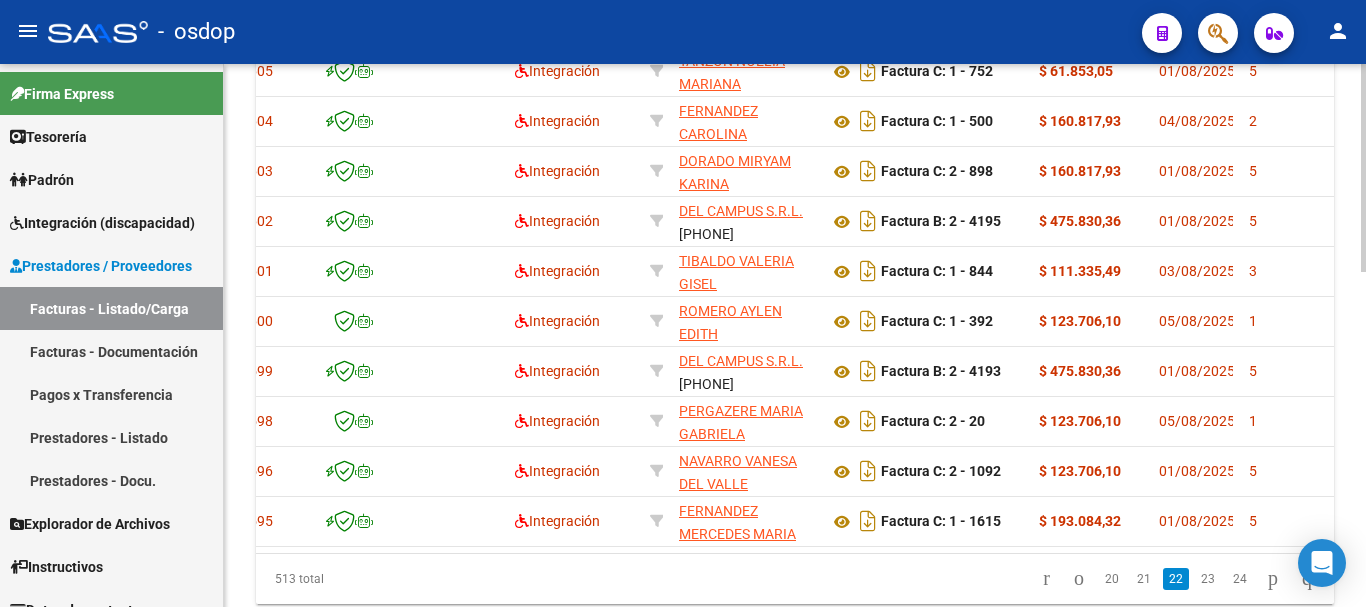 scroll, scrollTop: 0, scrollLeft: 0, axis: both 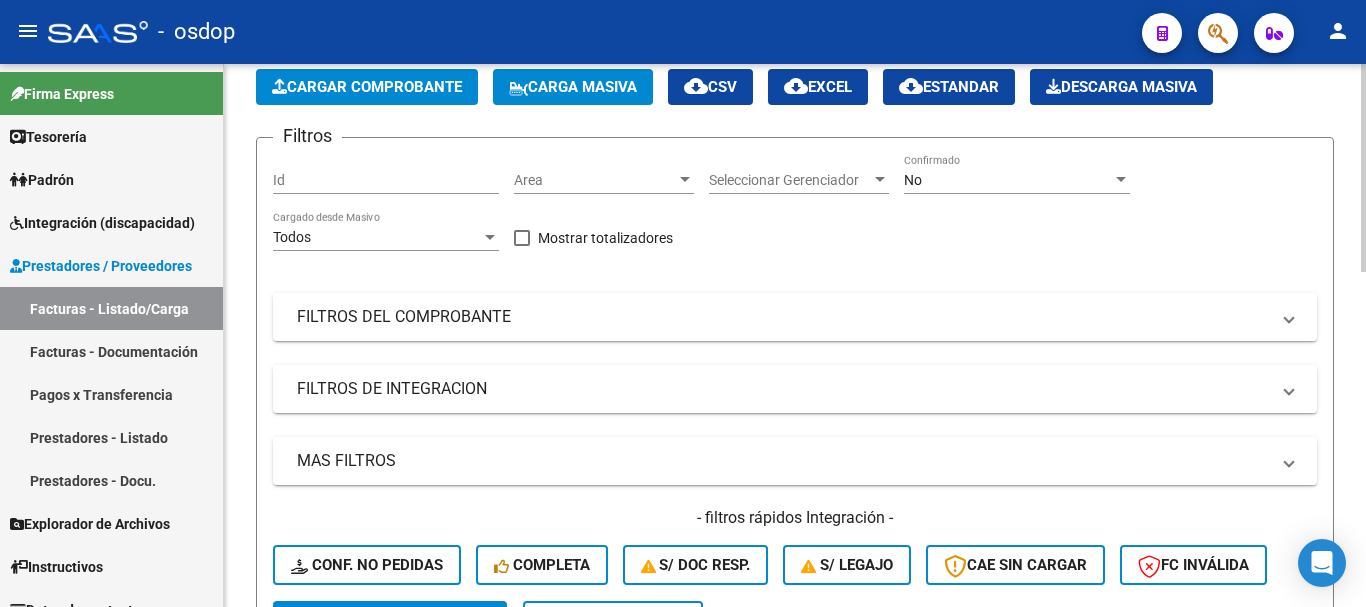 click on "Id" at bounding box center (386, 180) 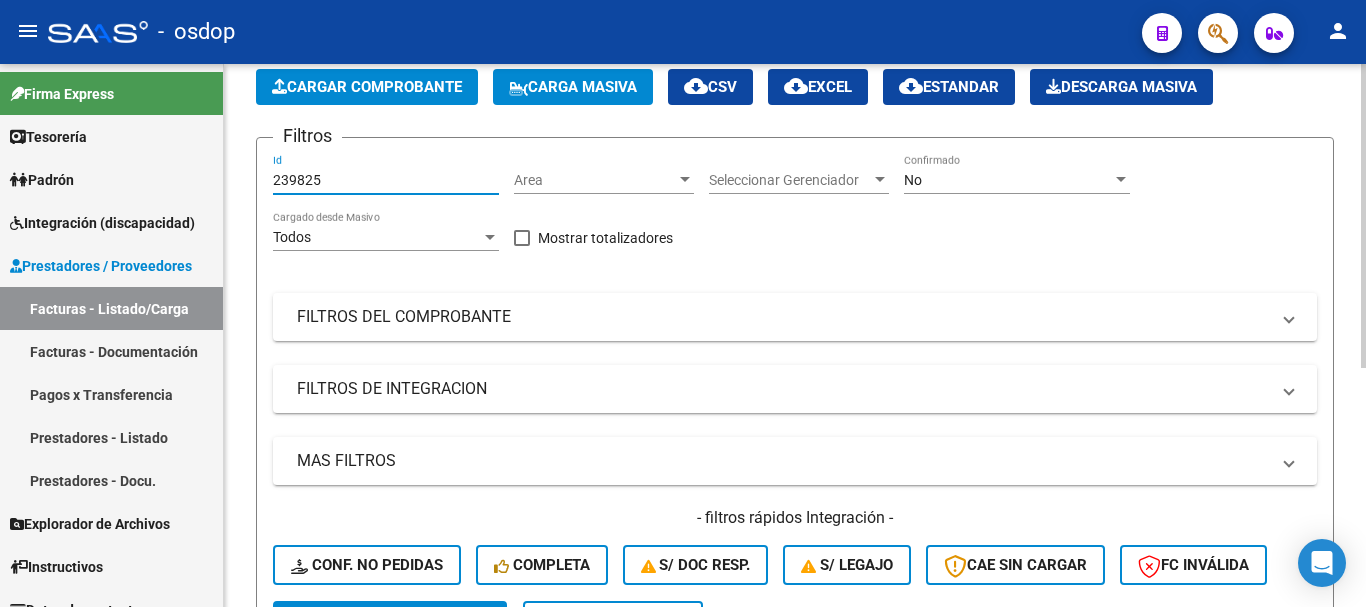 scroll, scrollTop: 427, scrollLeft: 0, axis: vertical 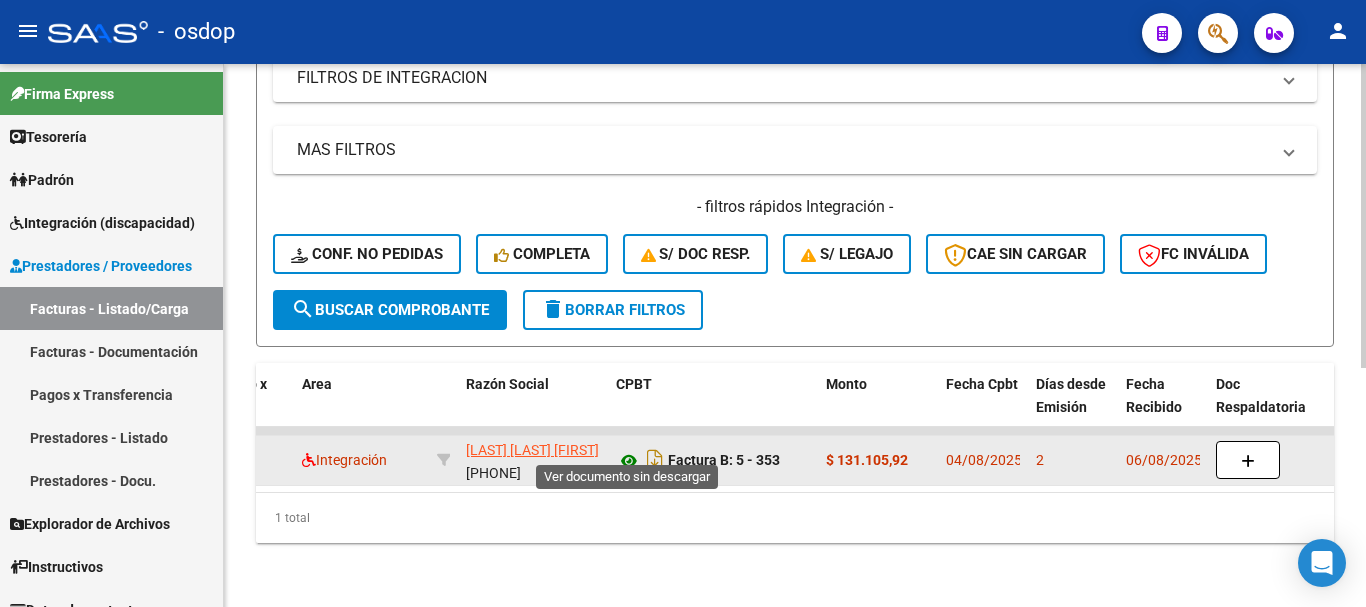 type on "239825" 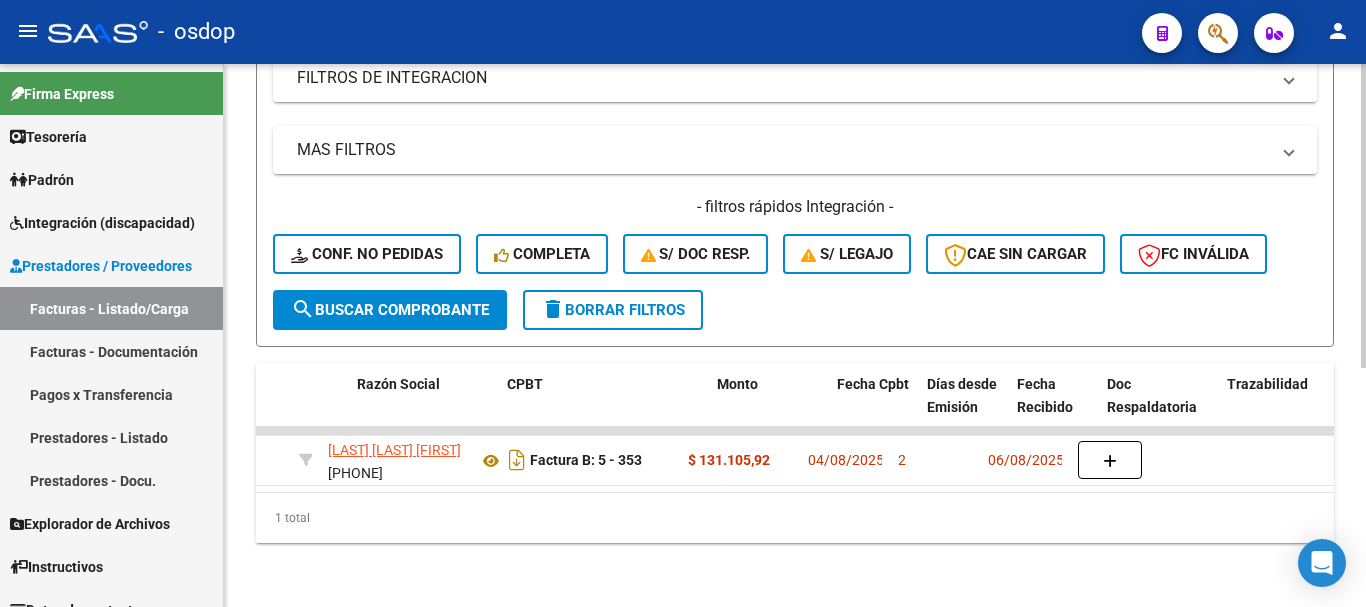 scroll, scrollTop: 0, scrollLeft: 510, axis: horizontal 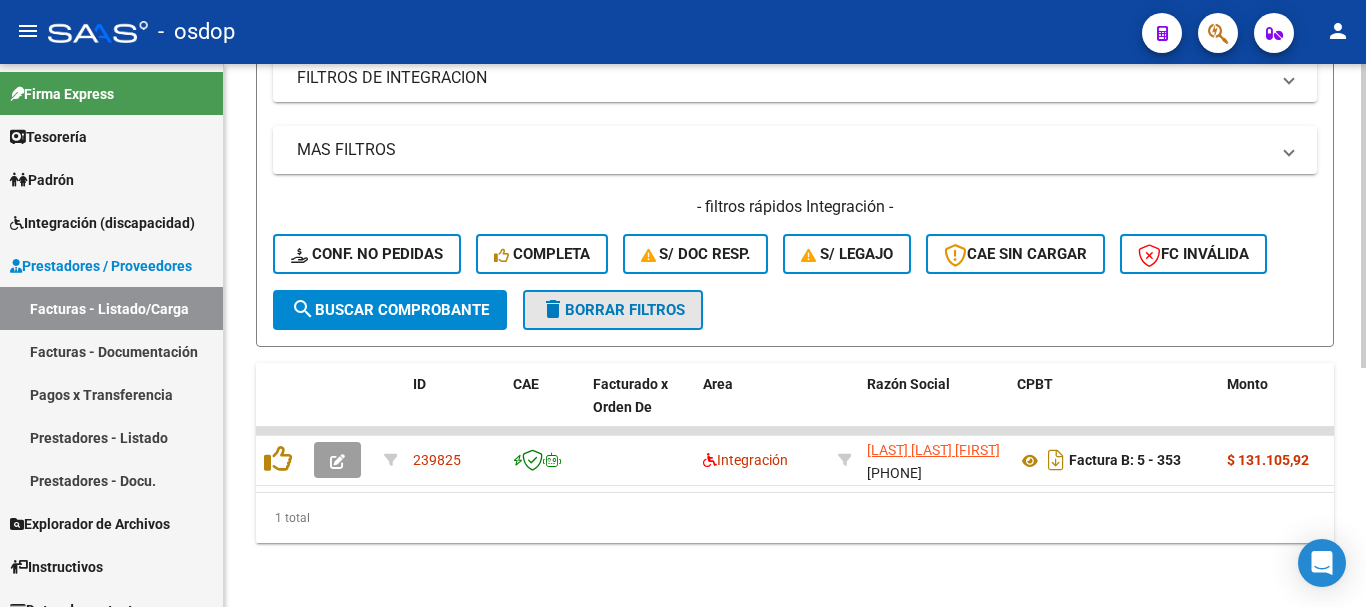 click on "delete  Borrar Filtros" 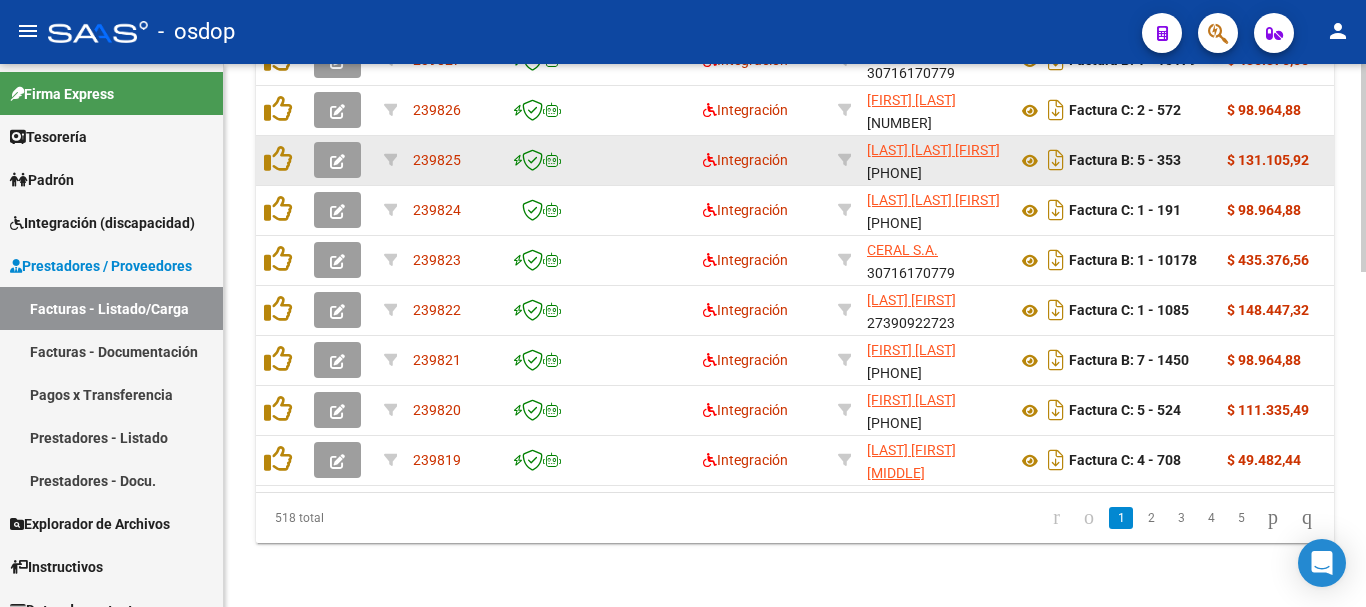 scroll, scrollTop: 477, scrollLeft: 0, axis: vertical 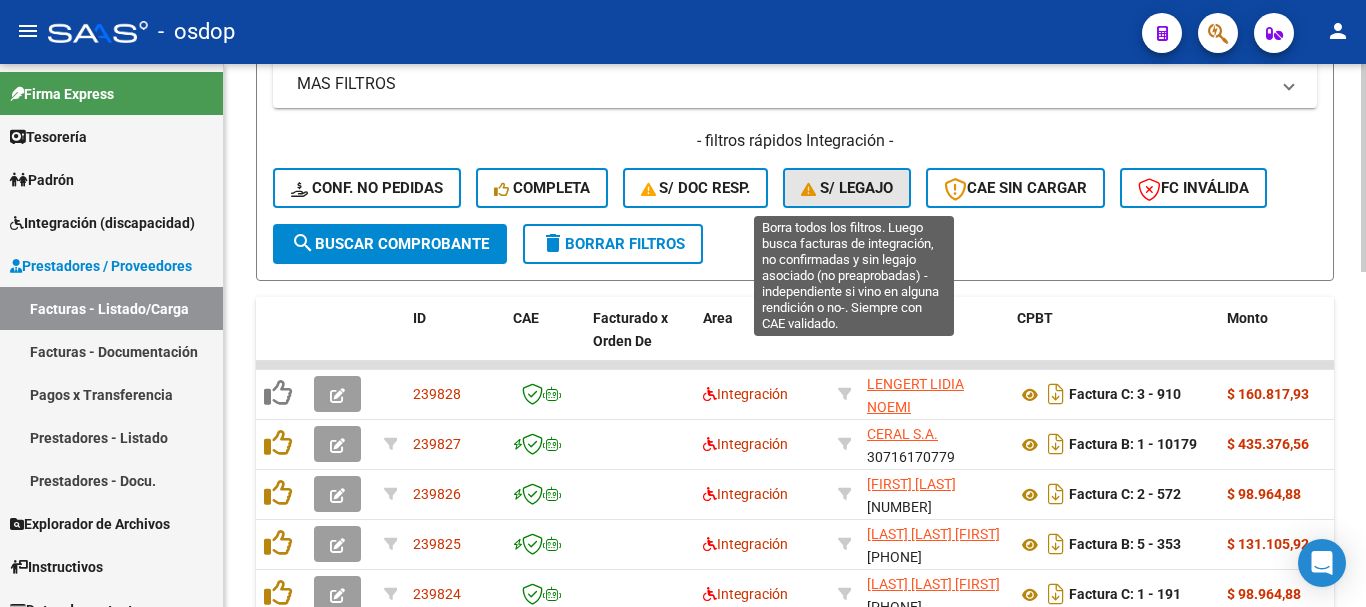 click on "S/ legajo" 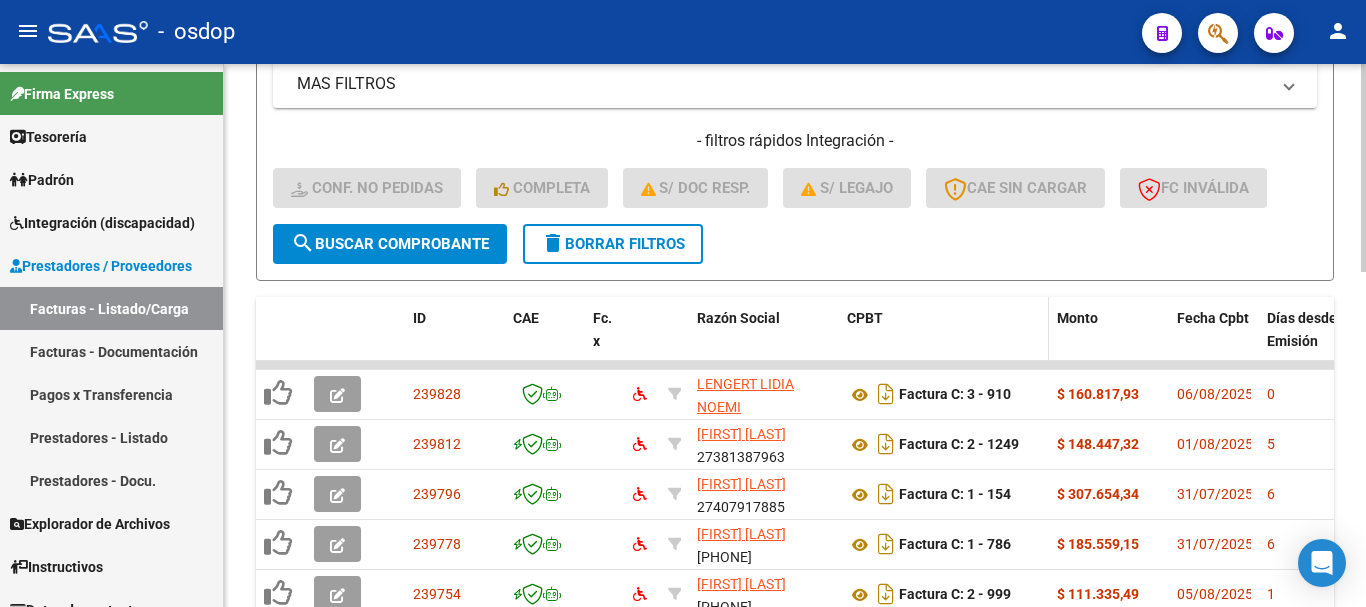 scroll, scrollTop: 877, scrollLeft: 0, axis: vertical 